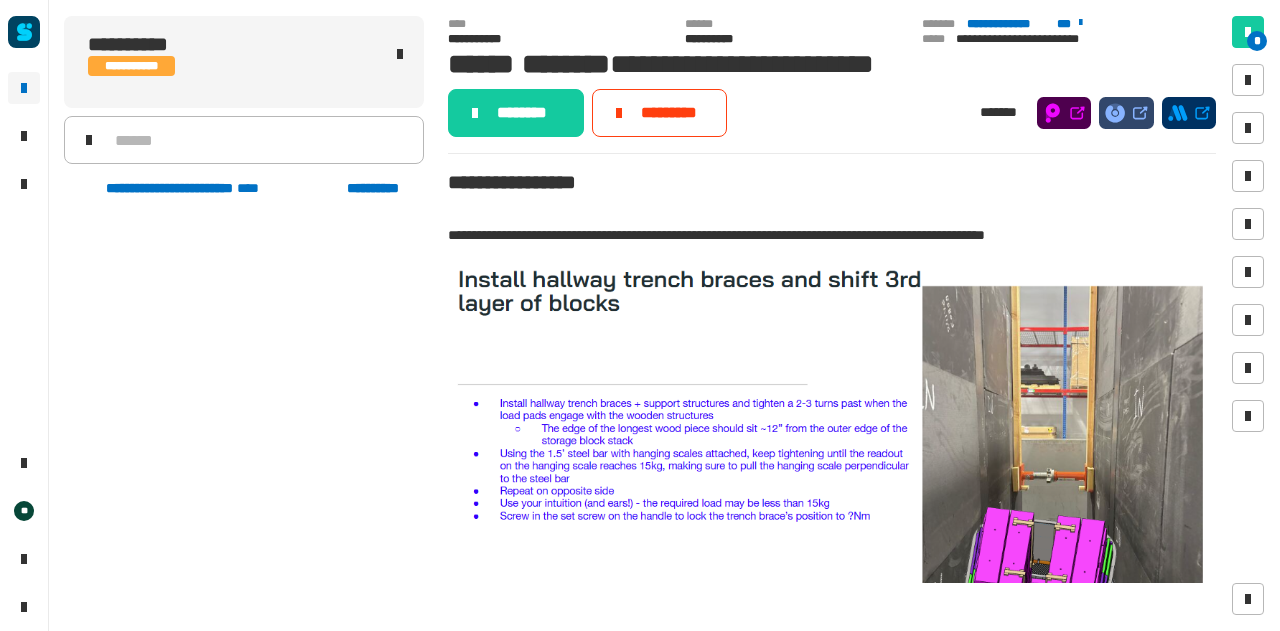 scroll, scrollTop: 0, scrollLeft: 0, axis: both 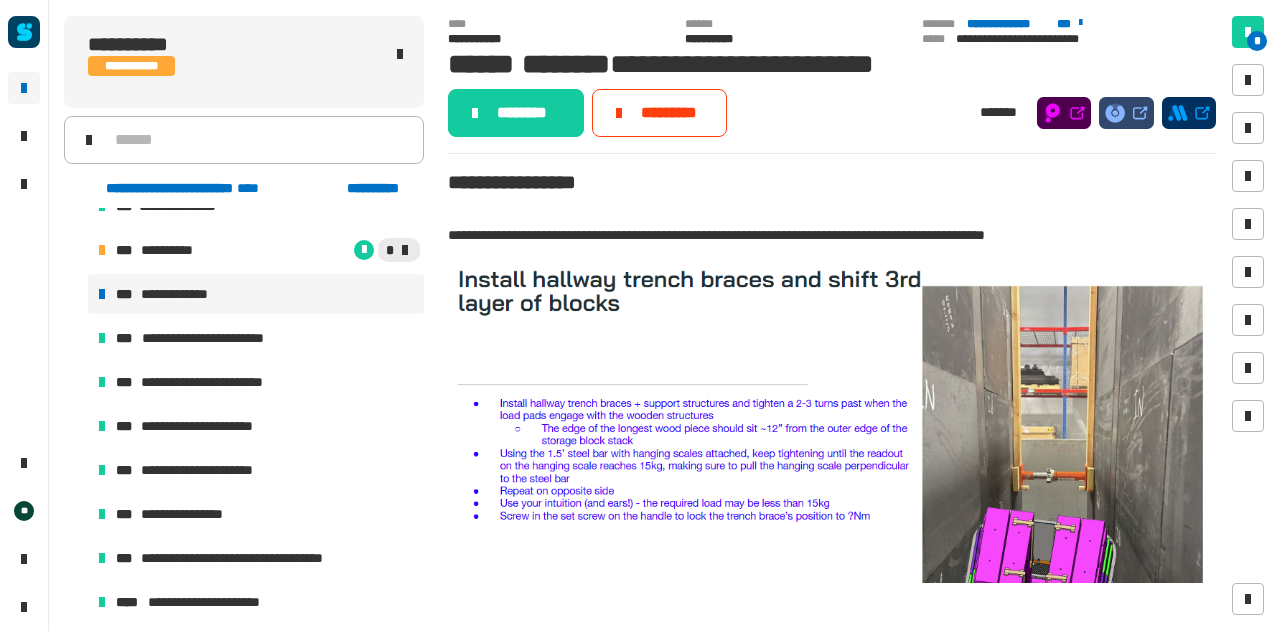 click on "**********" at bounding box center [178, 294] 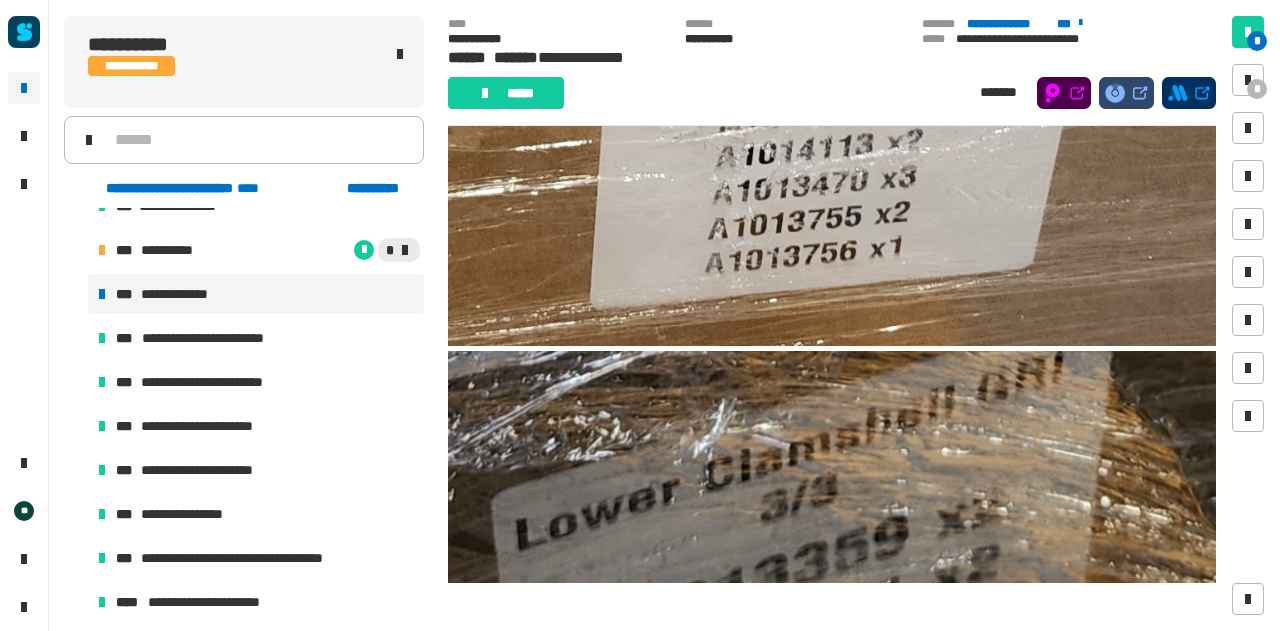 scroll, scrollTop: 1942, scrollLeft: 0, axis: vertical 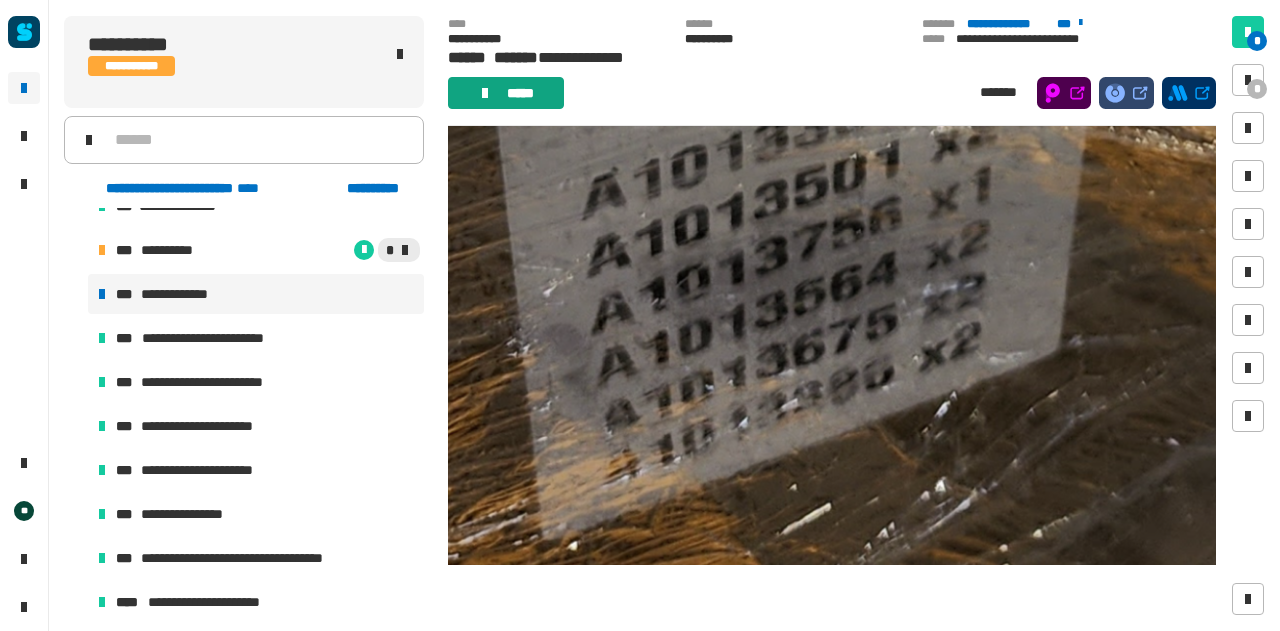 click on "*****" 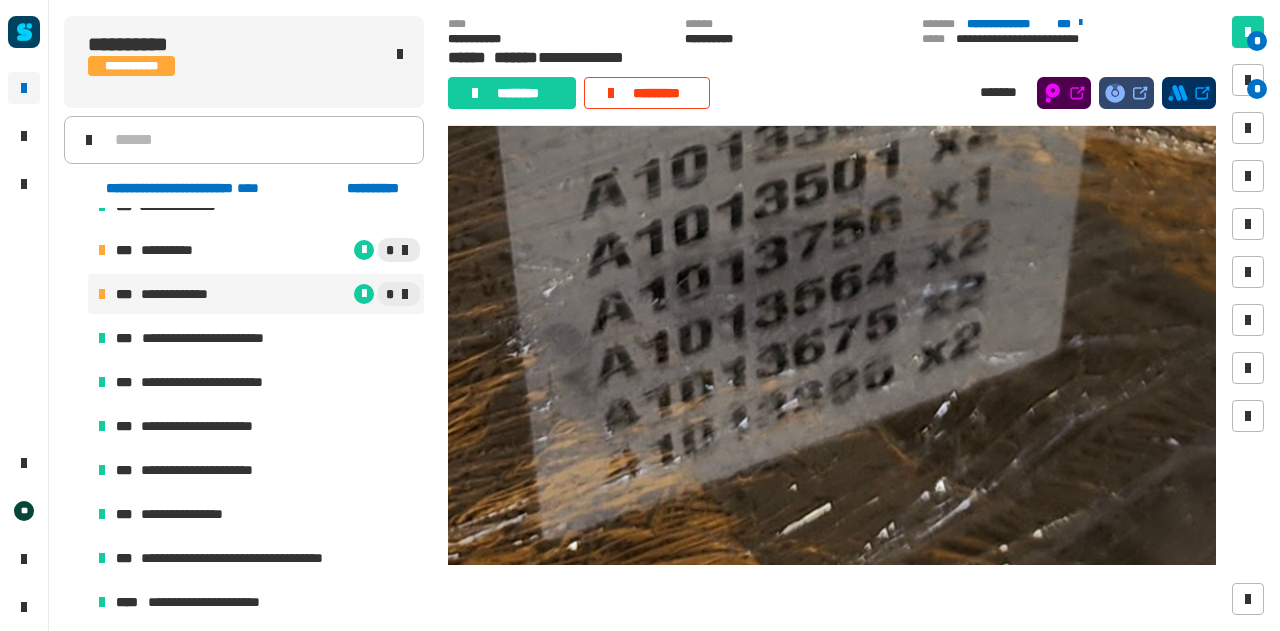 click on "********" 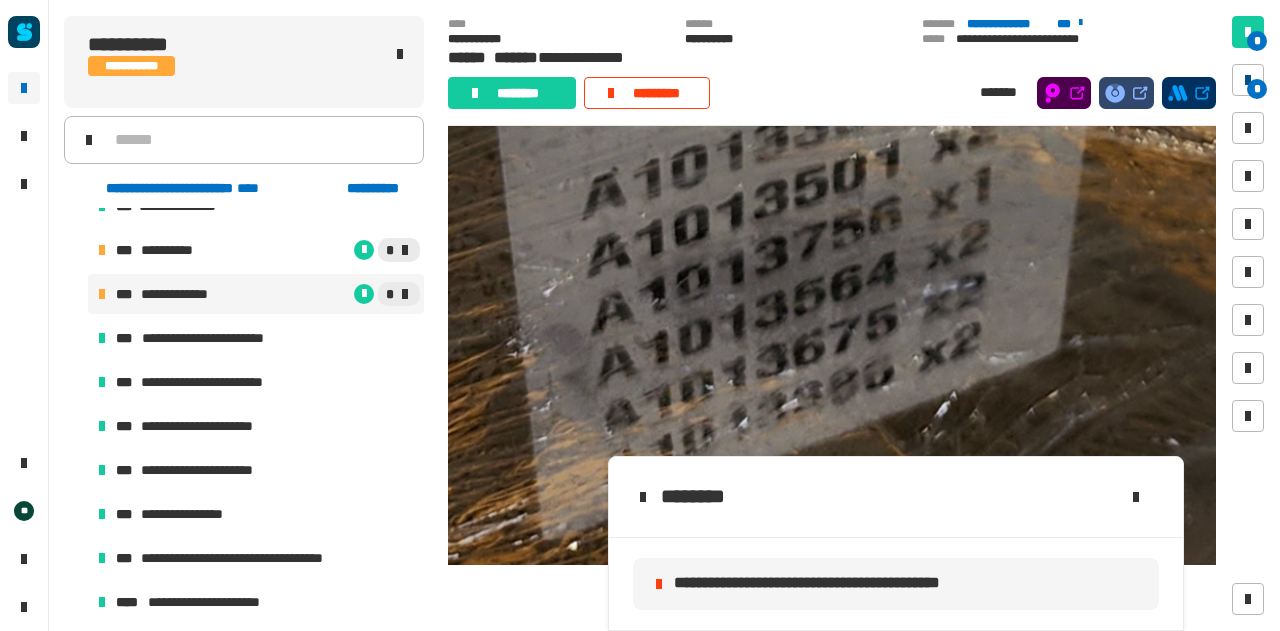 click on "*" at bounding box center (1257, 89) 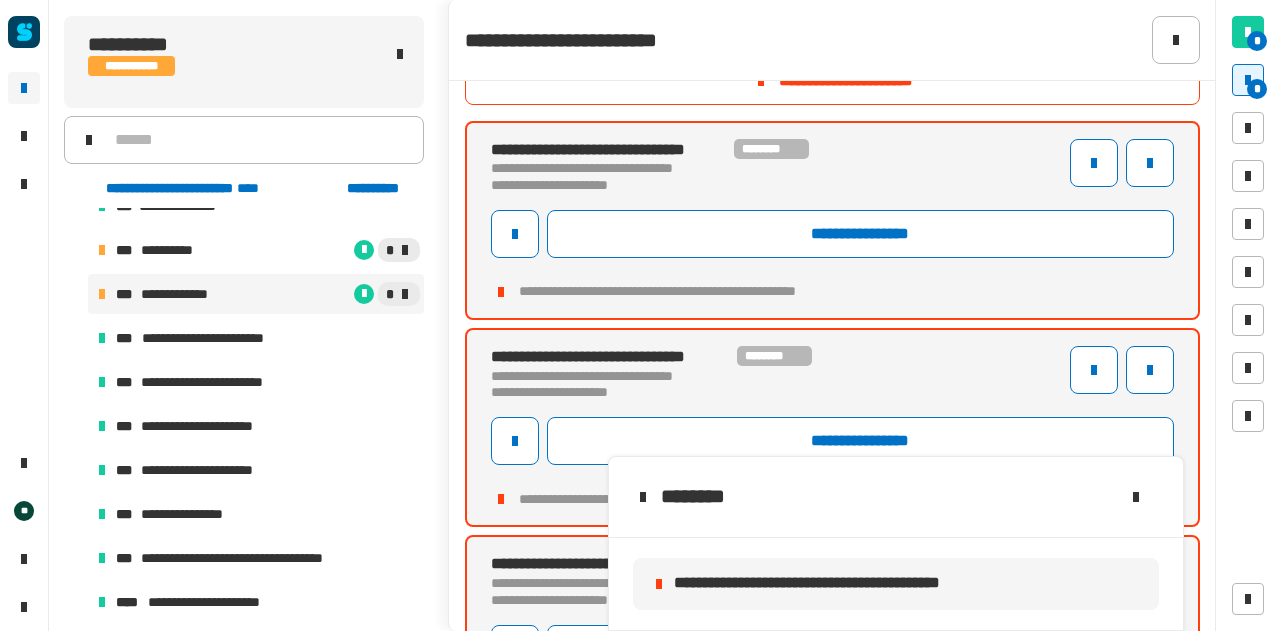 scroll, scrollTop: 207, scrollLeft: 0, axis: vertical 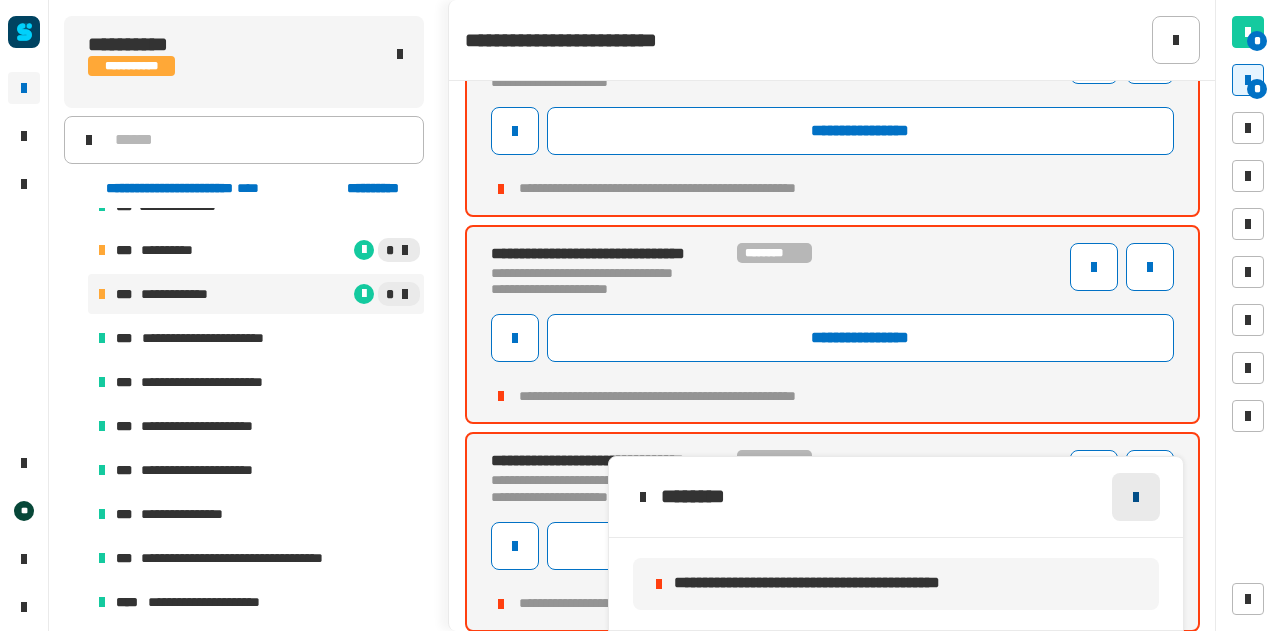 click 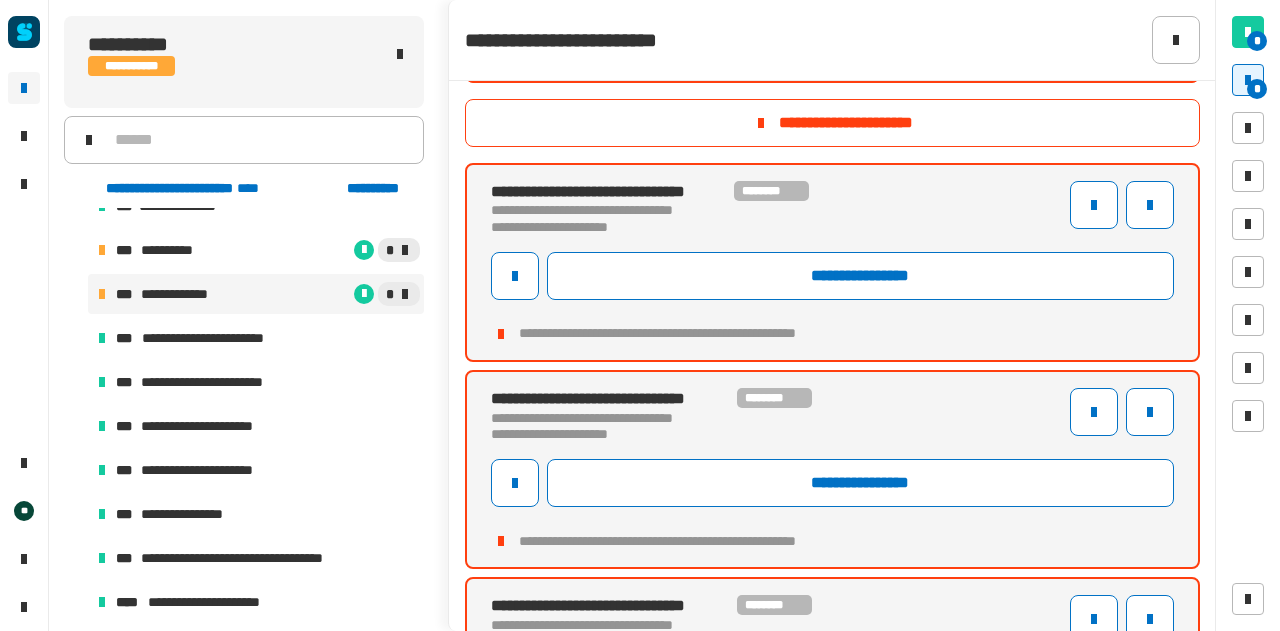 scroll, scrollTop: 85, scrollLeft: 0, axis: vertical 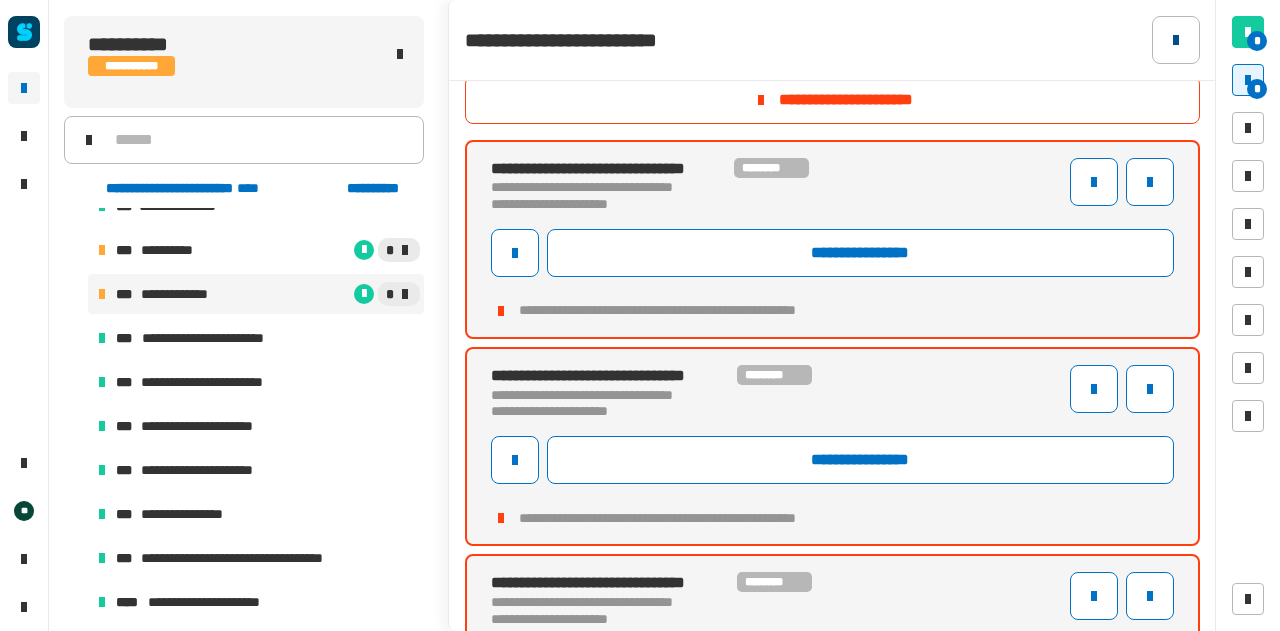 click 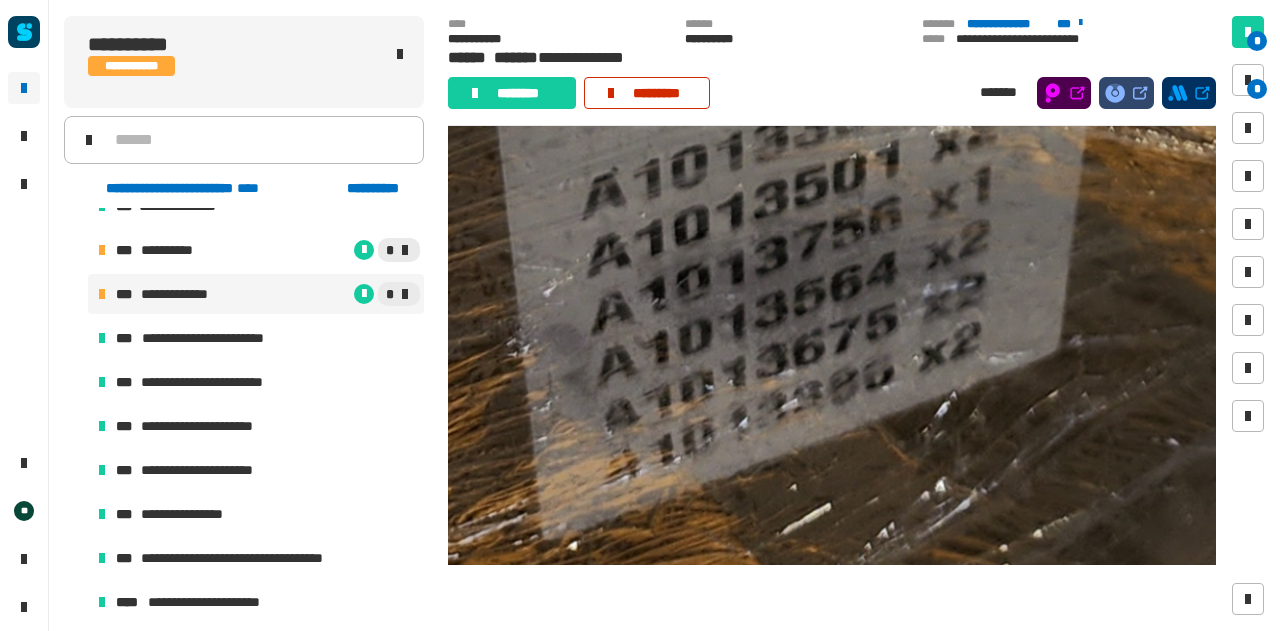 click on "*********" 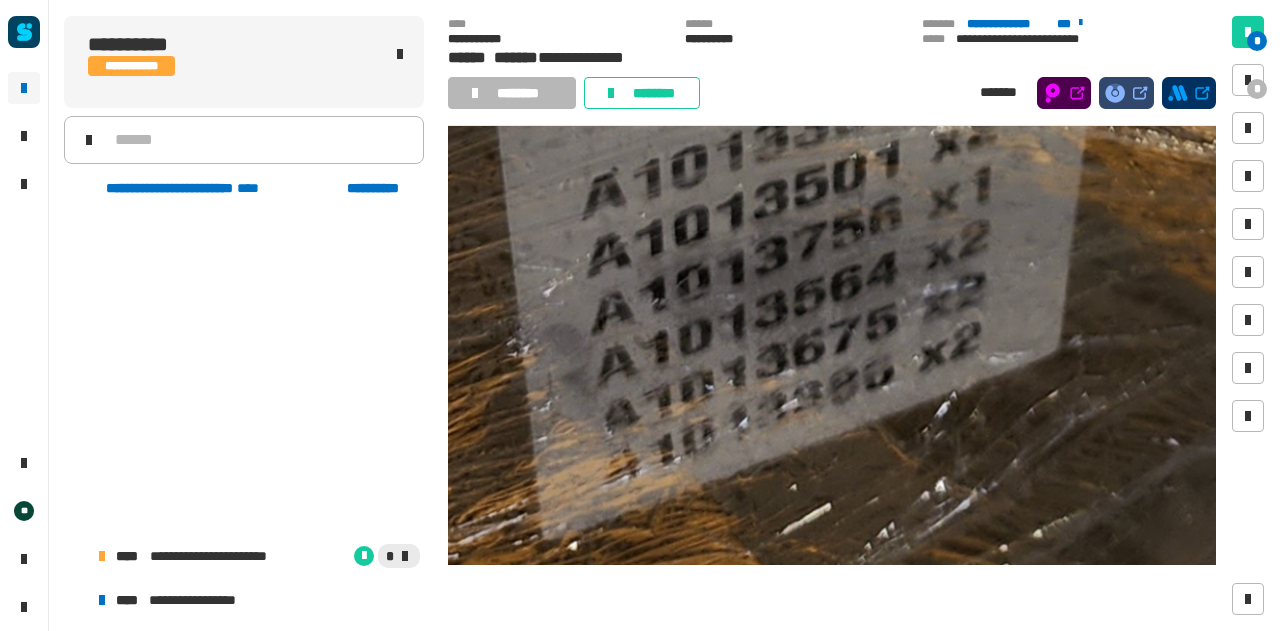scroll, scrollTop: 2254, scrollLeft: 0, axis: vertical 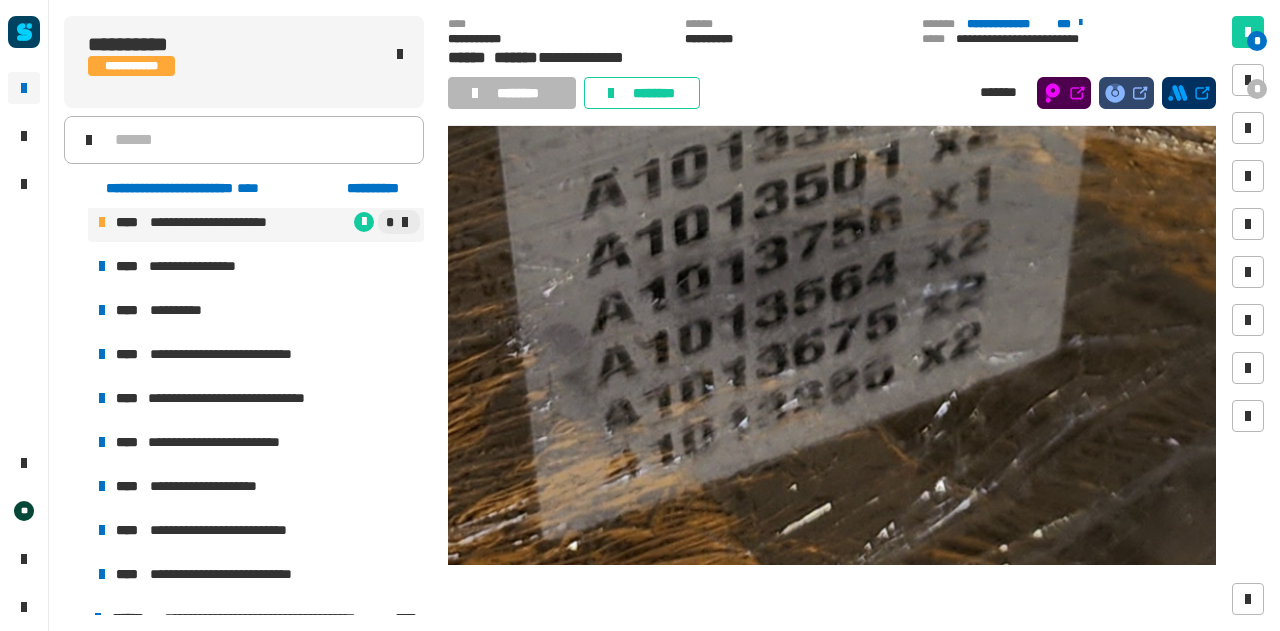 click on "**********" at bounding box center (256, 222) 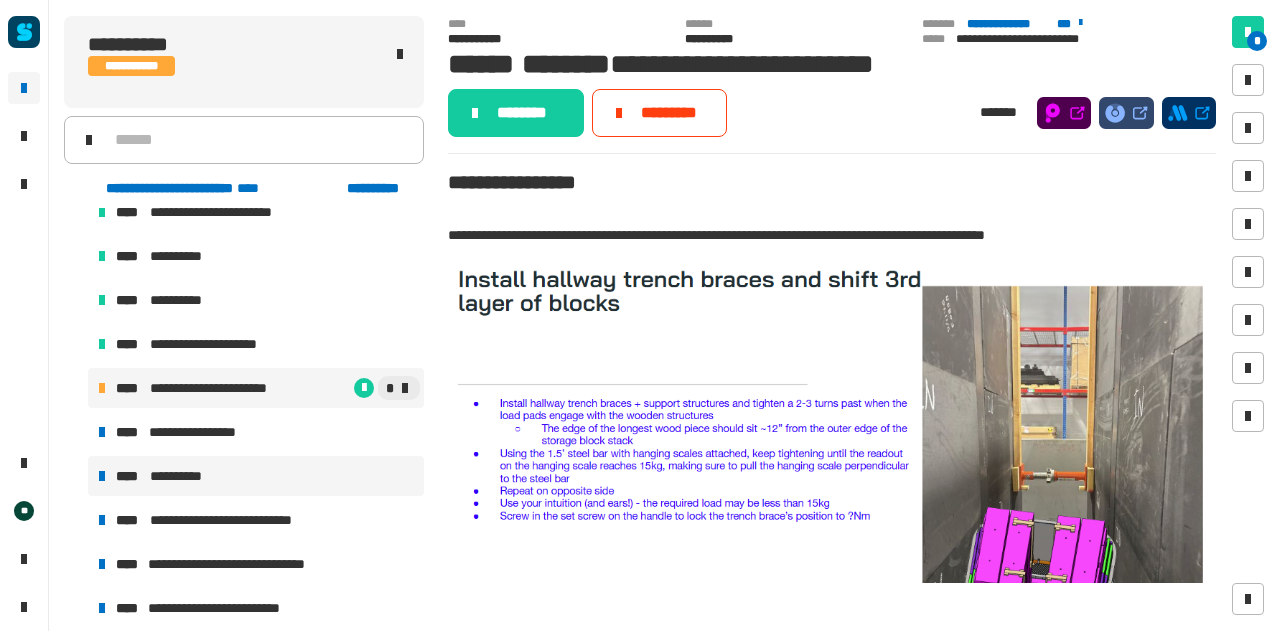 scroll, scrollTop: 2086, scrollLeft: 0, axis: vertical 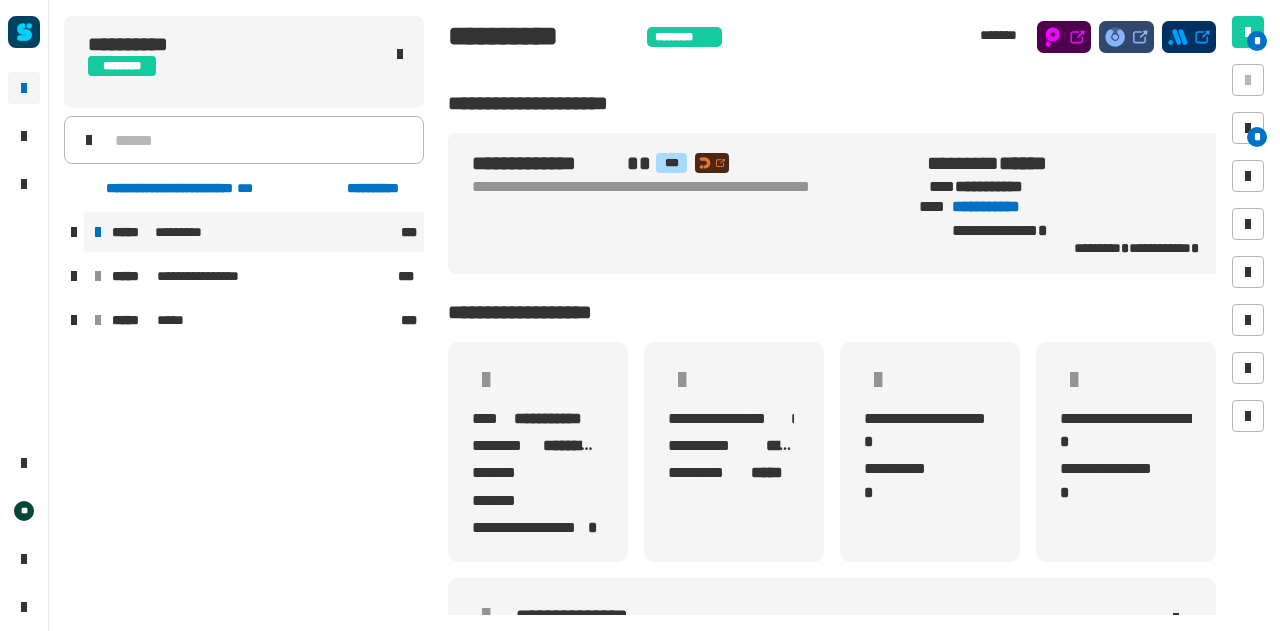 click on "***** ********* ***" at bounding box center (254, 232) 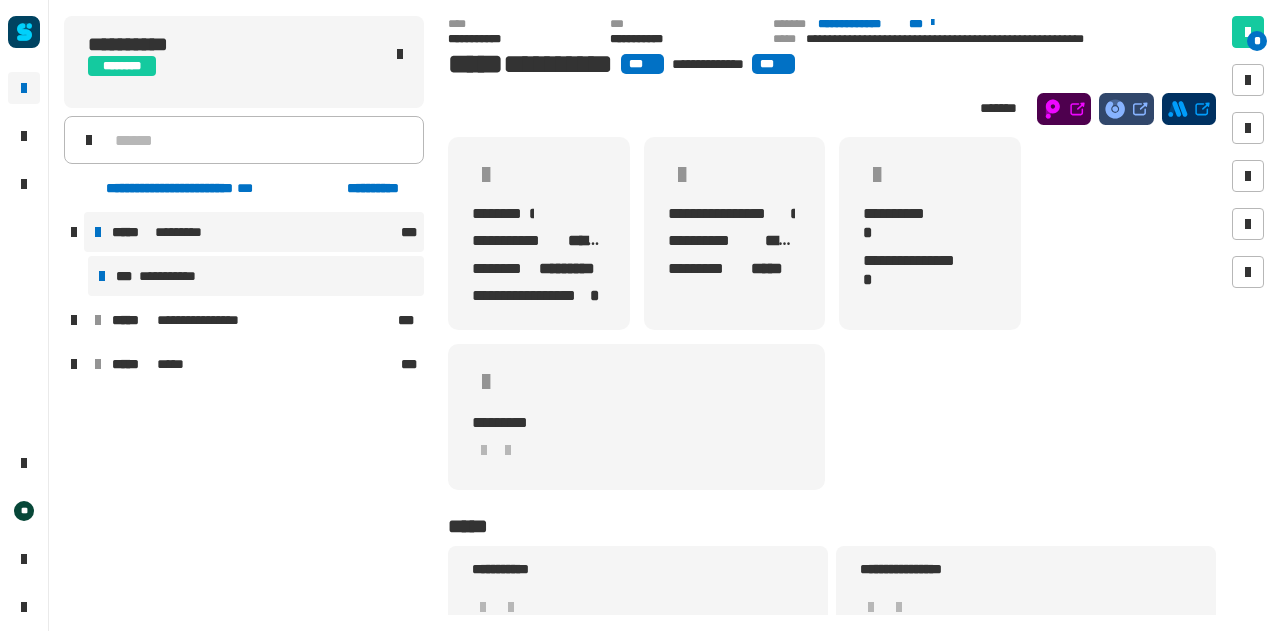 click on "**********" at bounding box center [256, 276] 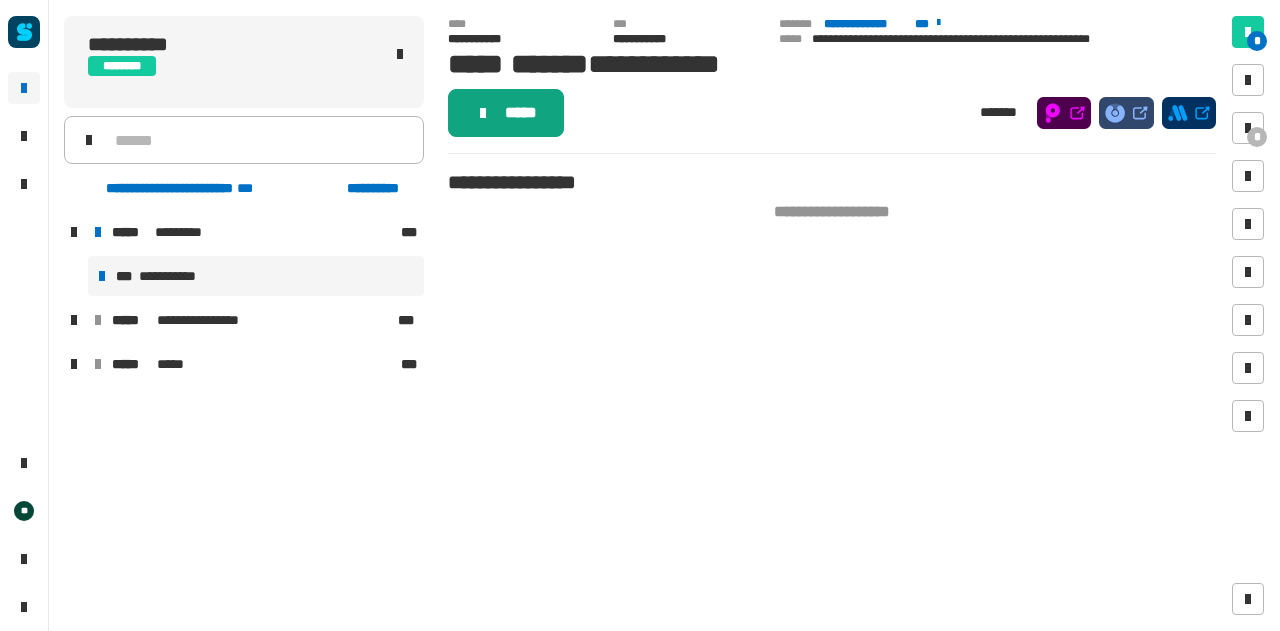click on "*****" 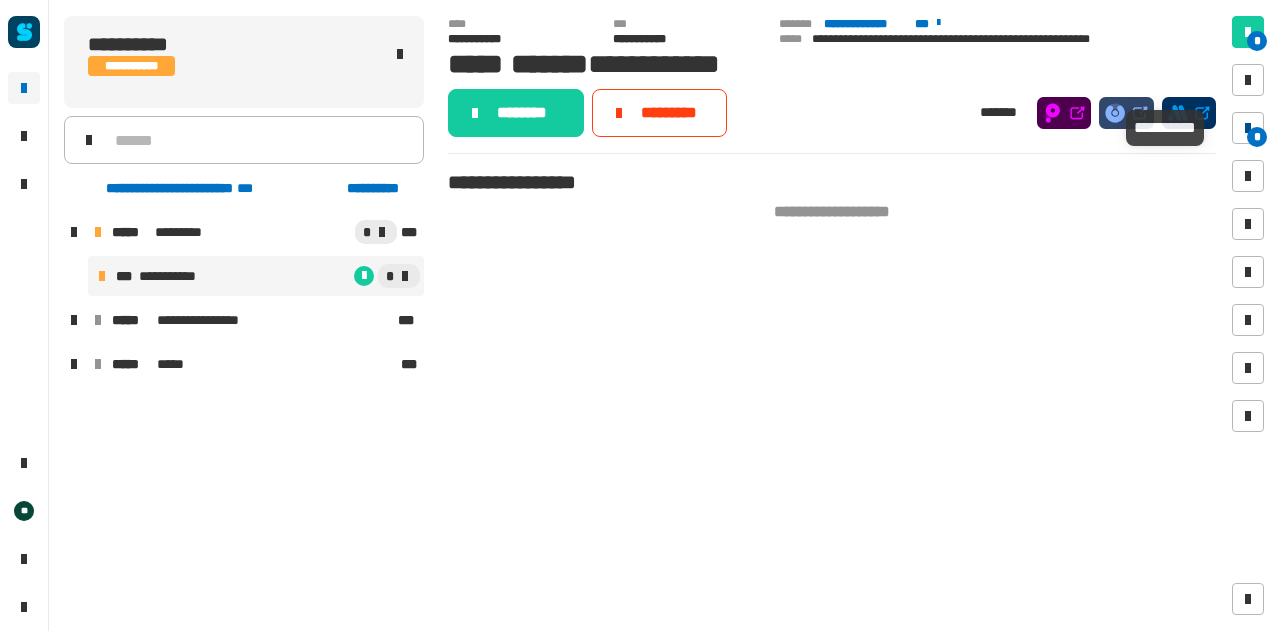 click at bounding box center (1248, 128) 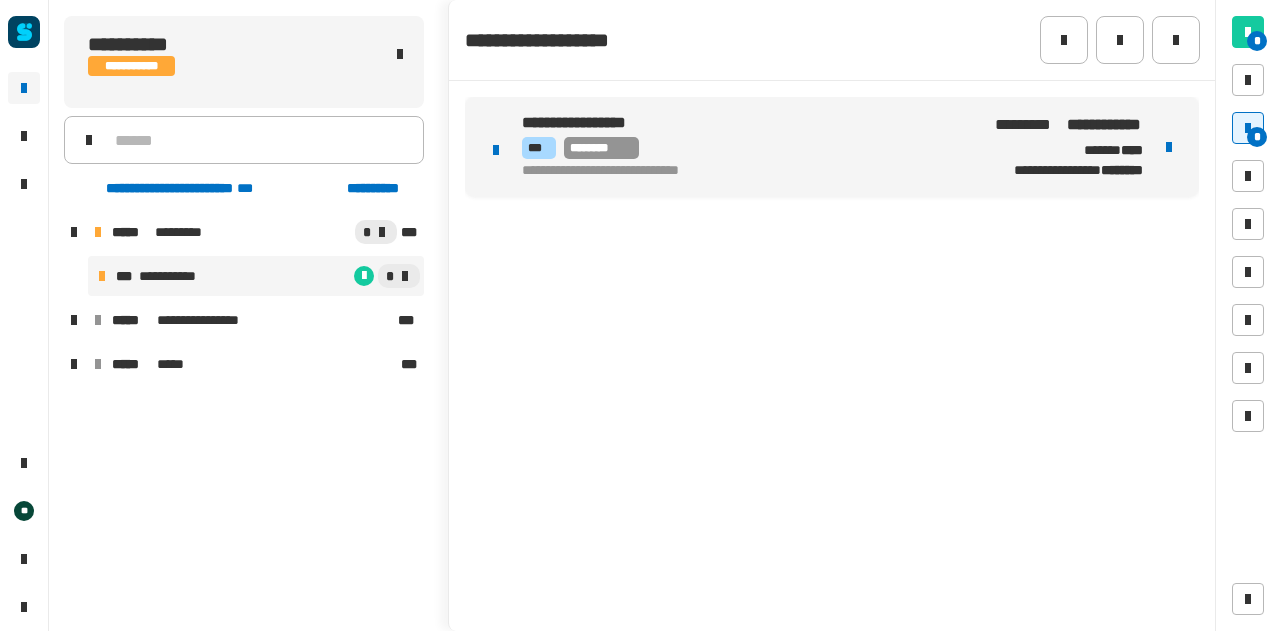 click at bounding box center [1169, 147] 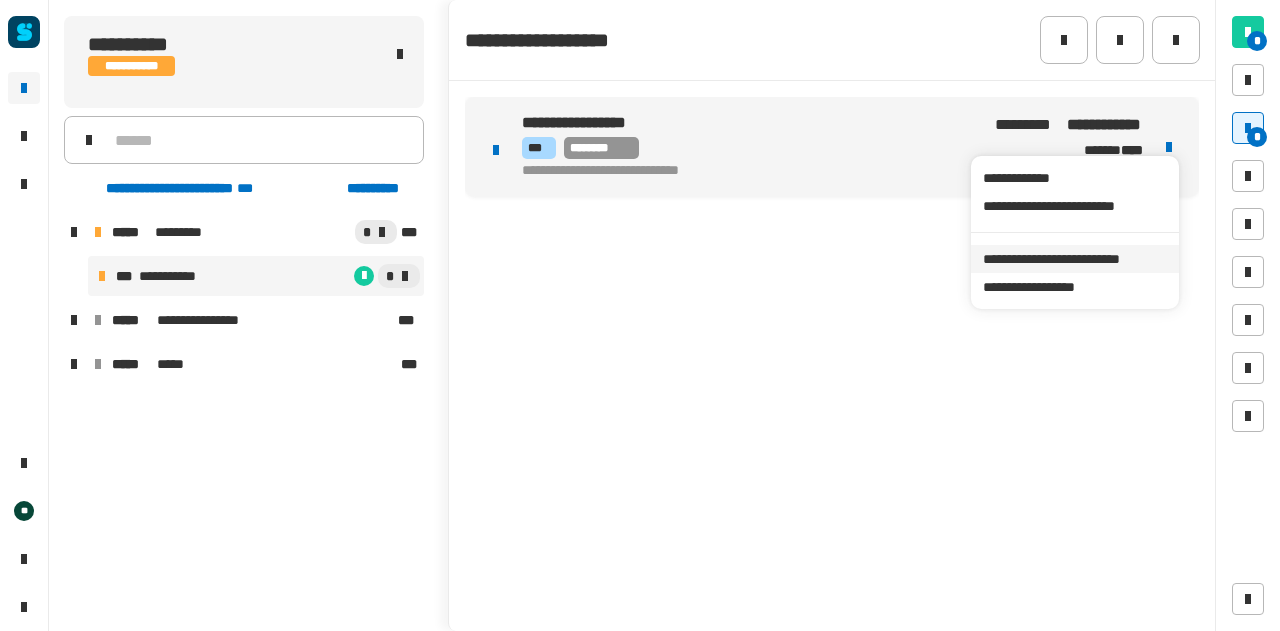 click on "**********" at bounding box center (1074, 259) 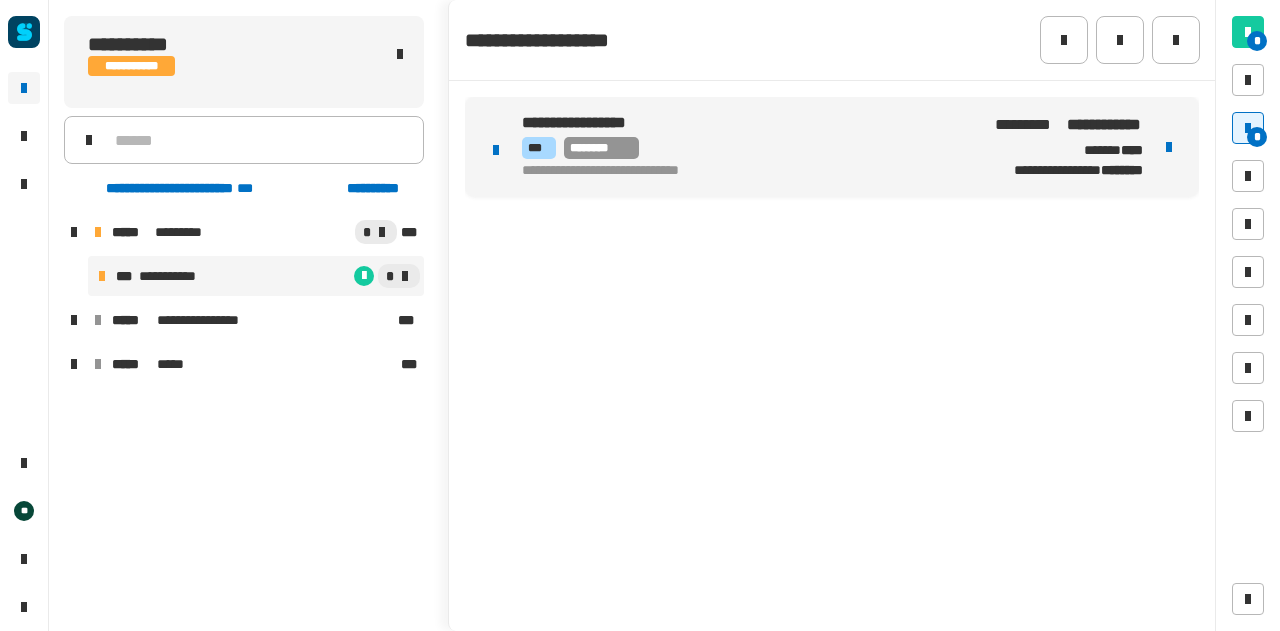 click on "**********" at bounding box center [746, 123] 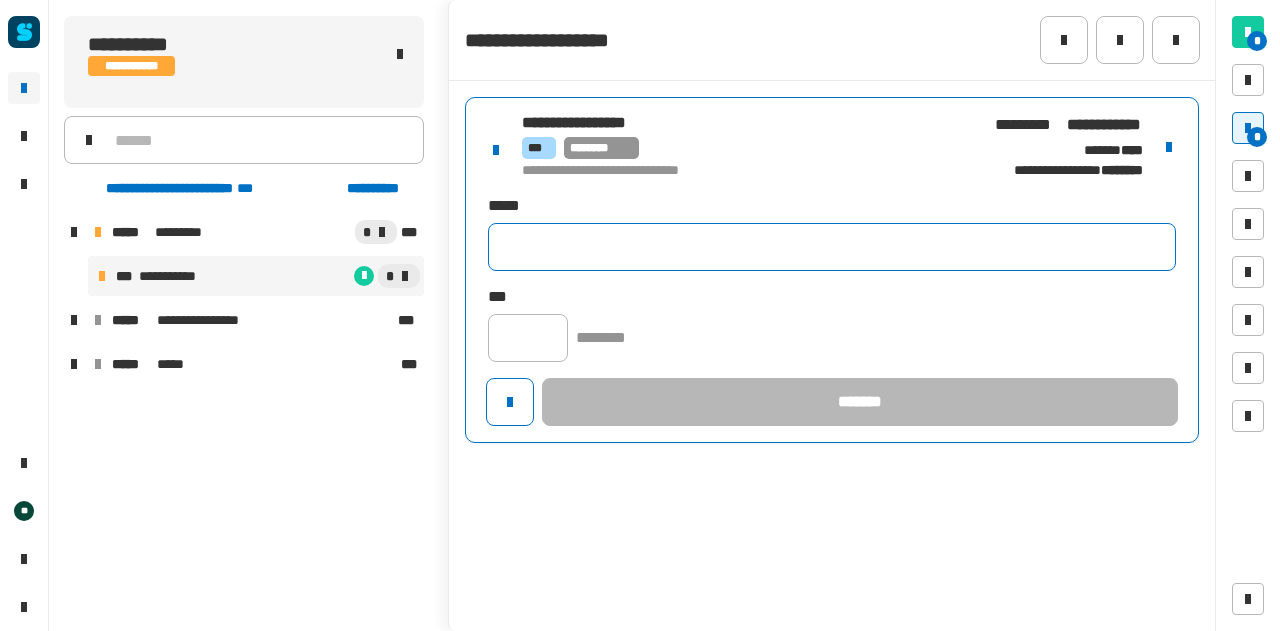 click 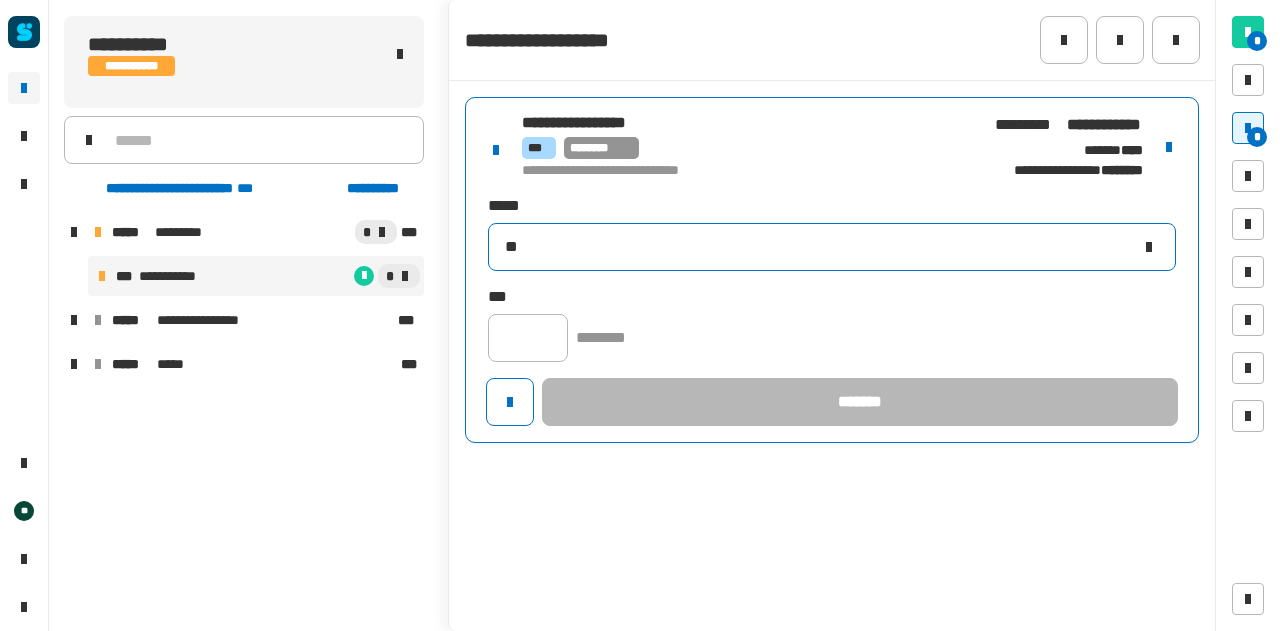 type on "*" 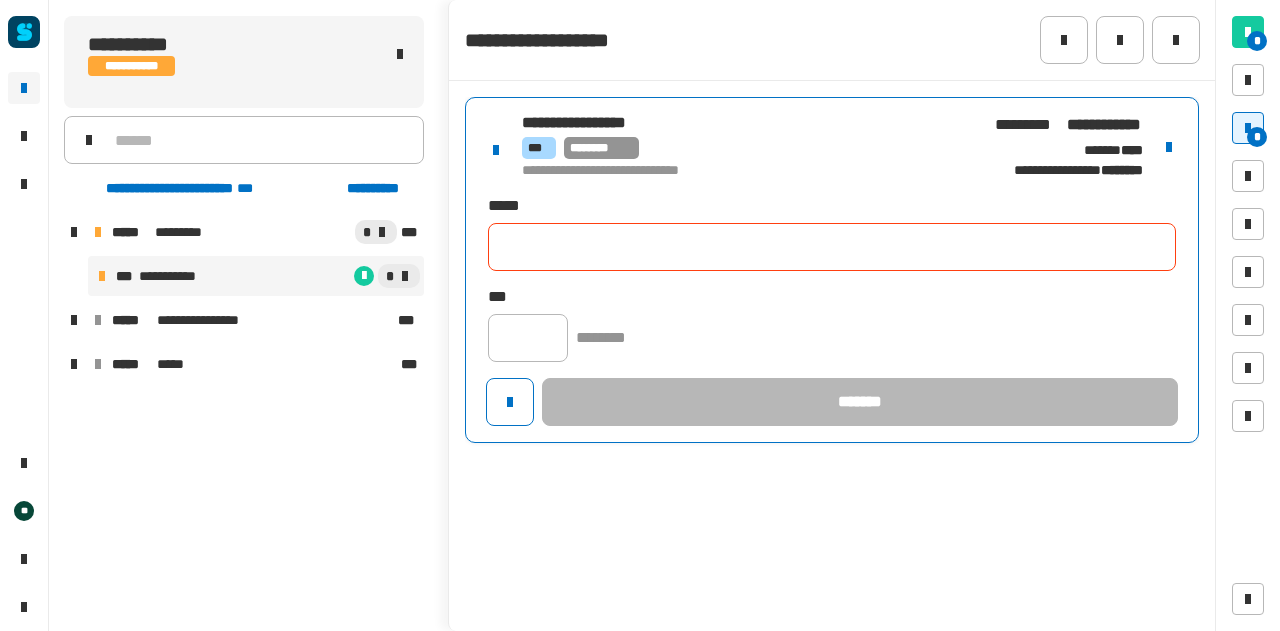 paste on "**********" 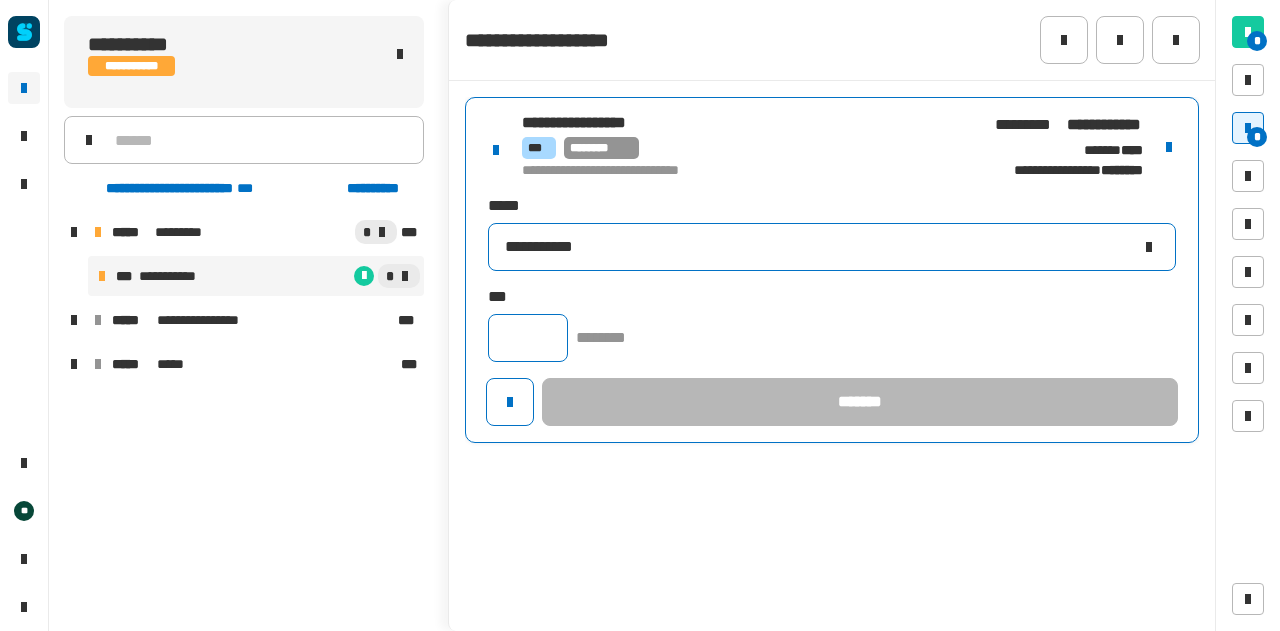type on "**********" 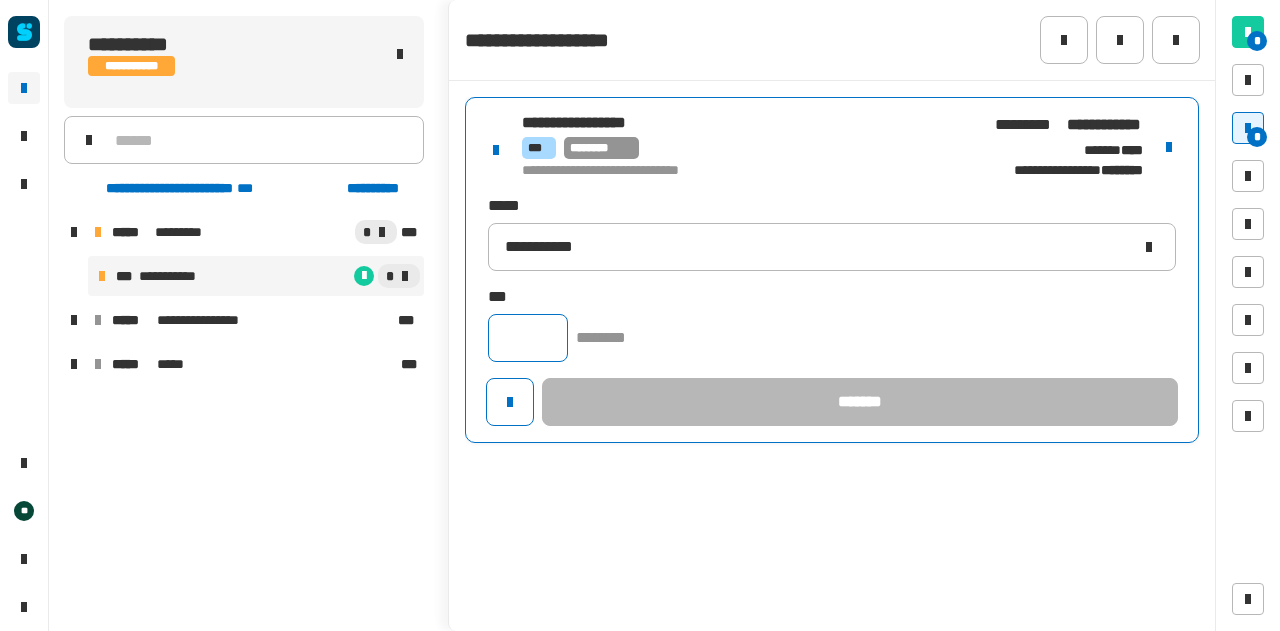 click 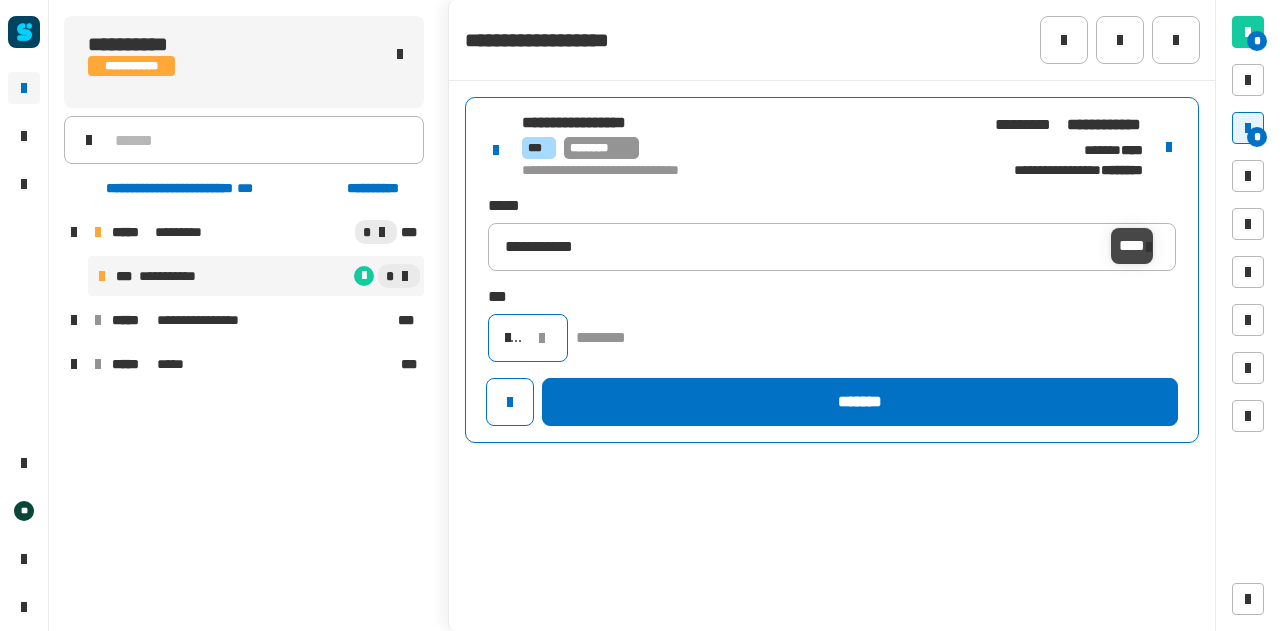 scroll, scrollTop: 0, scrollLeft: 17, axis: horizontal 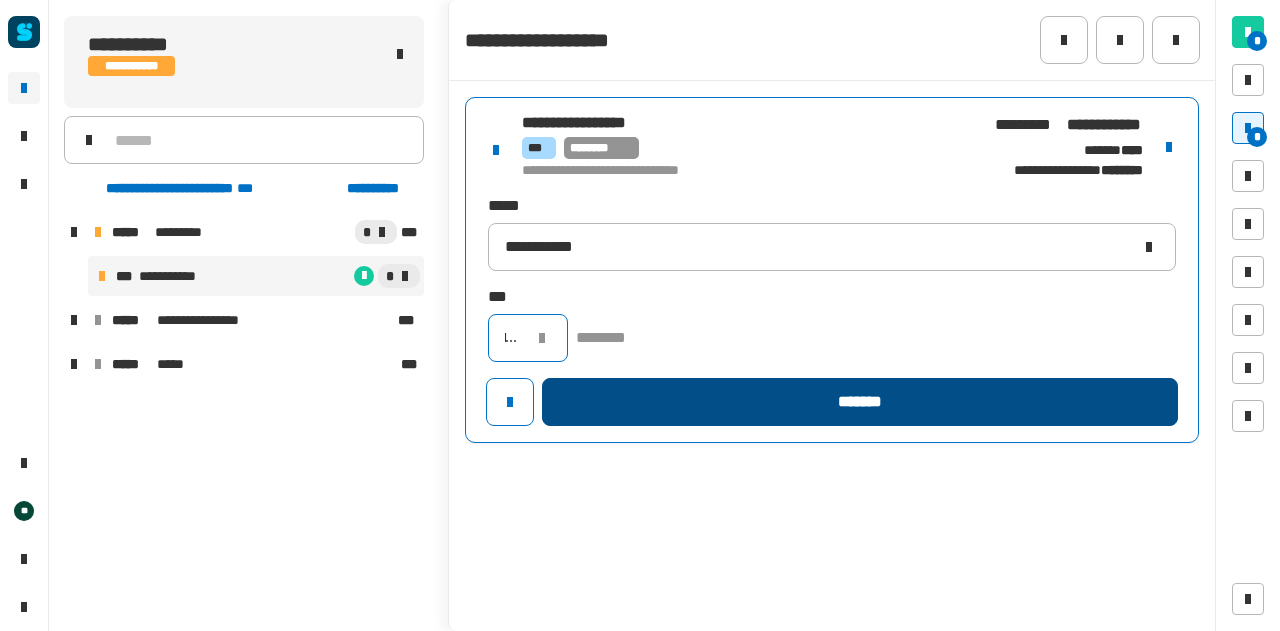 type on "*****" 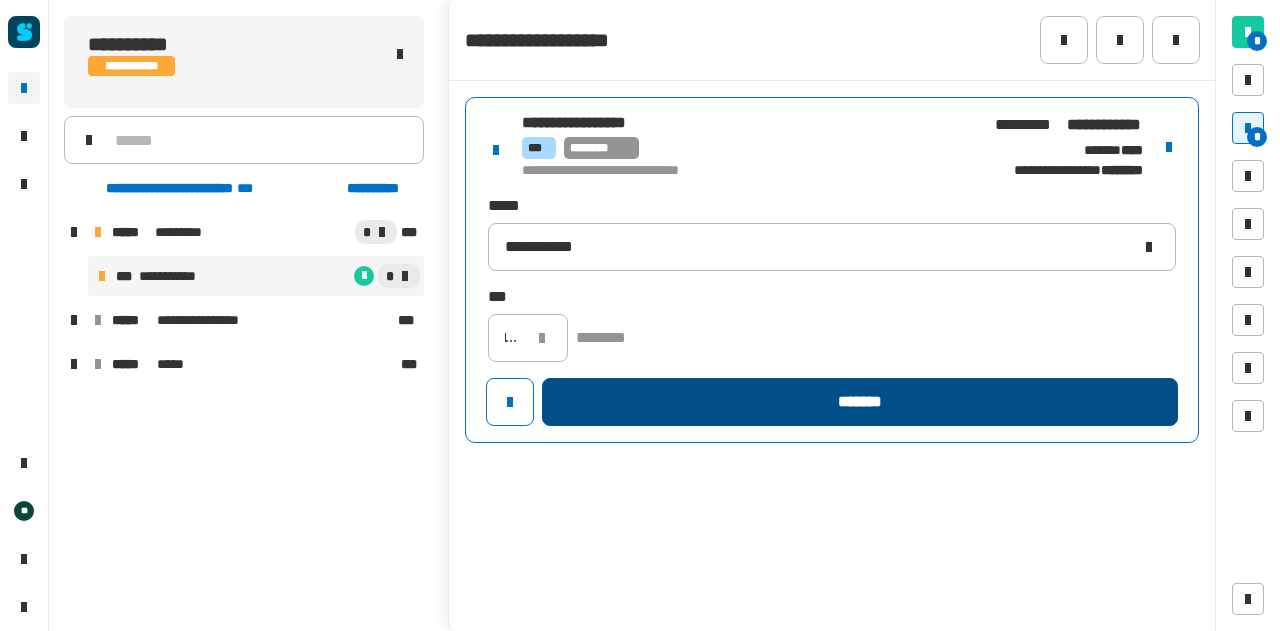 click on "*******" 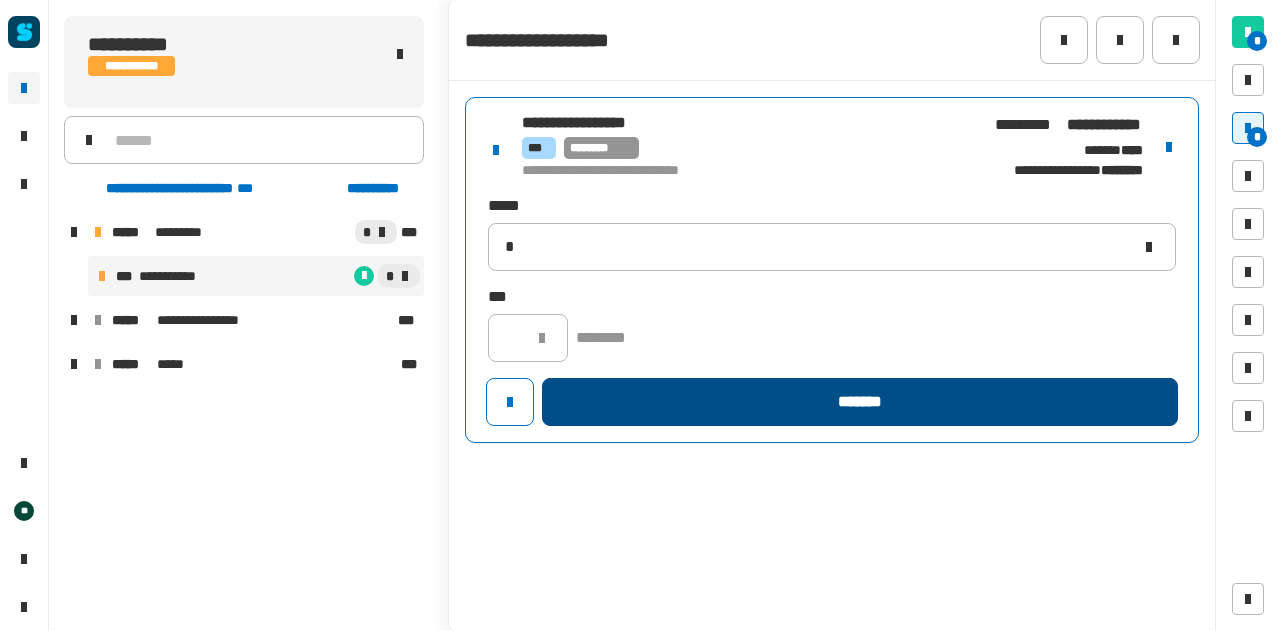 type 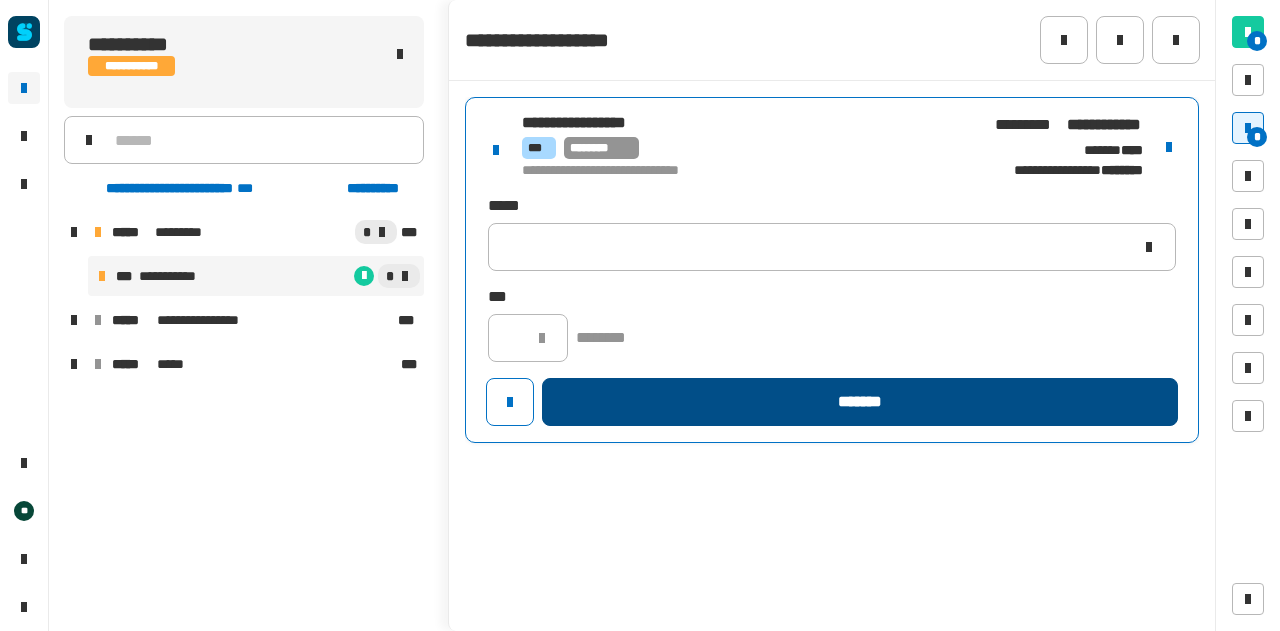 scroll, scrollTop: 0, scrollLeft: 0, axis: both 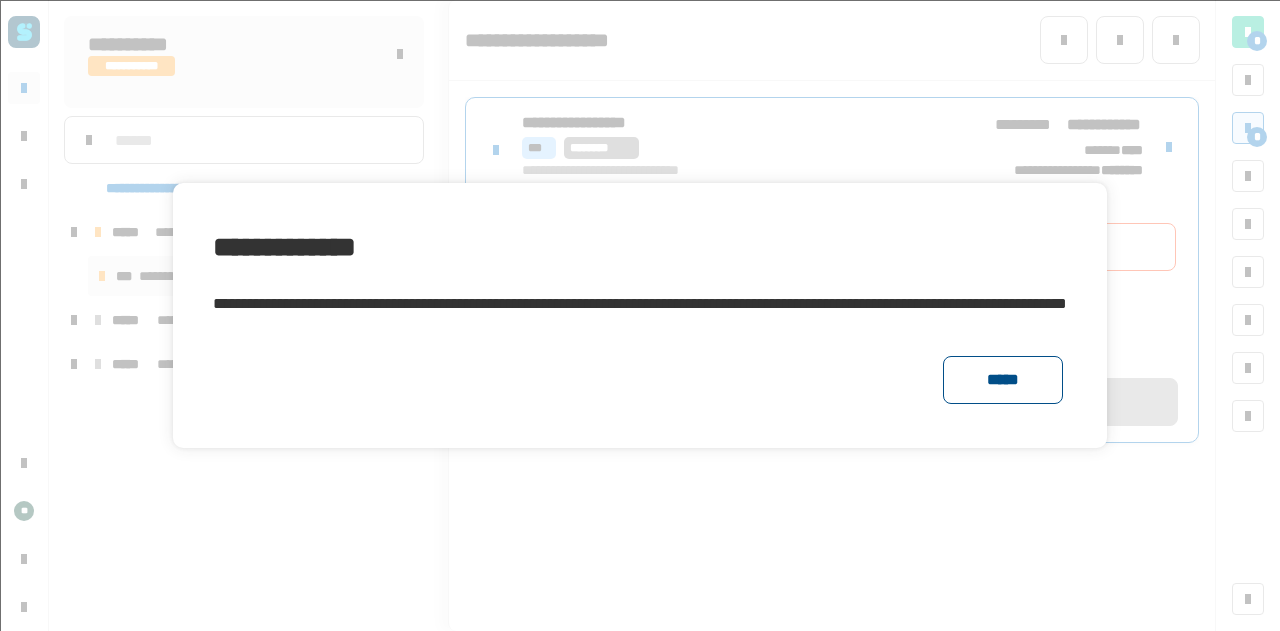 click on "*****" 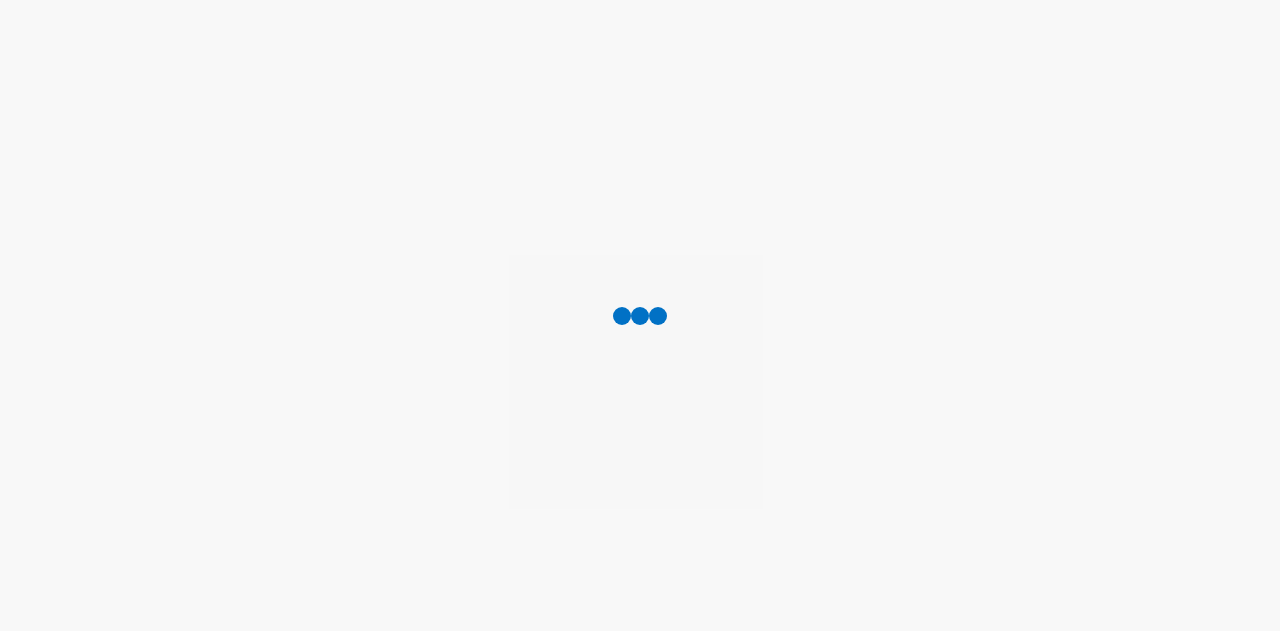 scroll, scrollTop: 0, scrollLeft: 0, axis: both 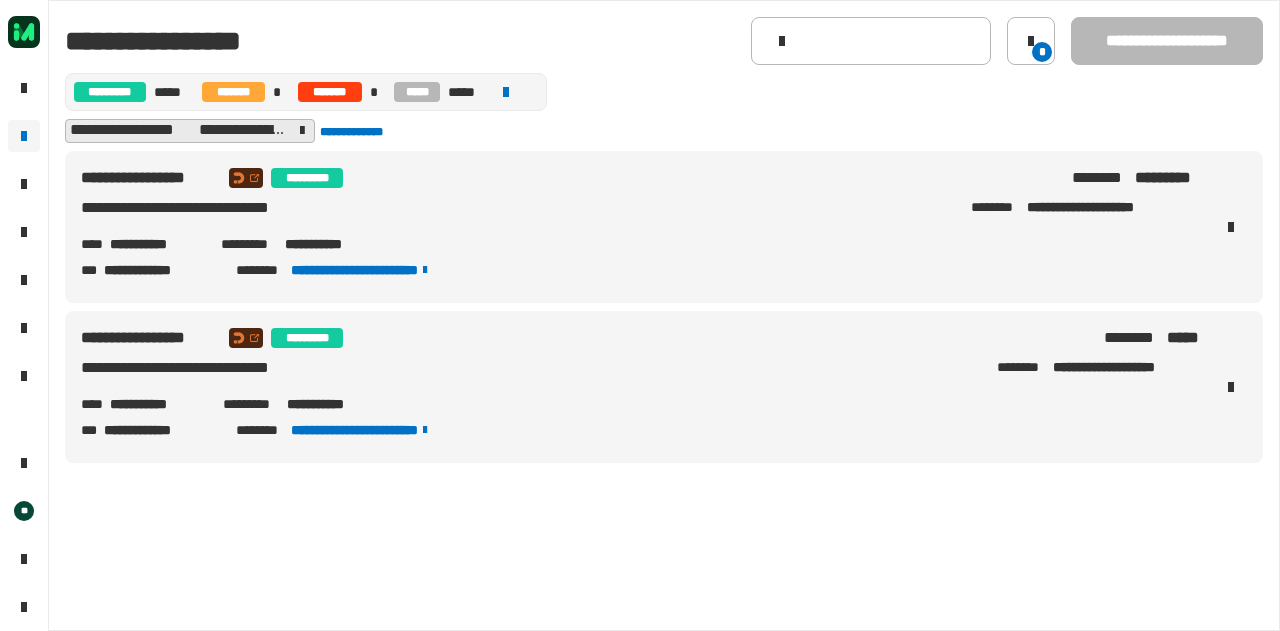 click on "**********" at bounding box center (157, 244) 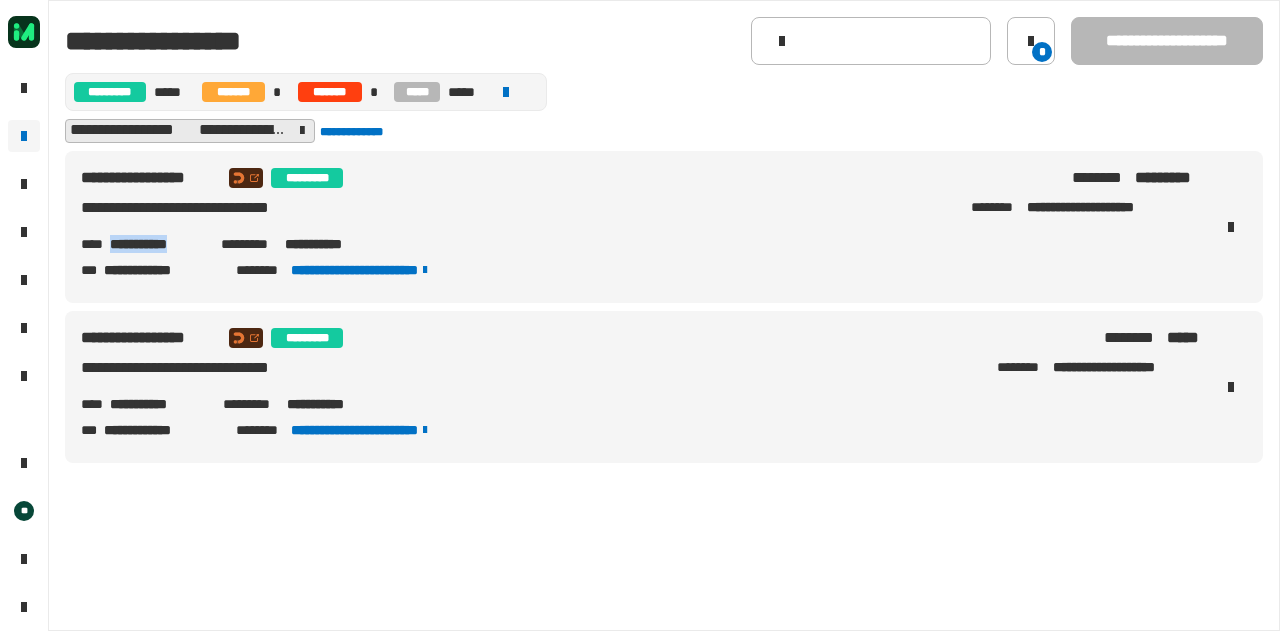 click on "**********" at bounding box center (157, 244) 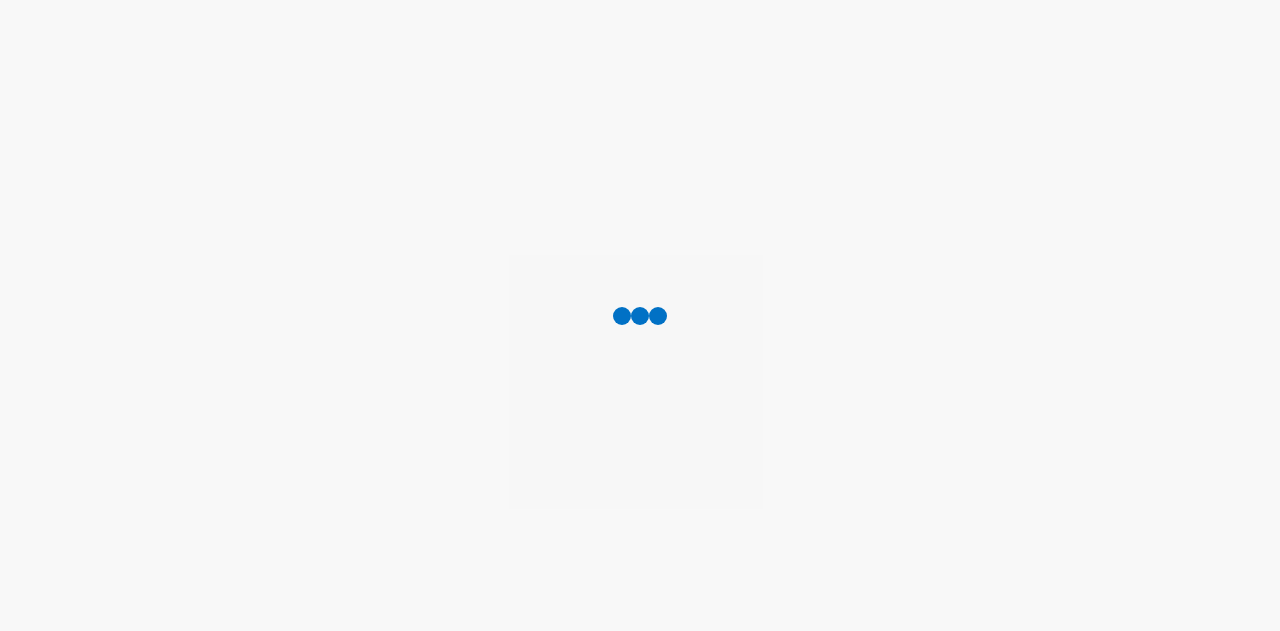 scroll, scrollTop: 0, scrollLeft: 0, axis: both 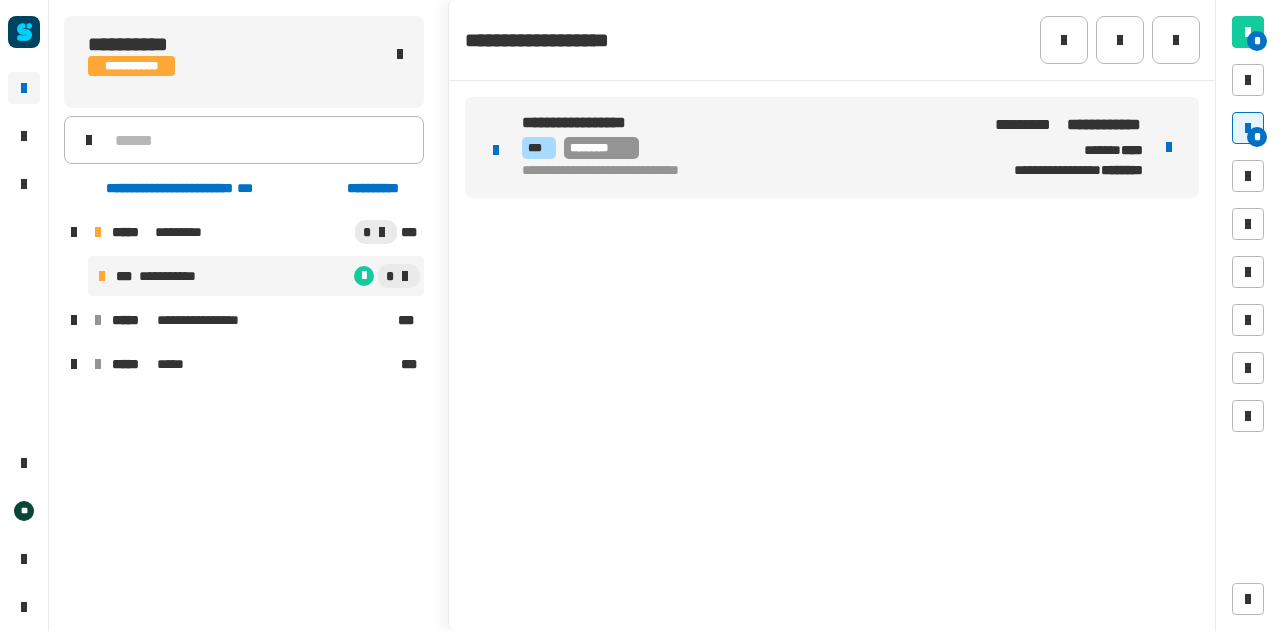 click on "**********" at bounding box center (746, 171) 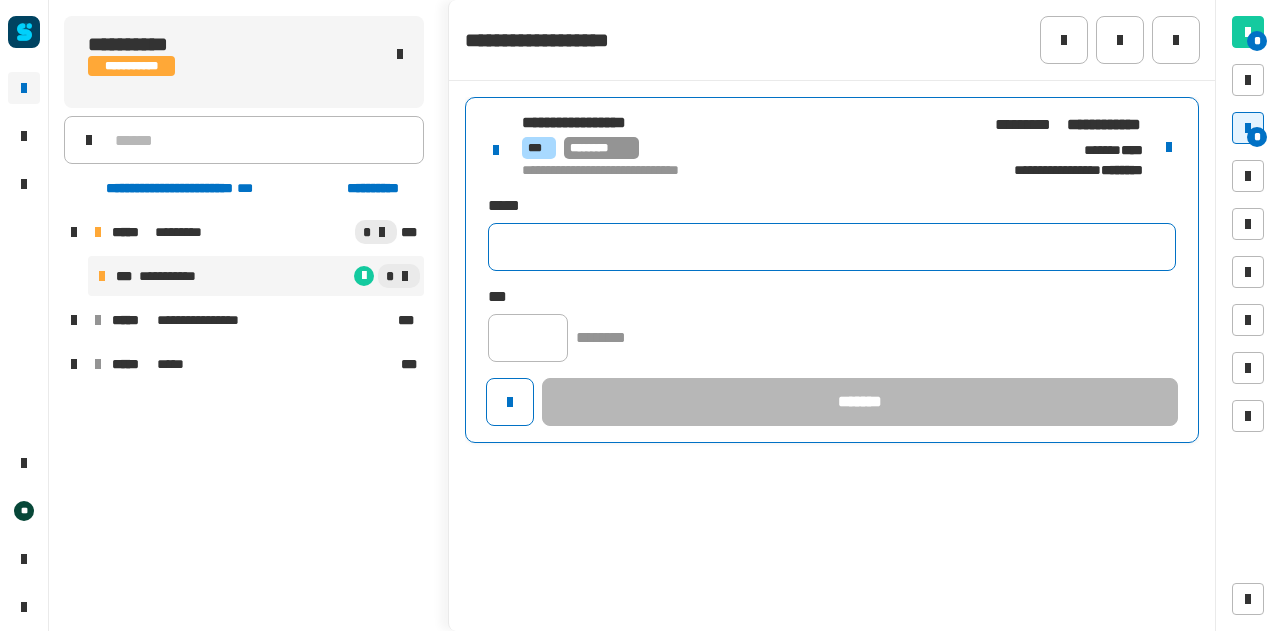 click 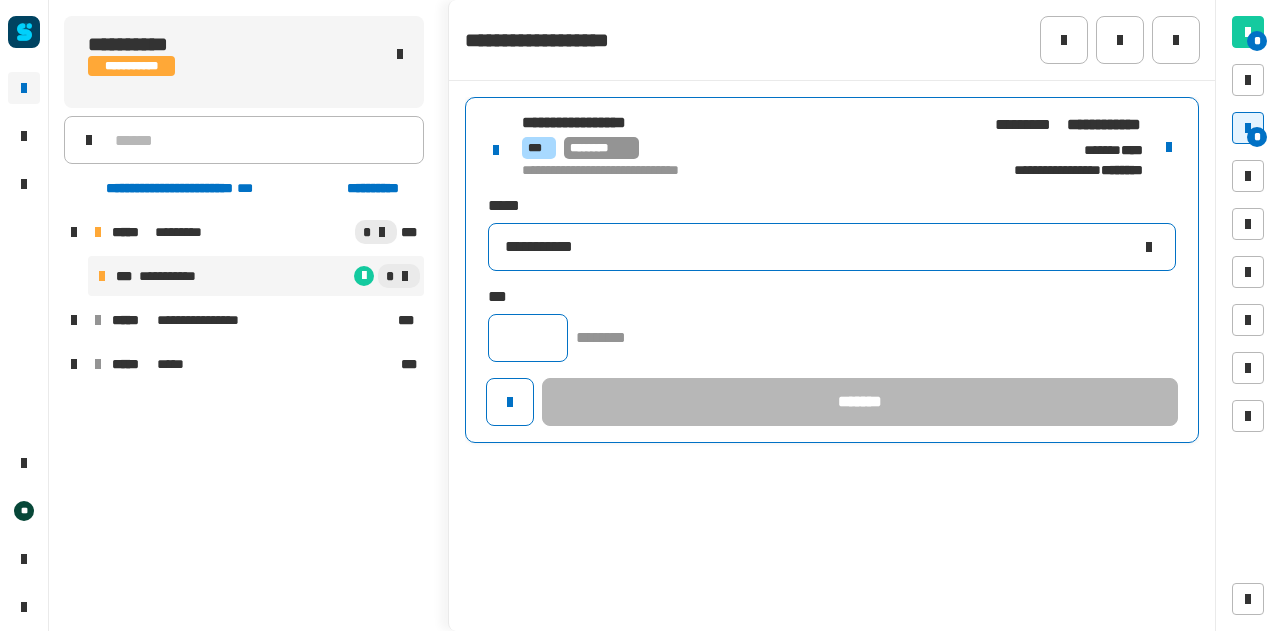 type on "**********" 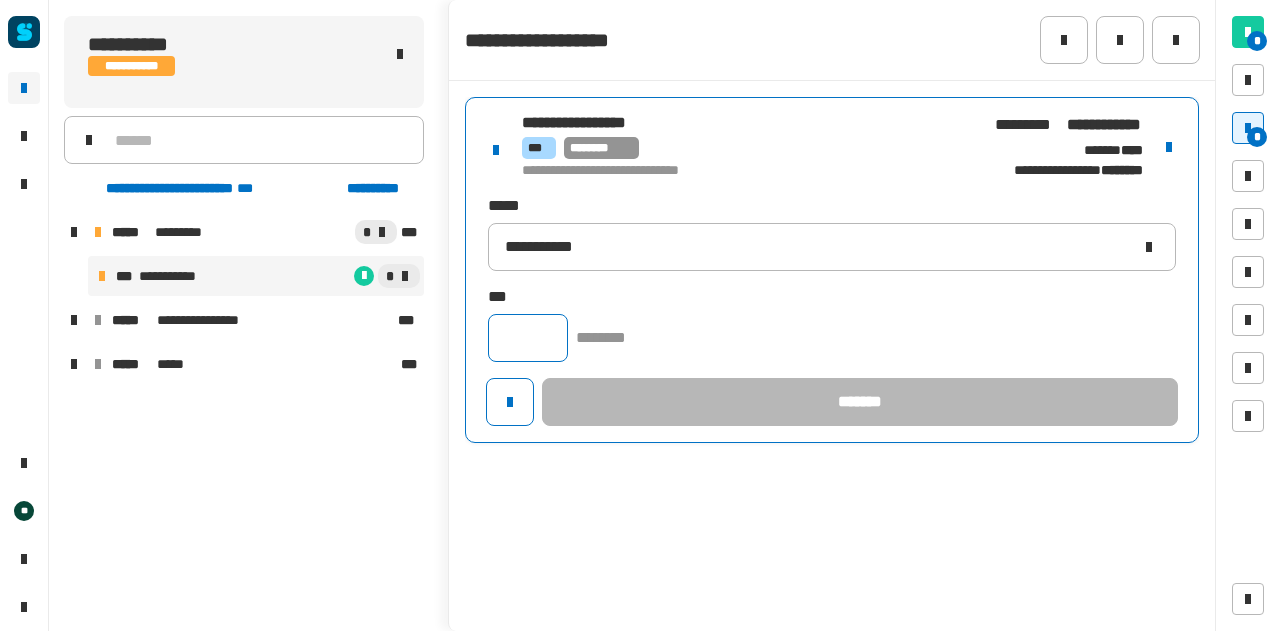 click 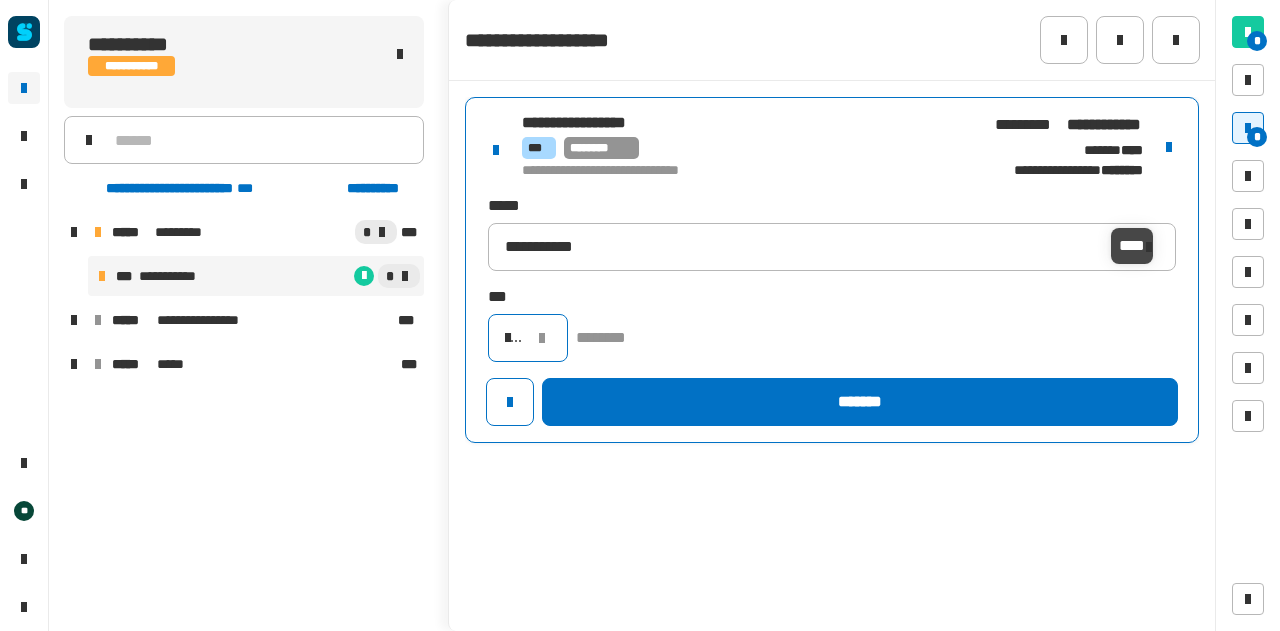scroll, scrollTop: 0, scrollLeft: 17, axis: horizontal 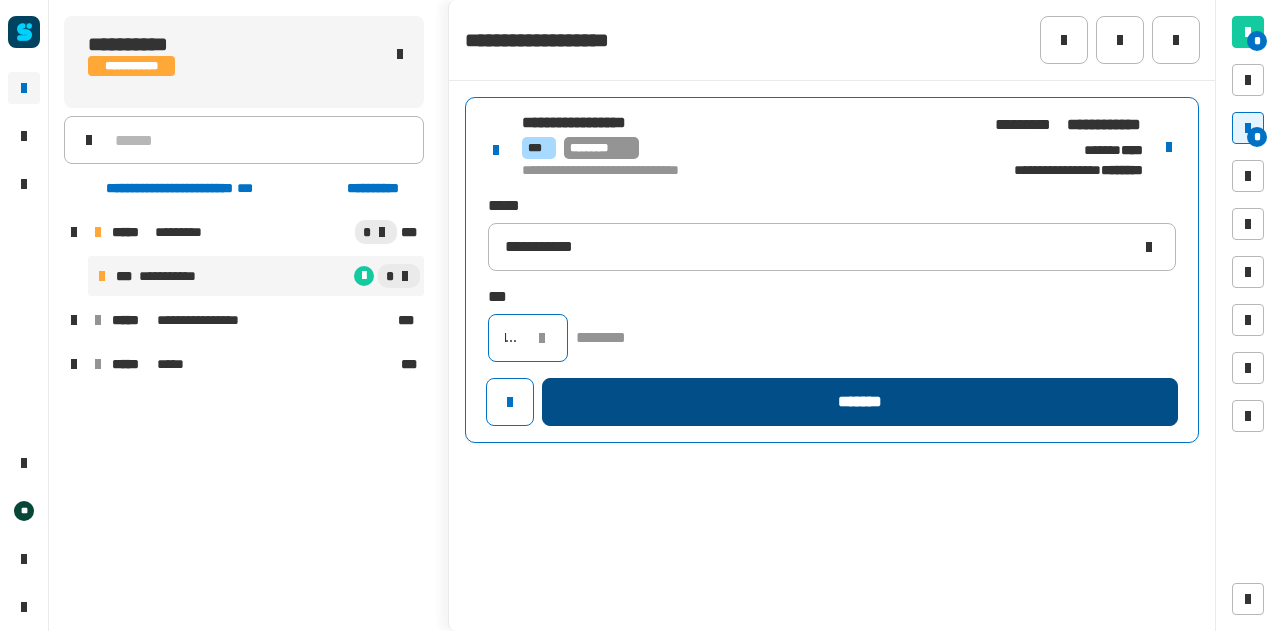 type on "*****" 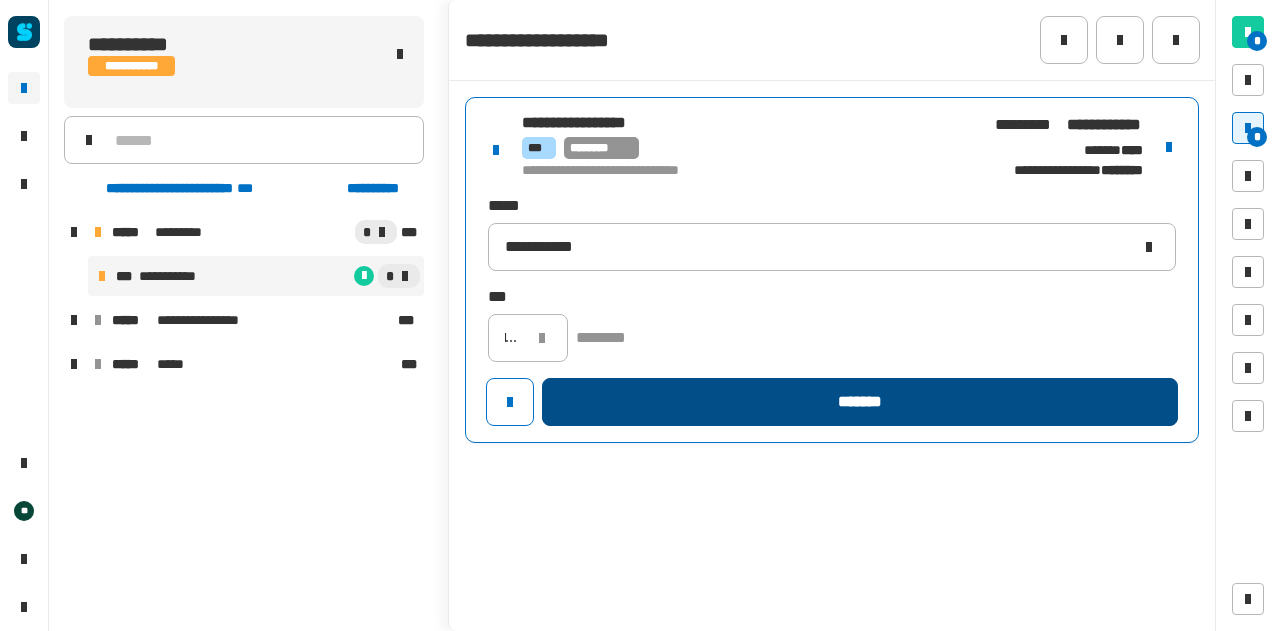 scroll, scrollTop: 0, scrollLeft: 0, axis: both 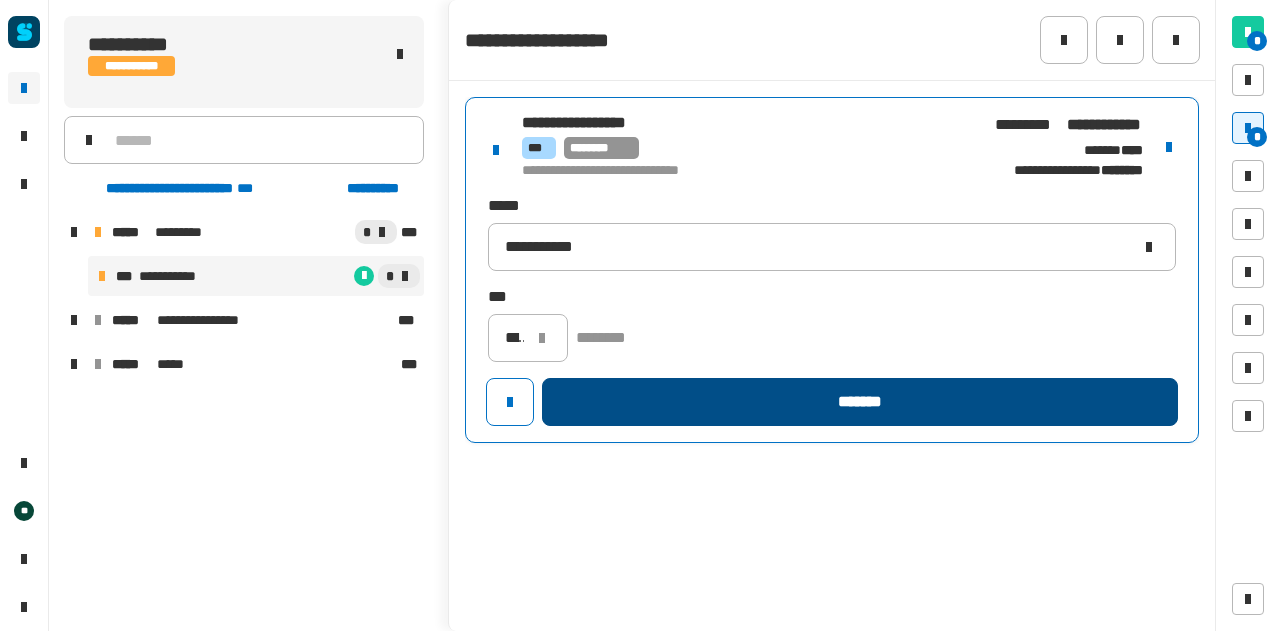 click on "*******" 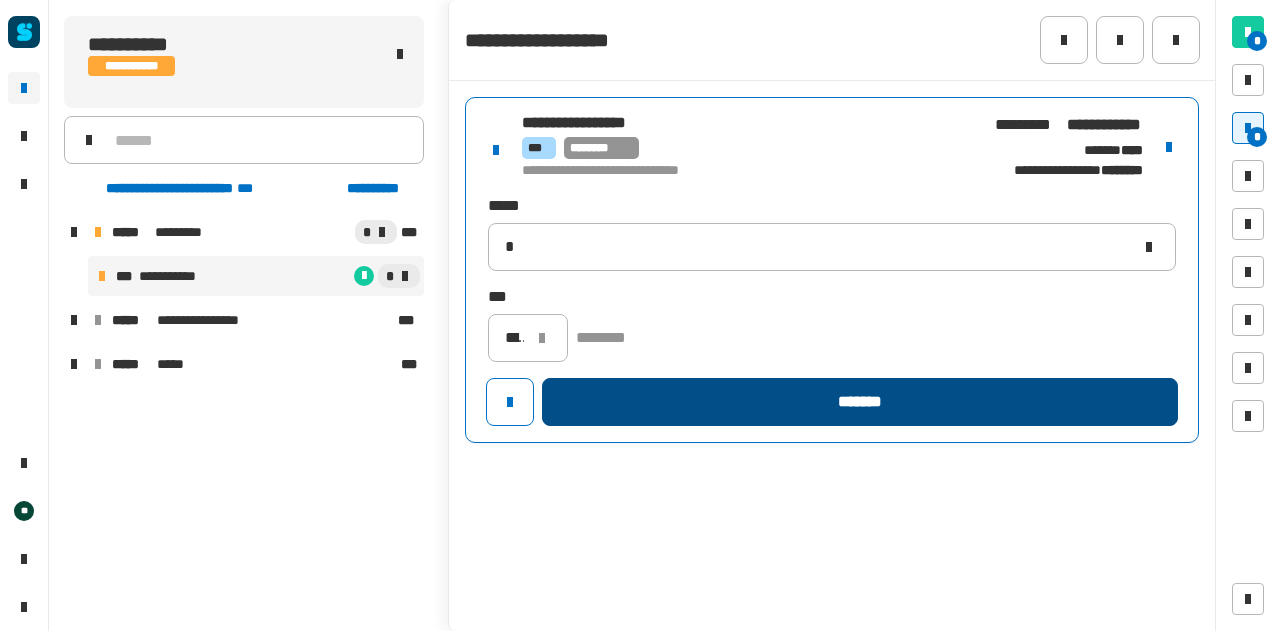 type 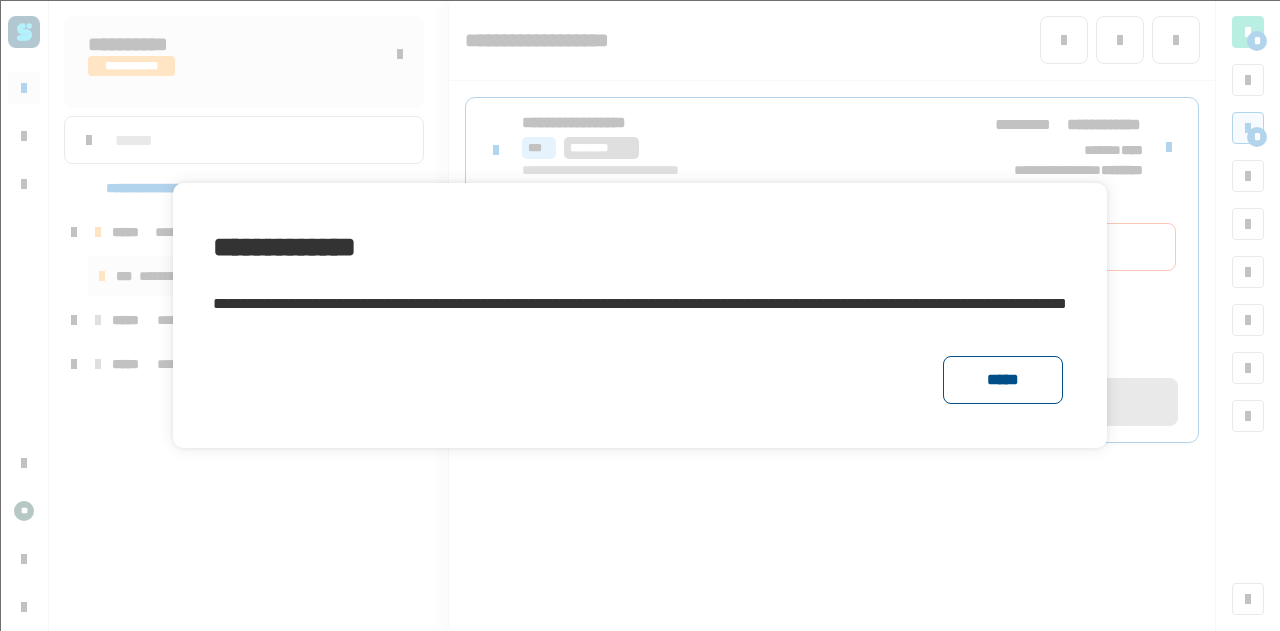click on "*****" 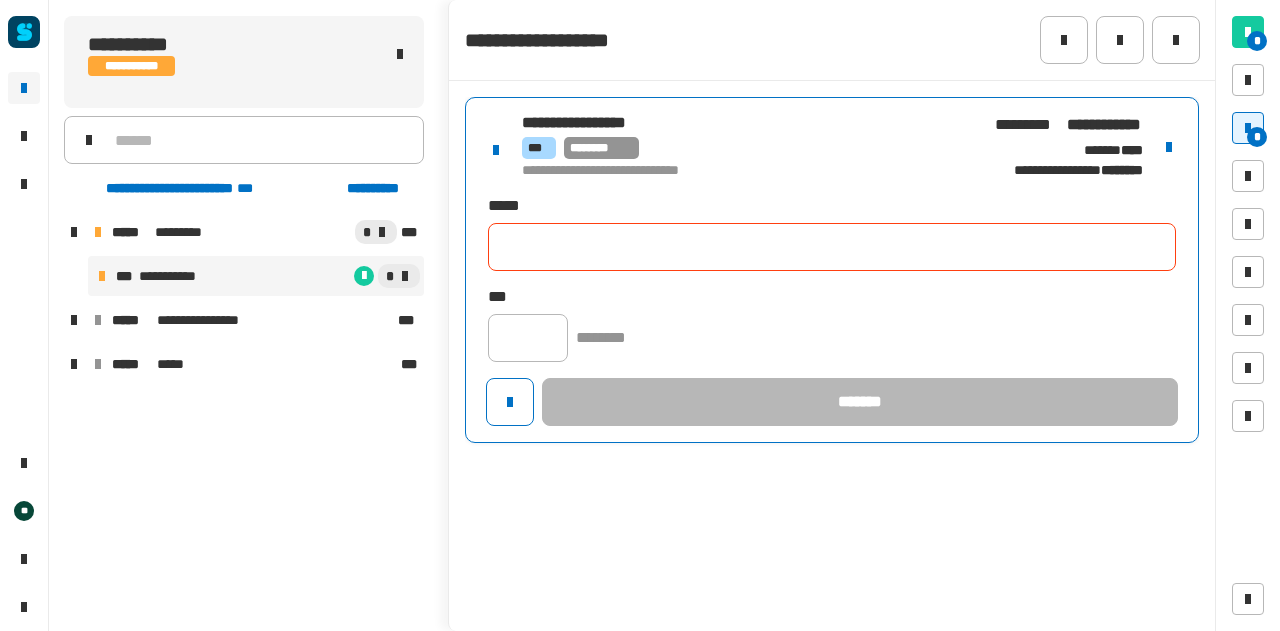 click 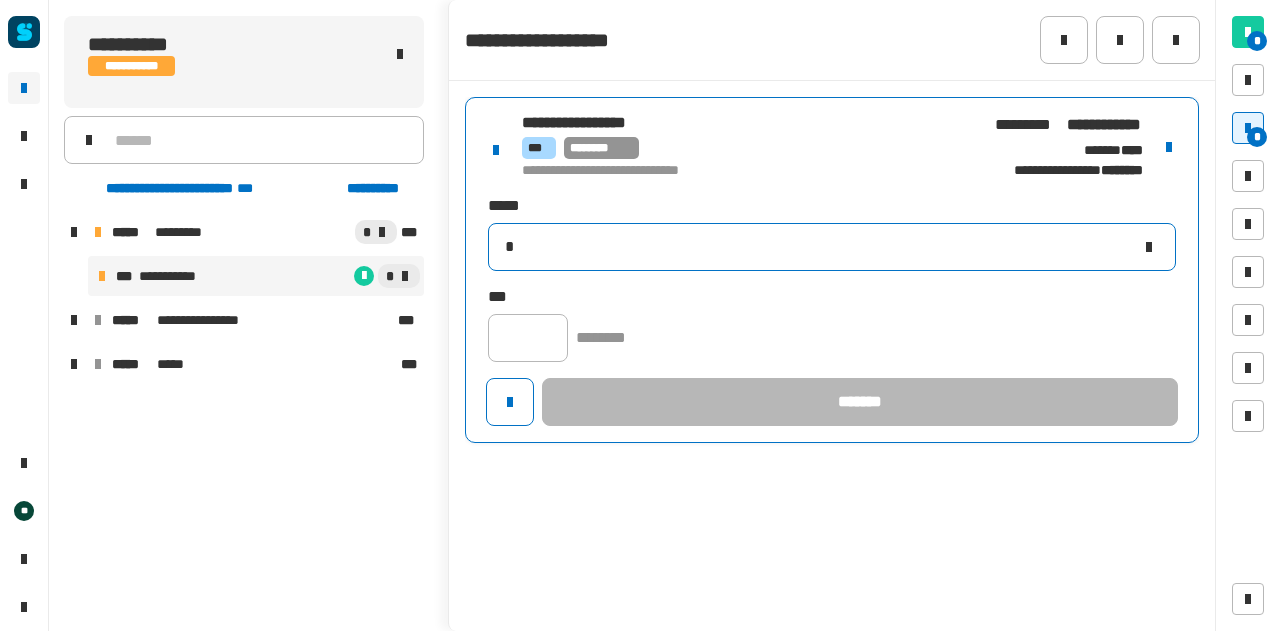 paste on "**********" 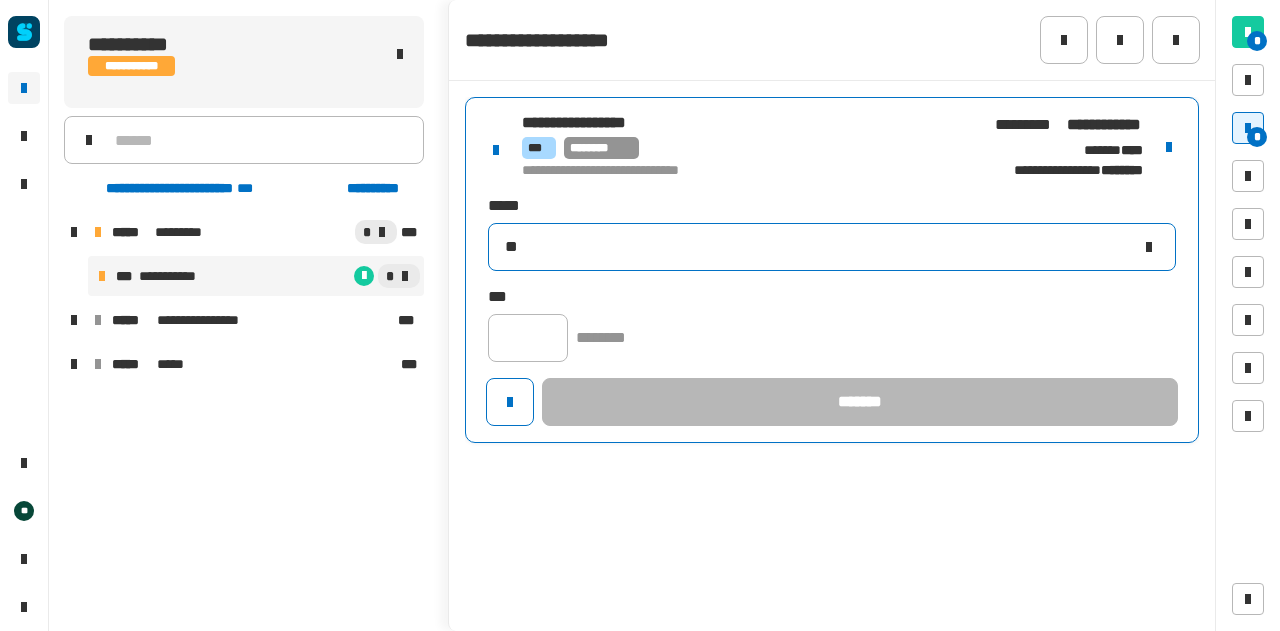 type on "*" 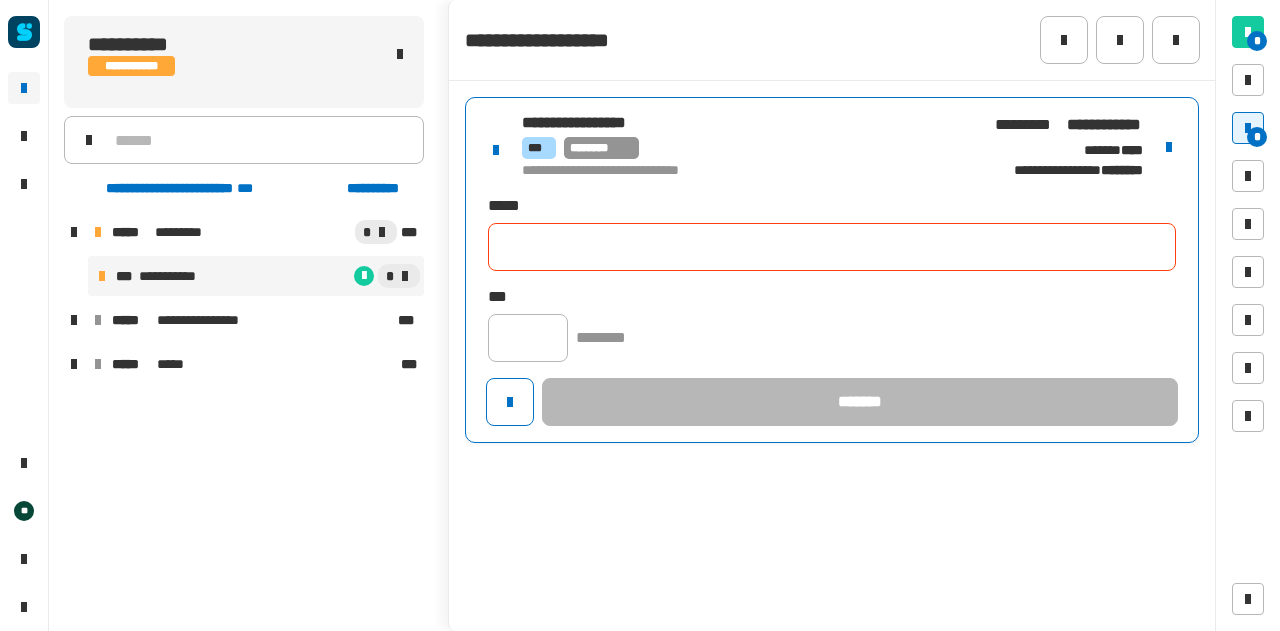 paste on "**********" 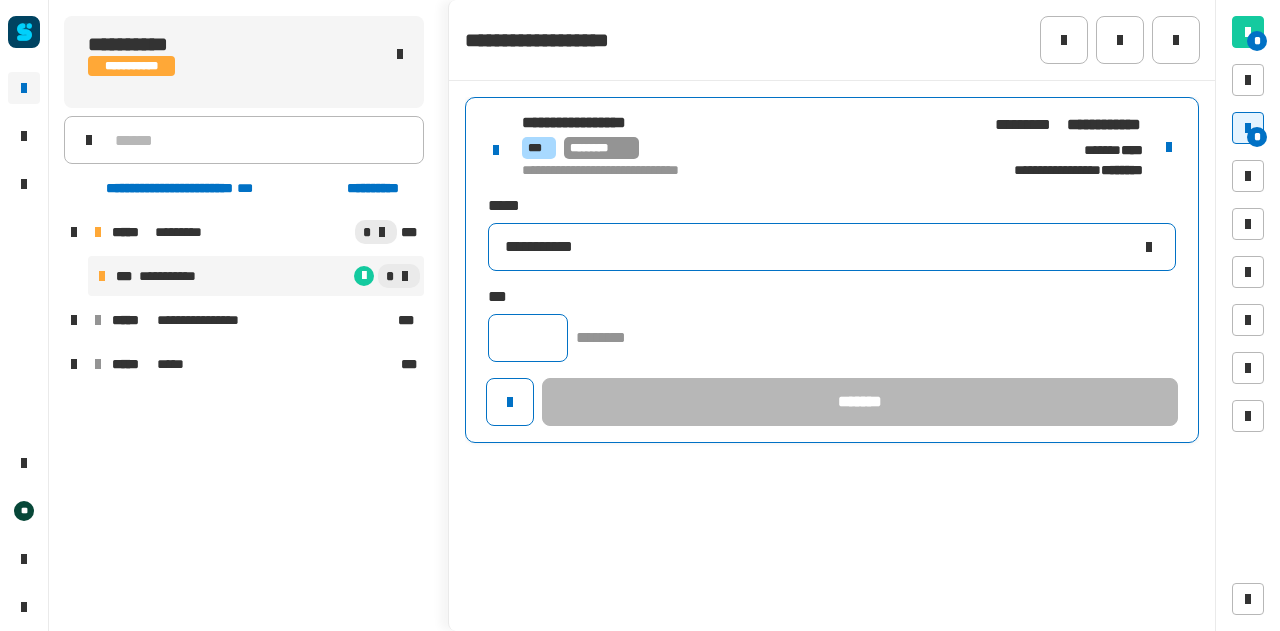 type on "**********" 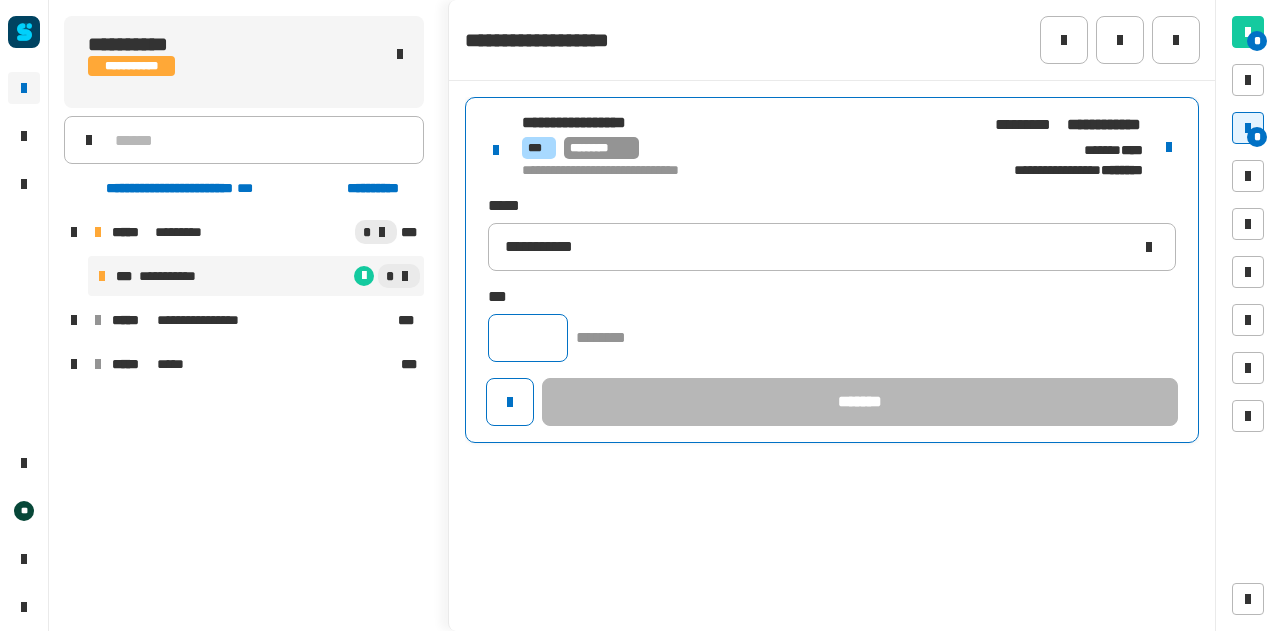 click 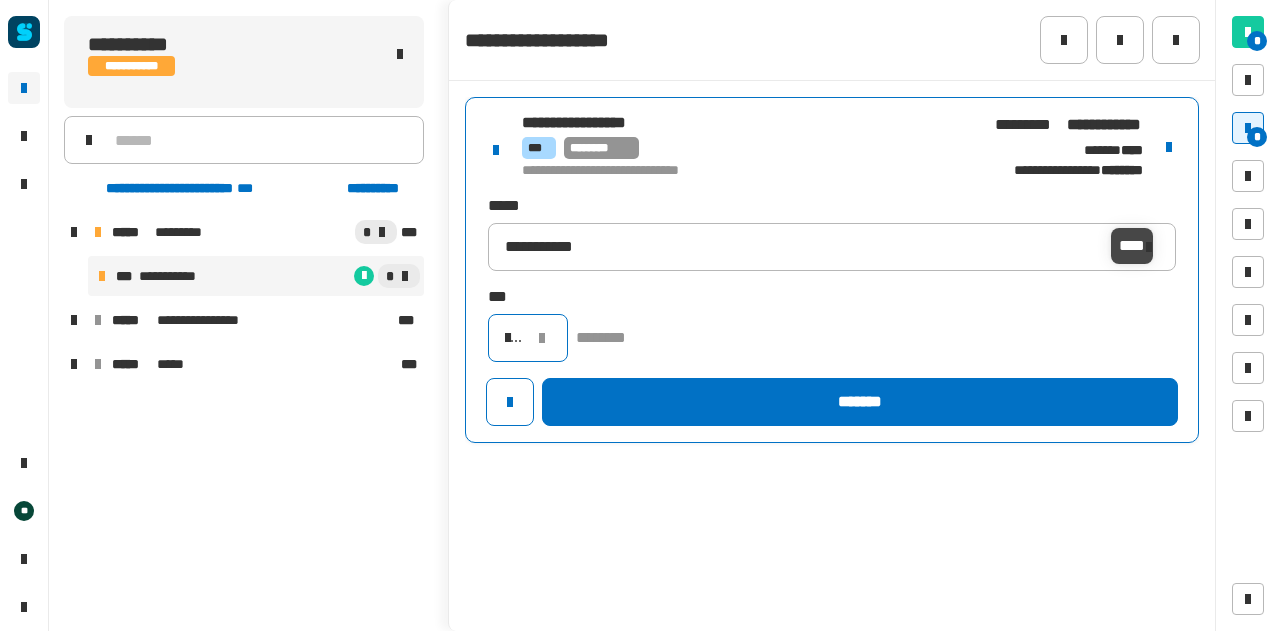 scroll, scrollTop: 0, scrollLeft: 17, axis: horizontal 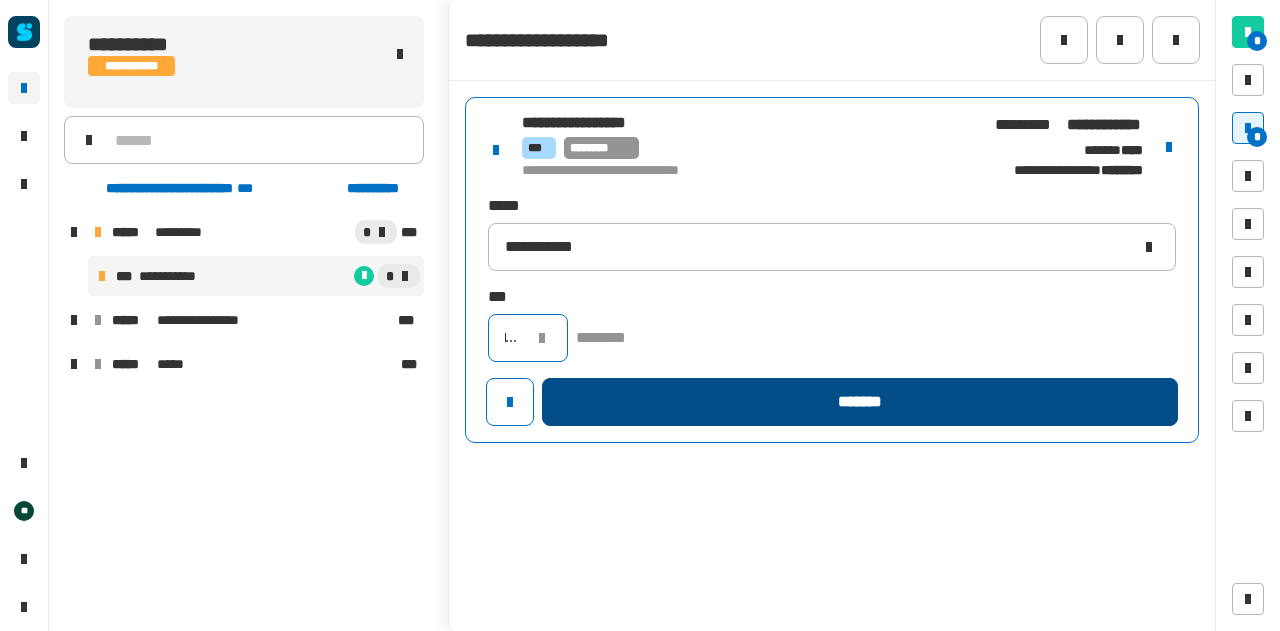 type on "*****" 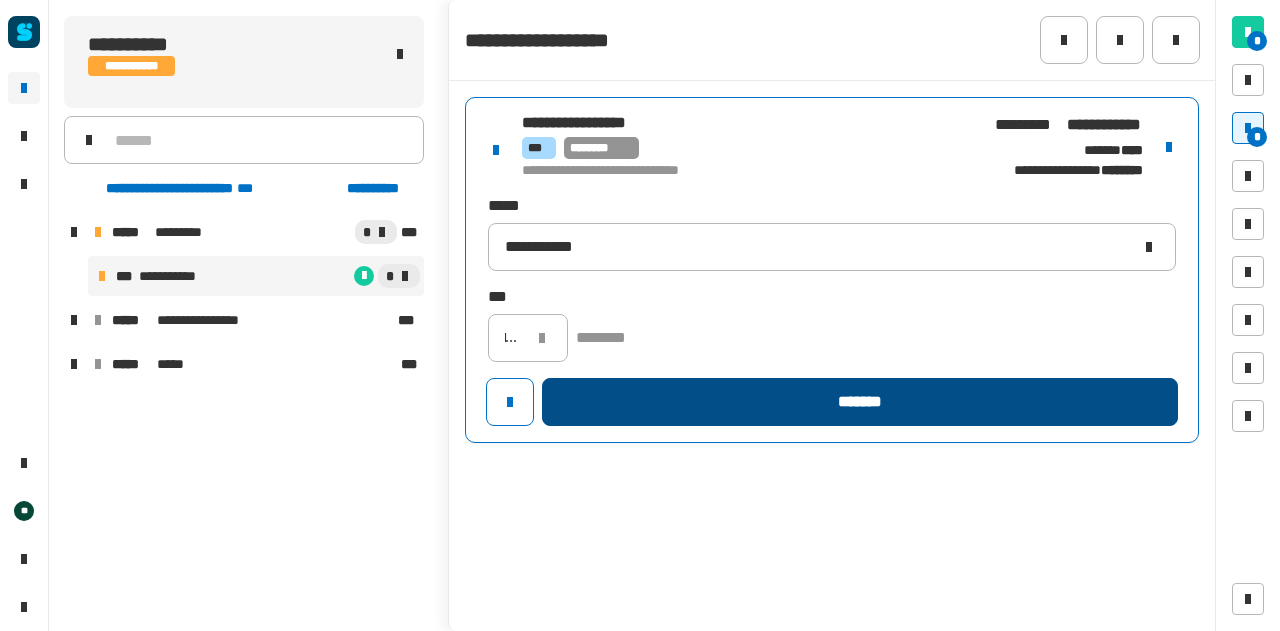 scroll, scrollTop: 0, scrollLeft: 0, axis: both 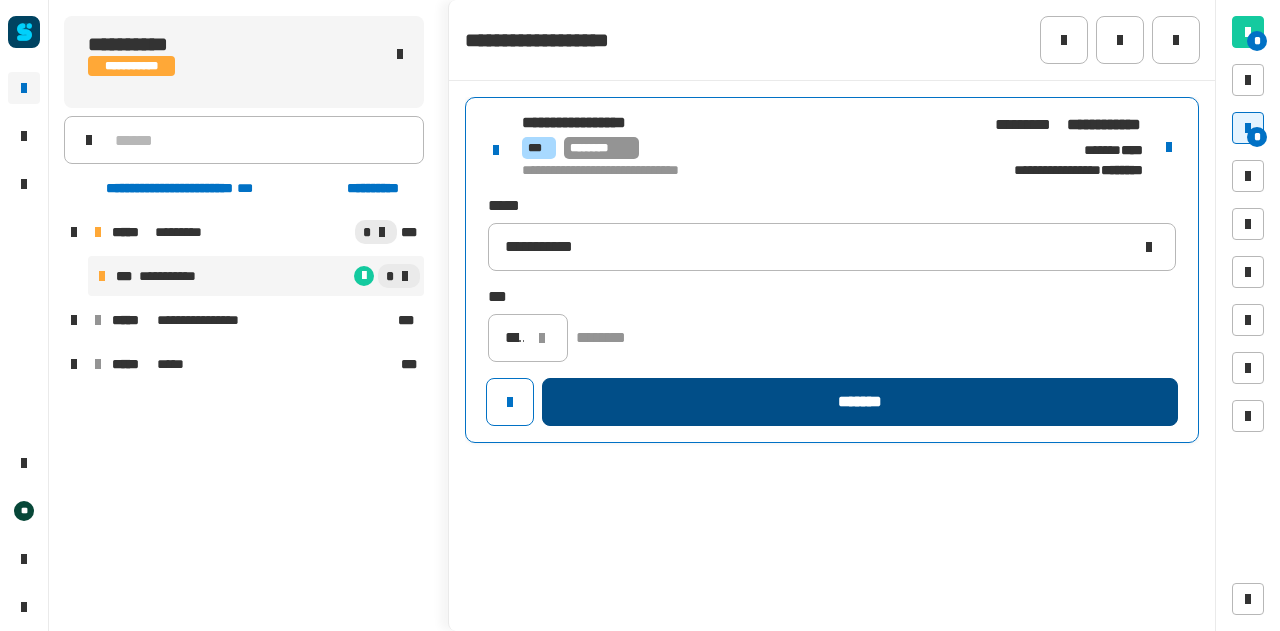 click on "*******" 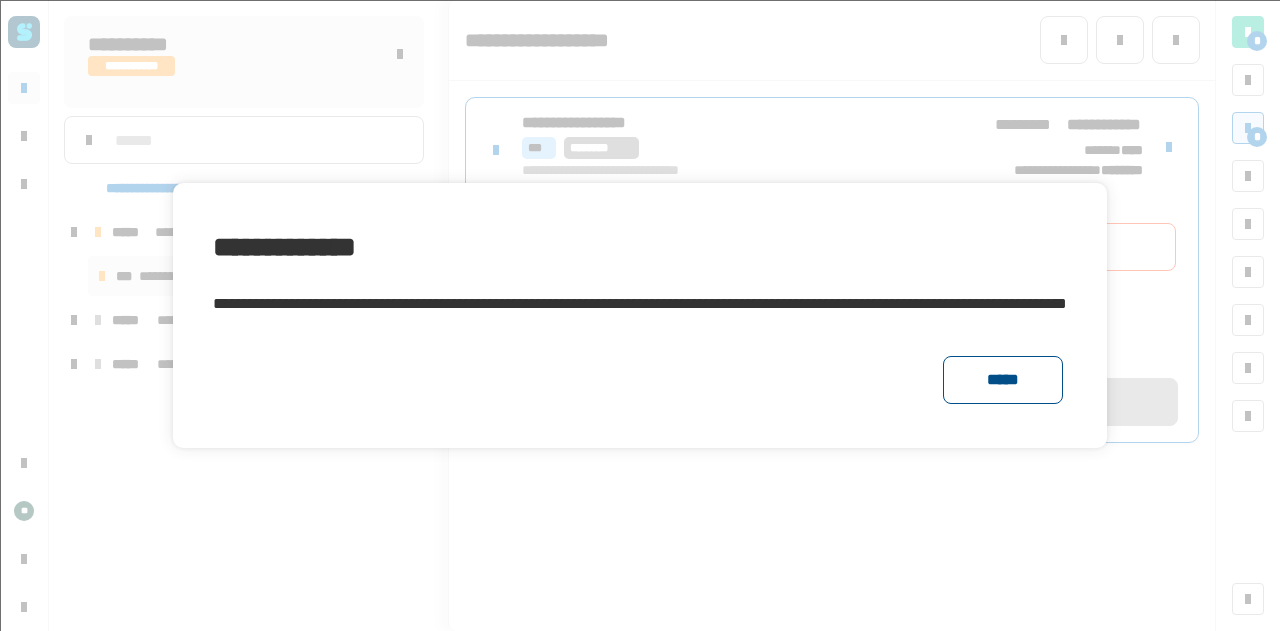 click on "*****" 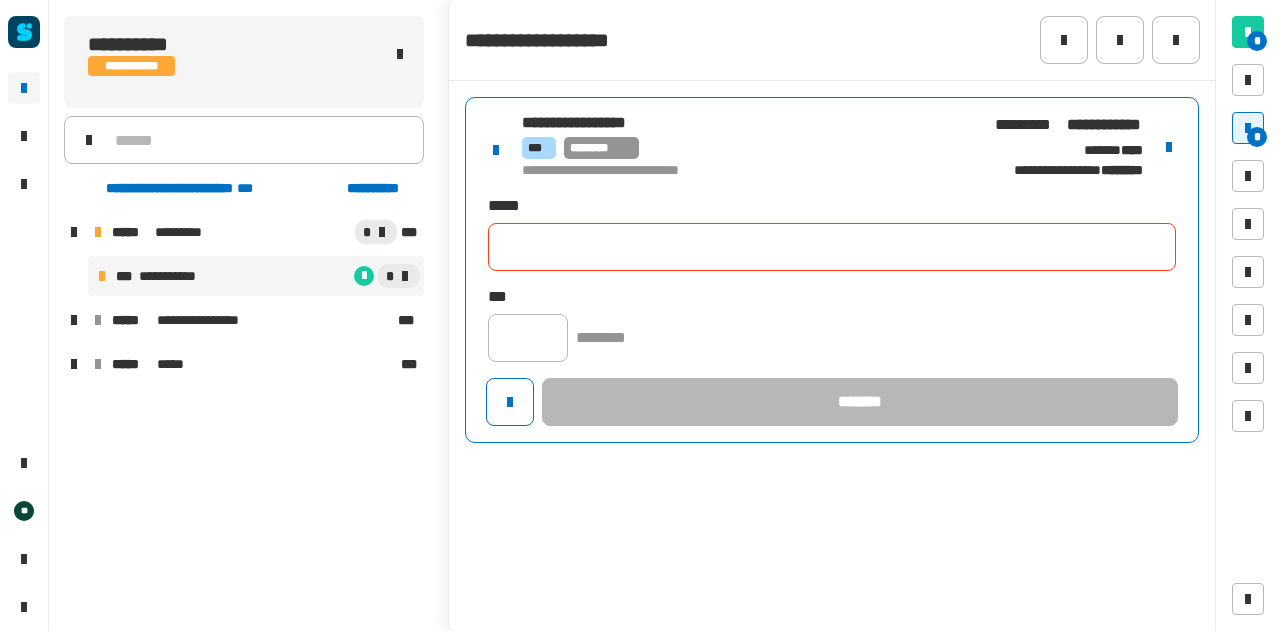 click on "**********" 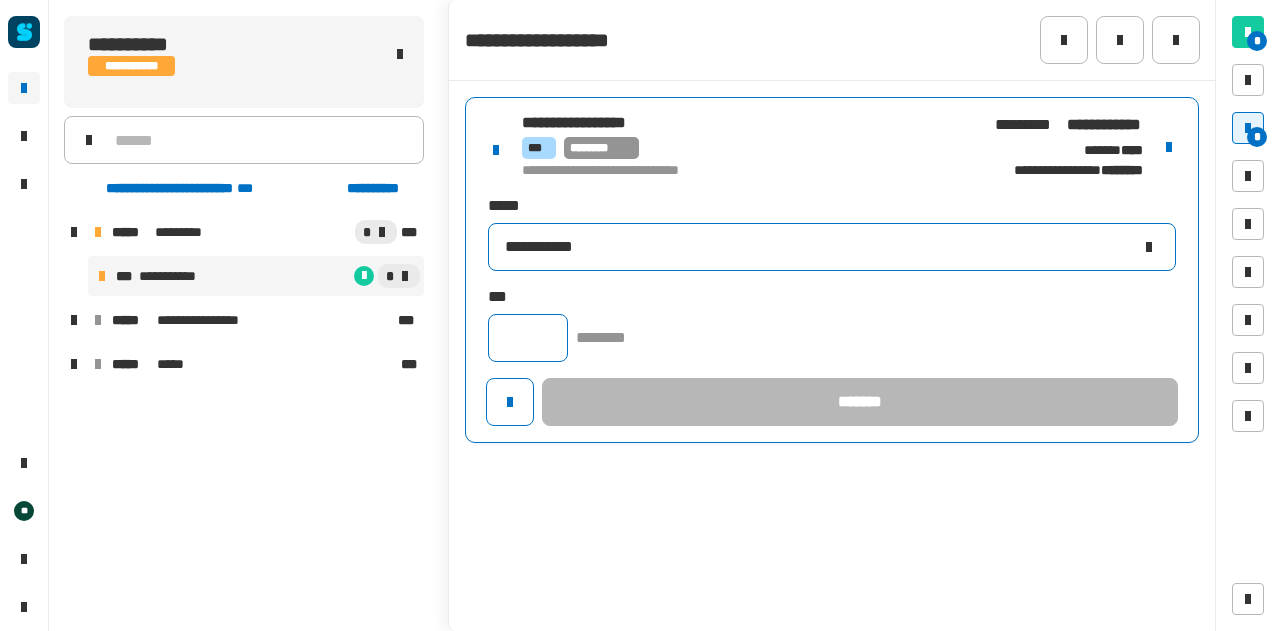 type on "**********" 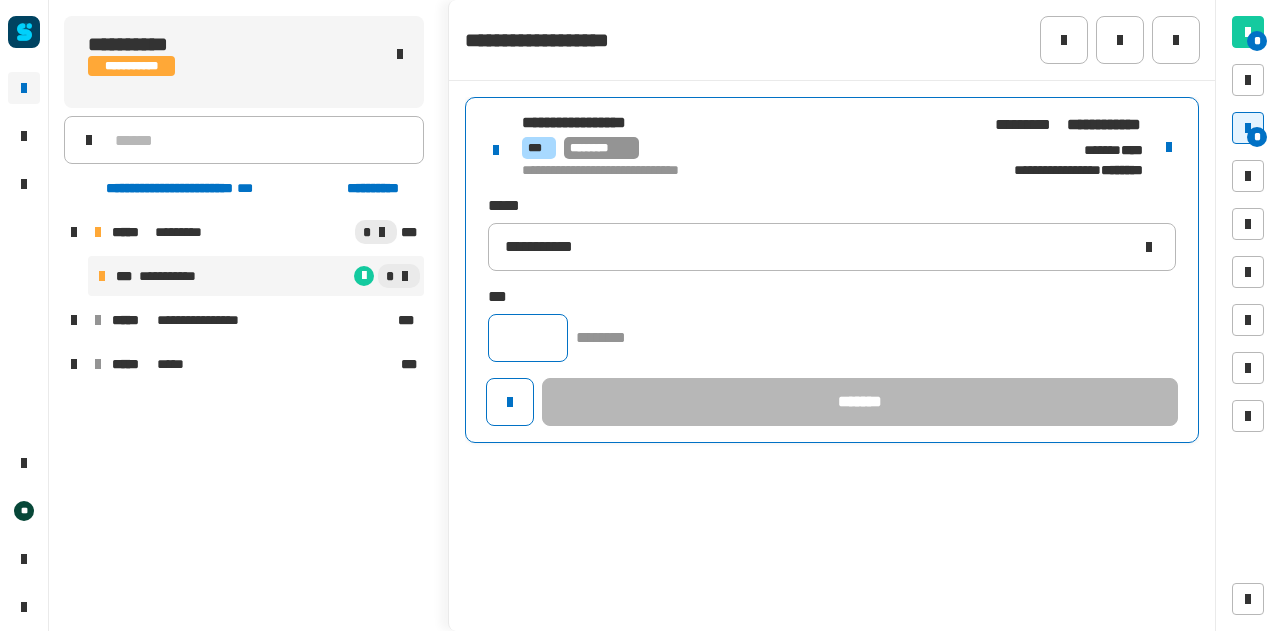 click 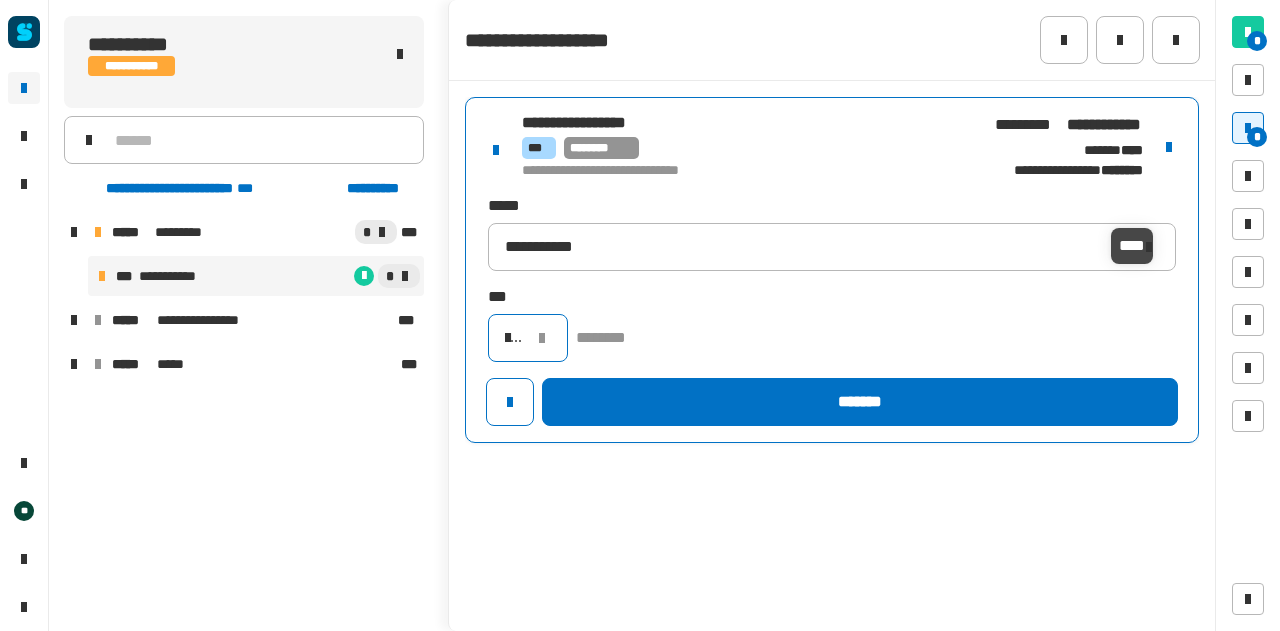 scroll, scrollTop: 0, scrollLeft: 17, axis: horizontal 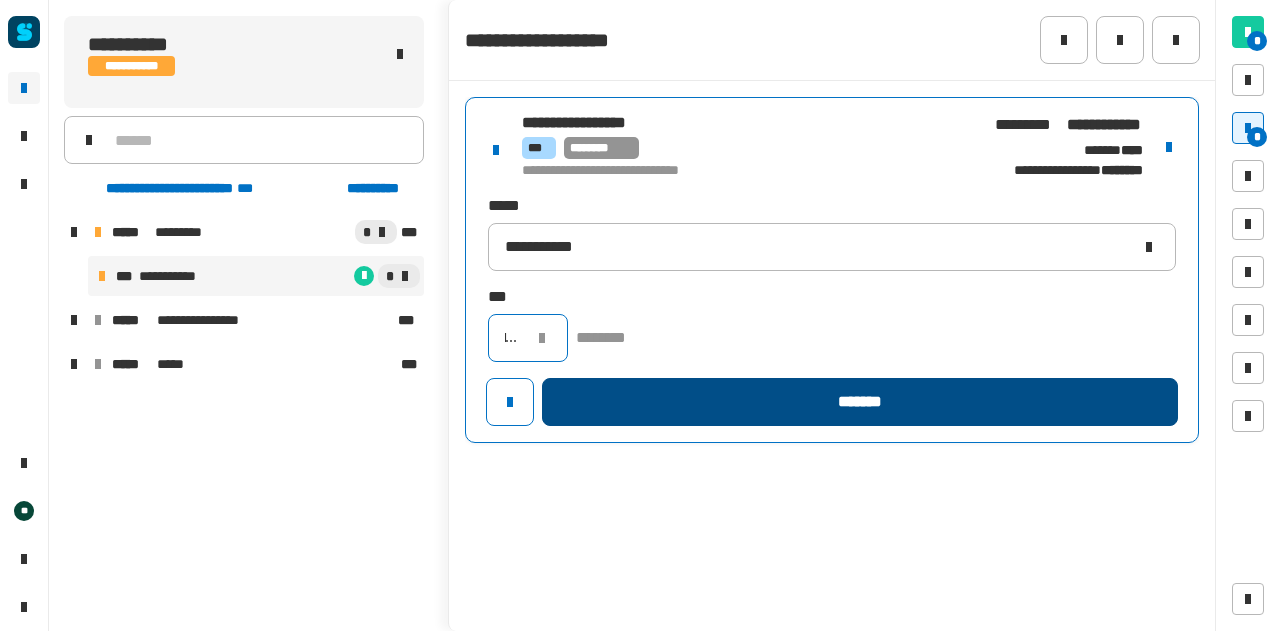 type on "*****" 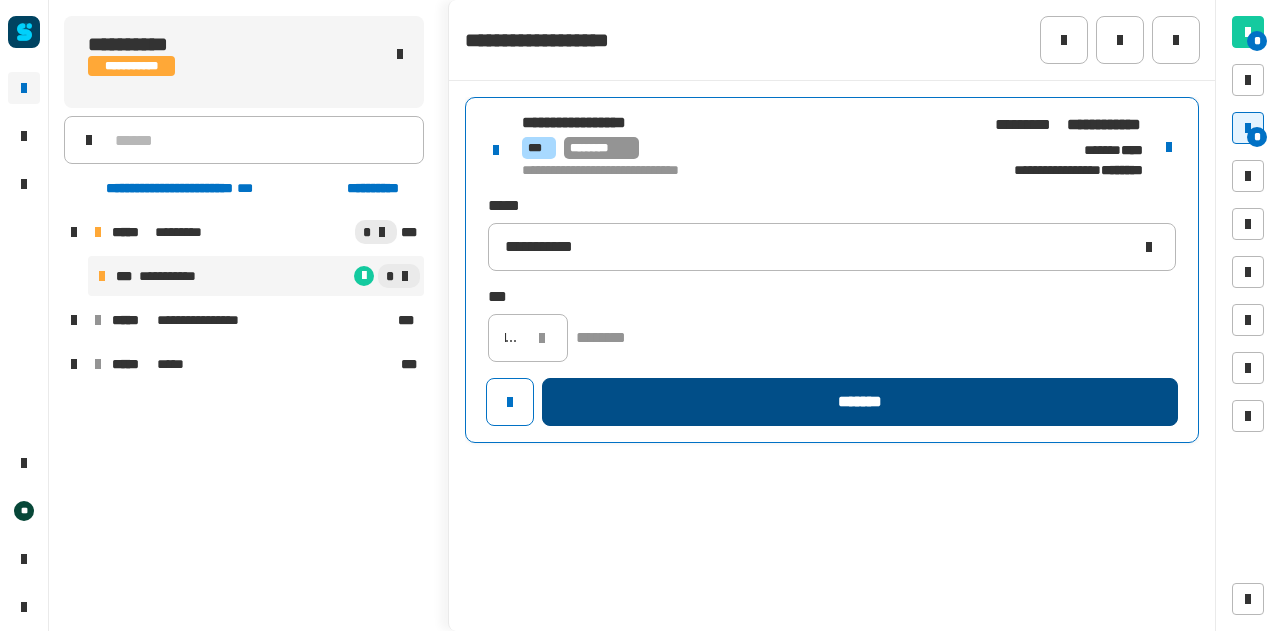 scroll, scrollTop: 0, scrollLeft: 0, axis: both 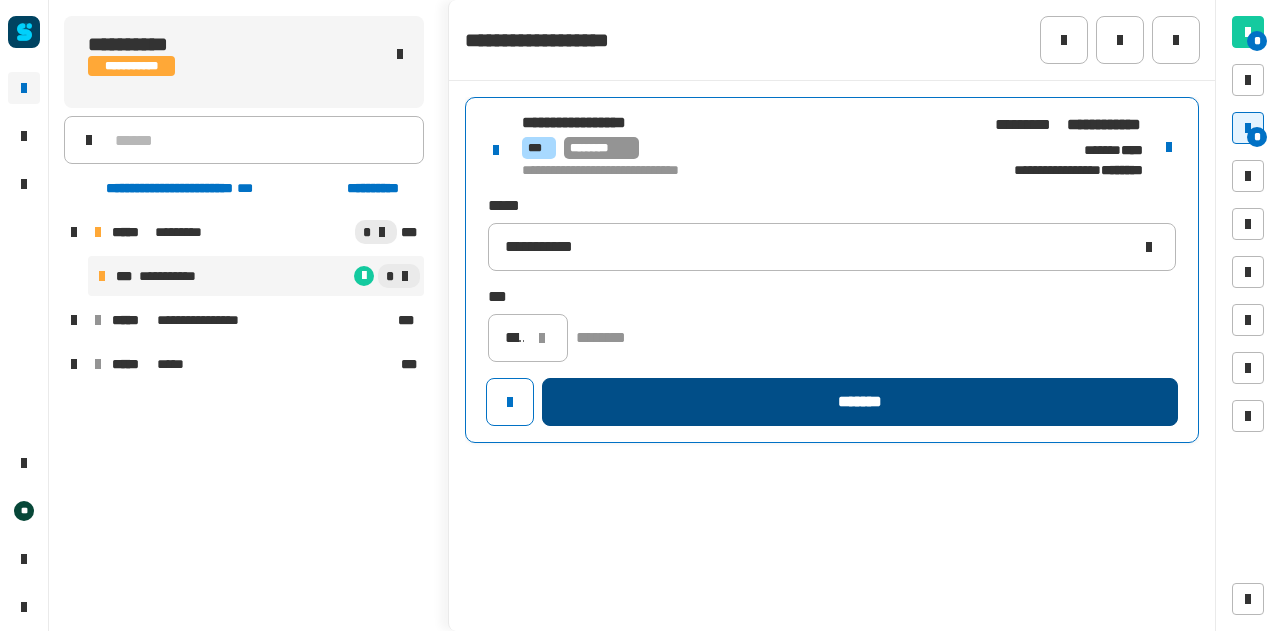 click on "*******" 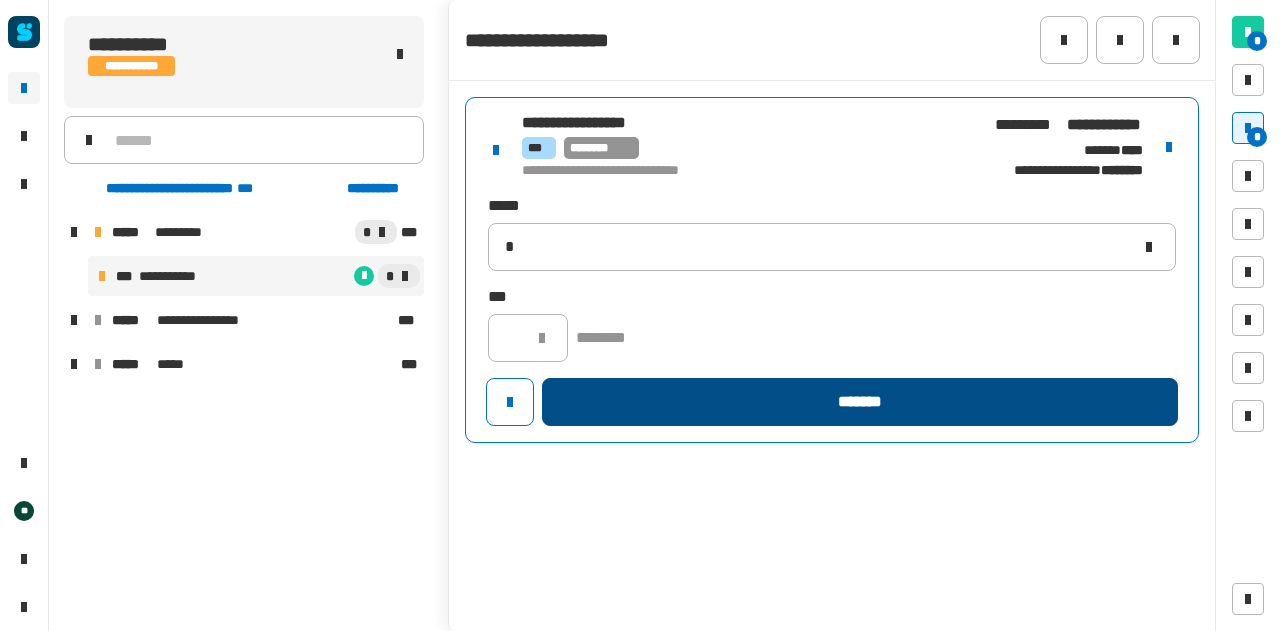 type 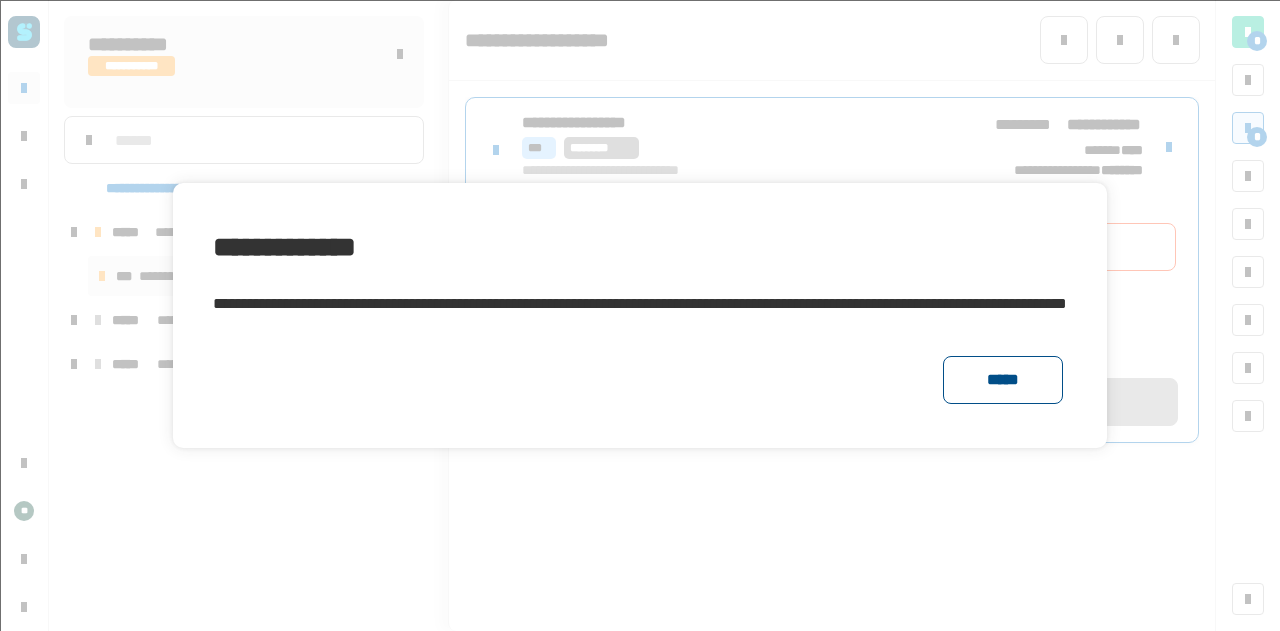 click on "*****" 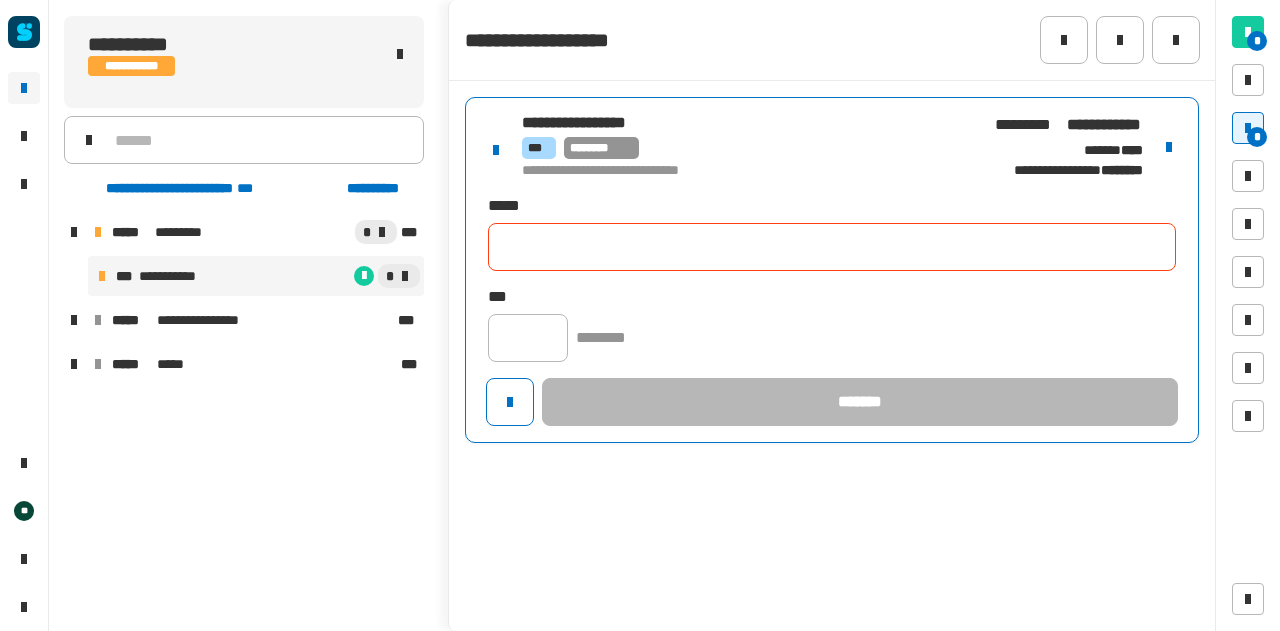 click 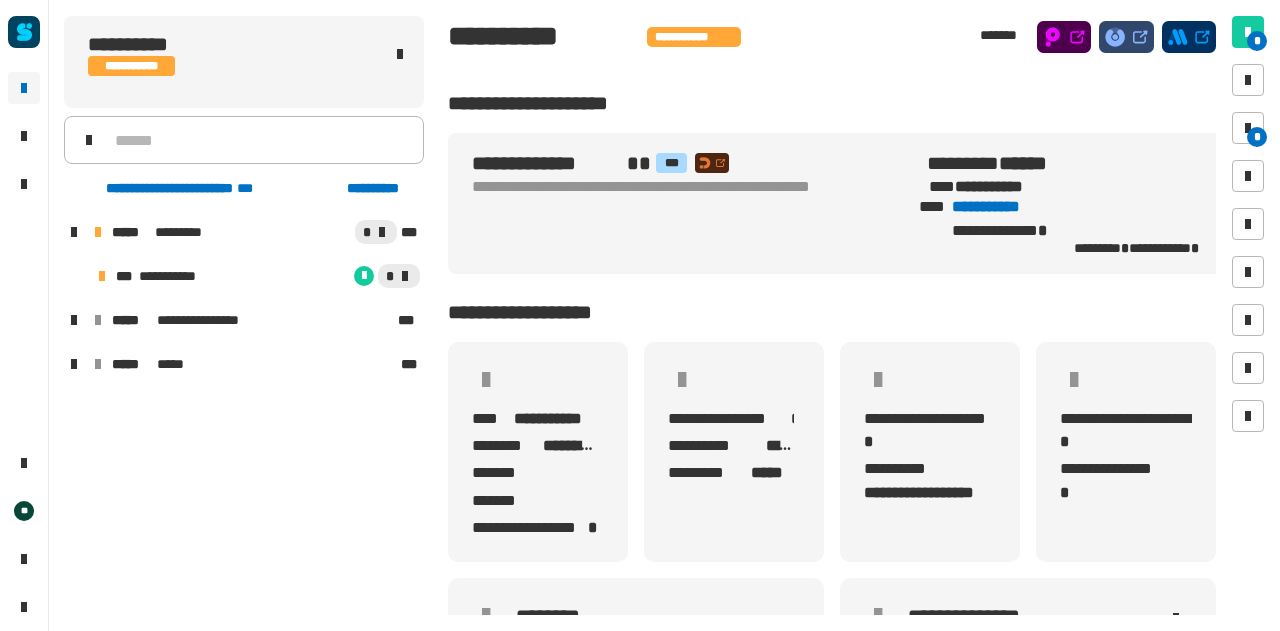 scroll, scrollTop: 0, scrollLeft: 12, axis: horizontal 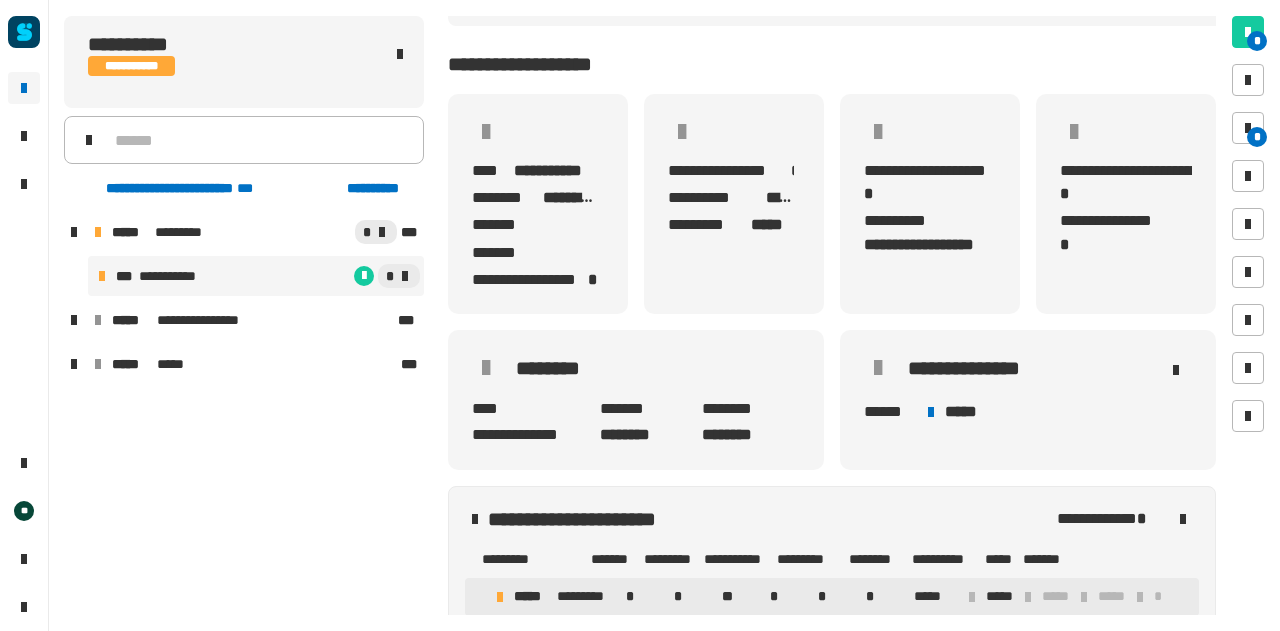 click on "*" at bounding box center [316, 276] 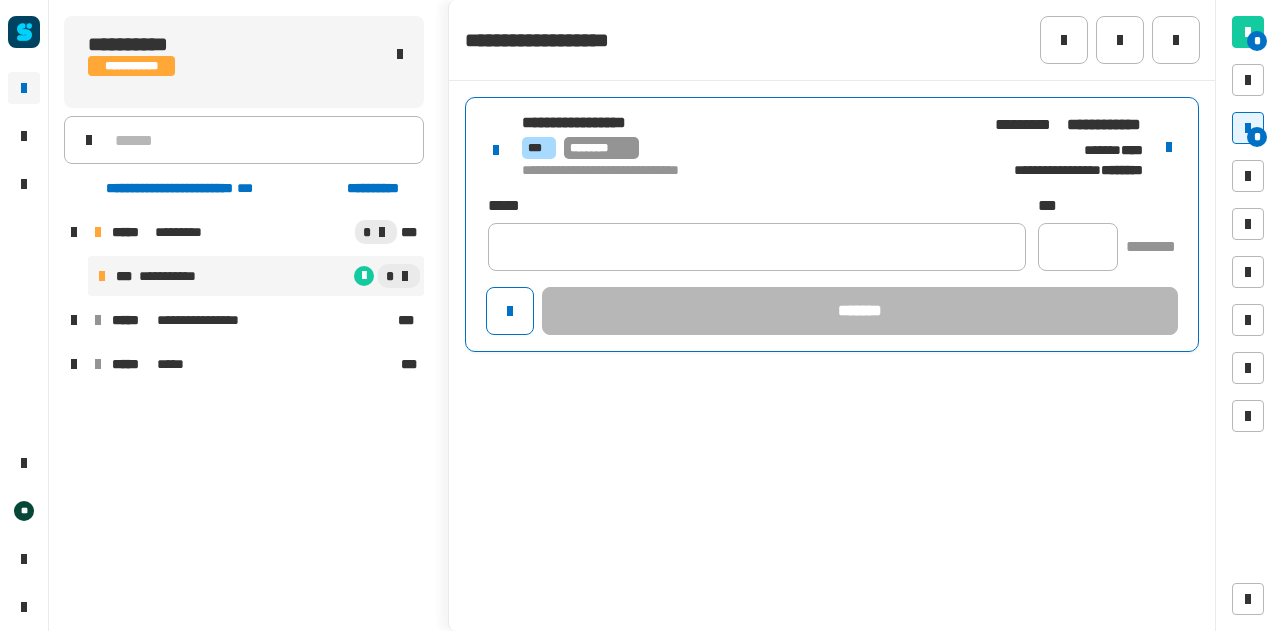click on "********" at bounding box center [601, 148] 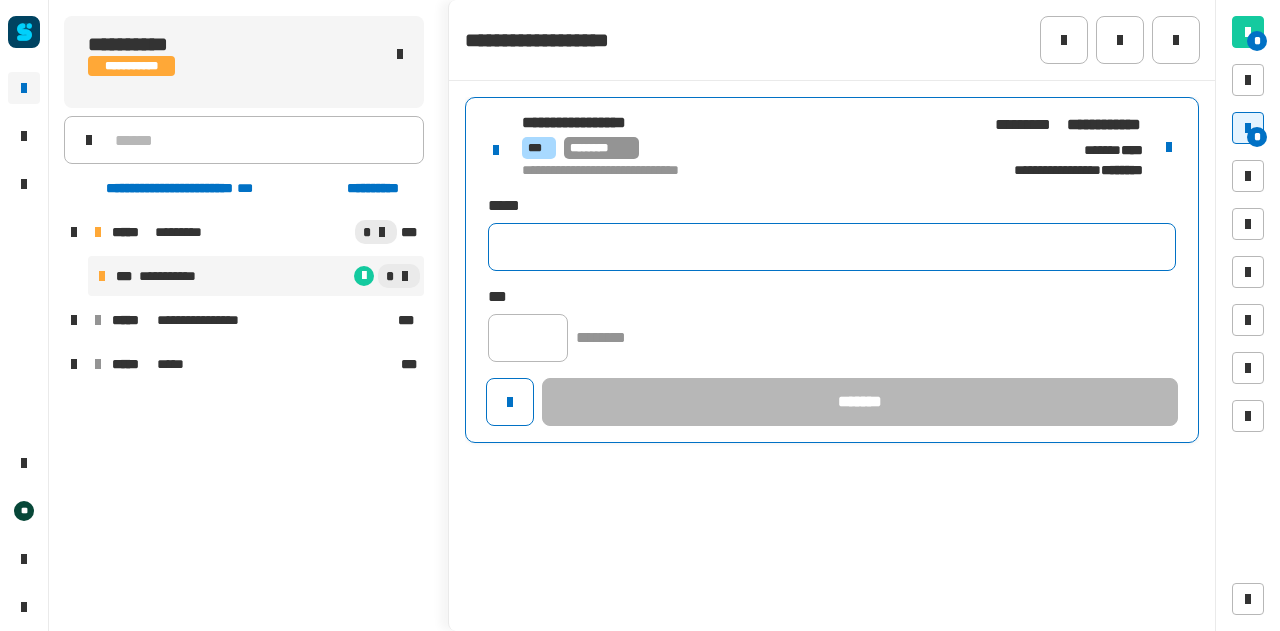 click 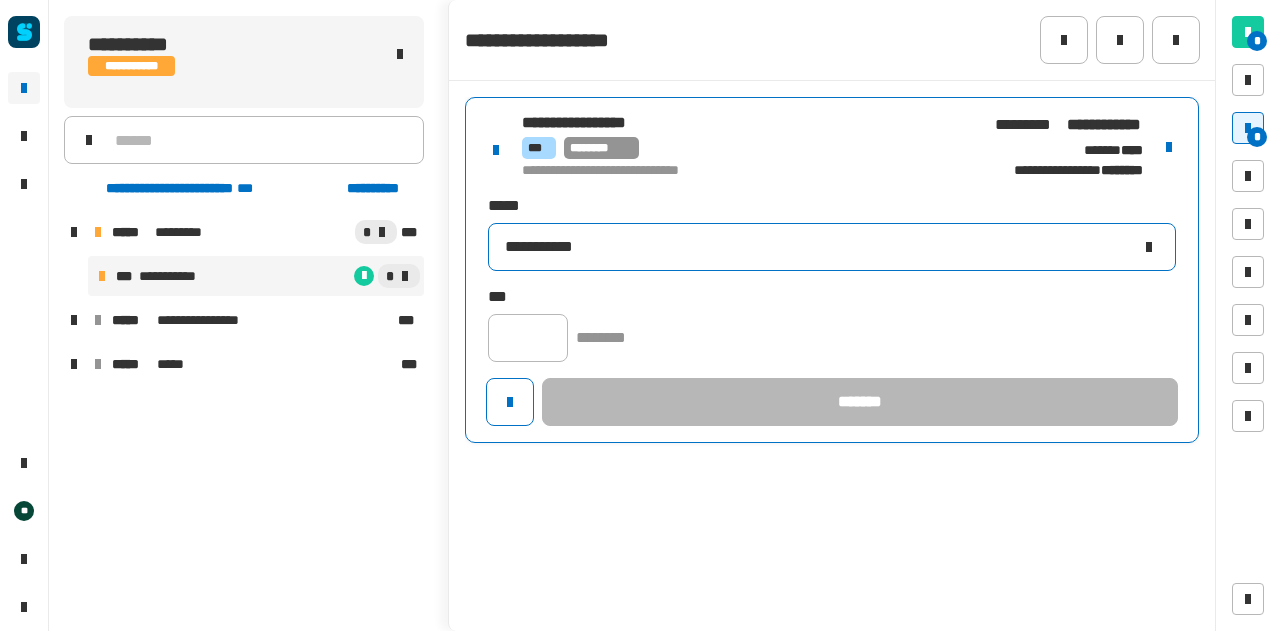 type on "**********" 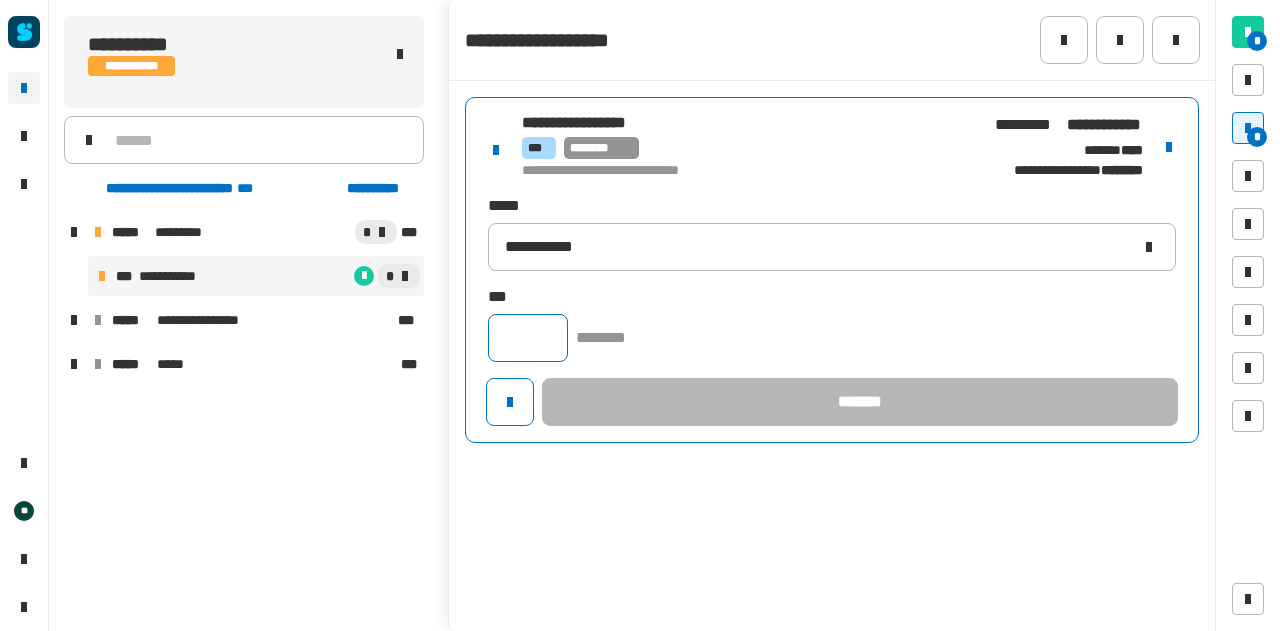 click 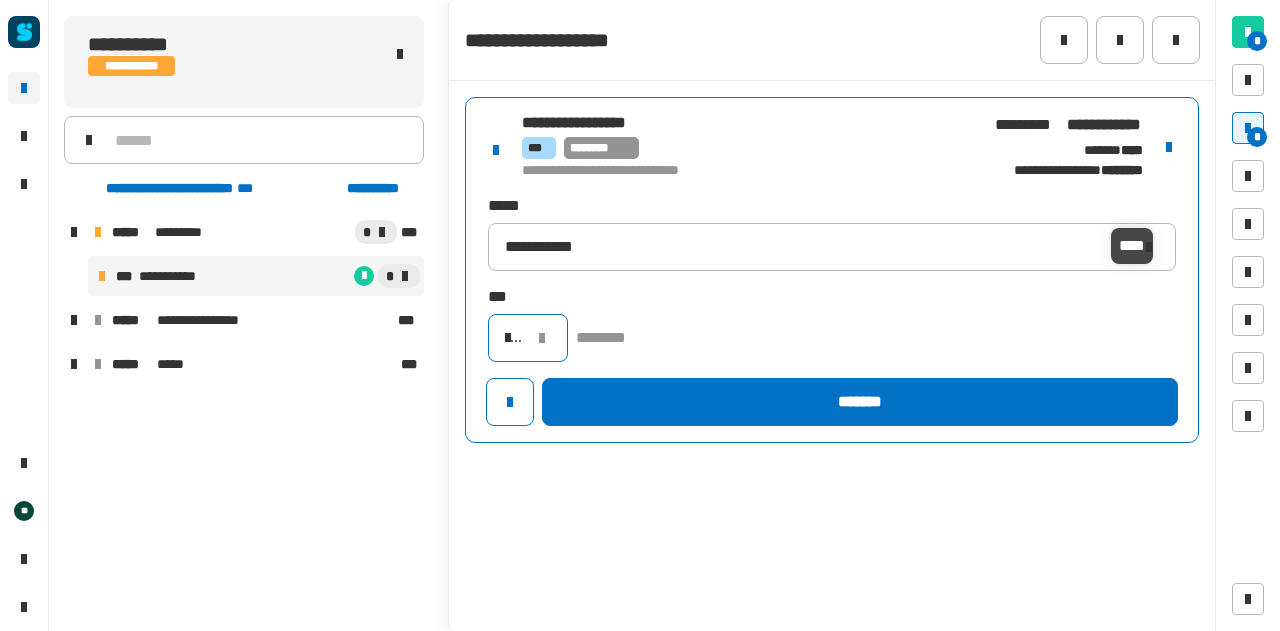 scroll, scrollTop: 0, scrollLeft: 17, axis: horizontal 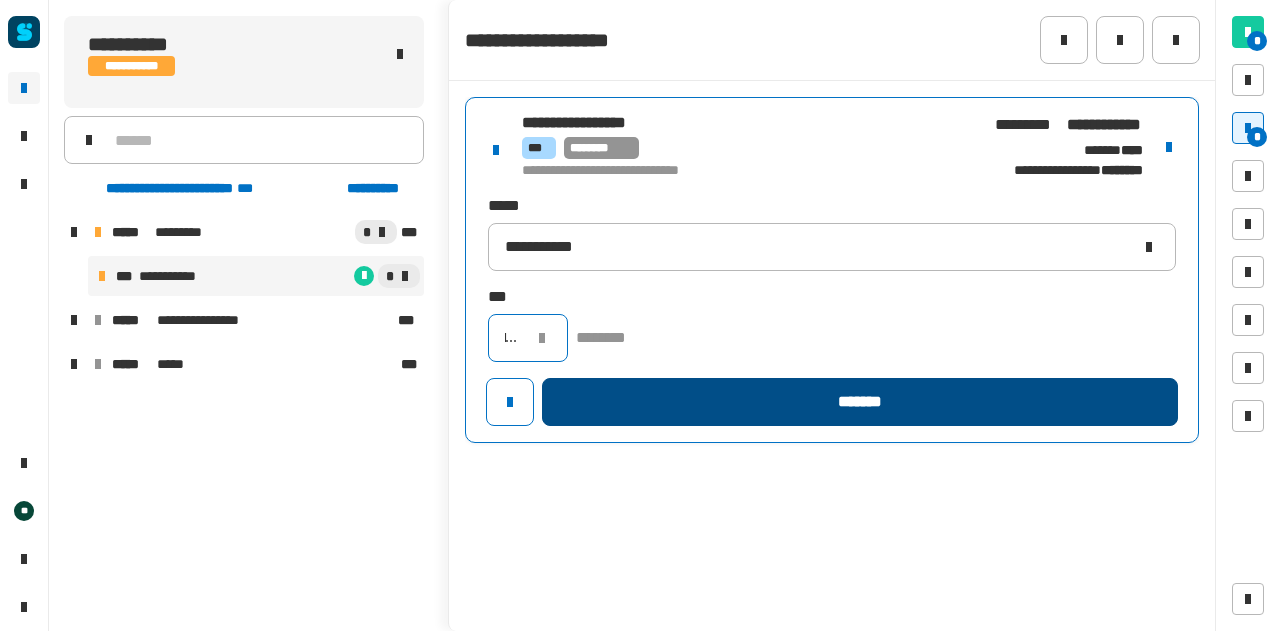 type on "*****" 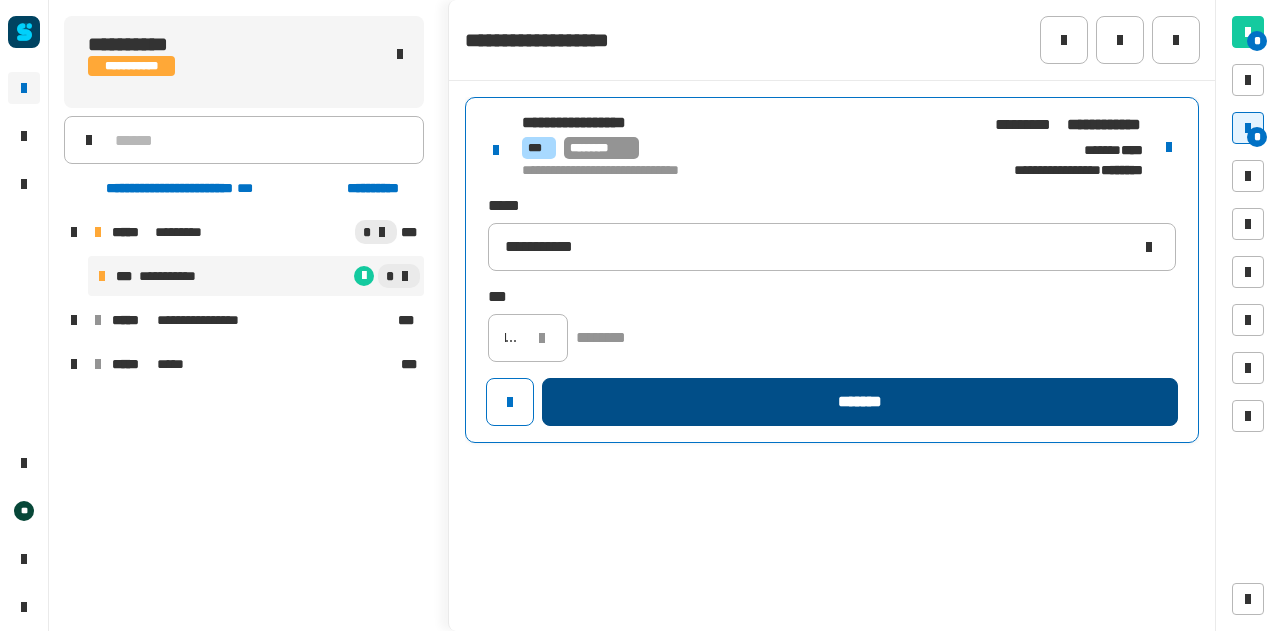 scroll, scrollTop: 0, scrollLeft: 0, axis: both 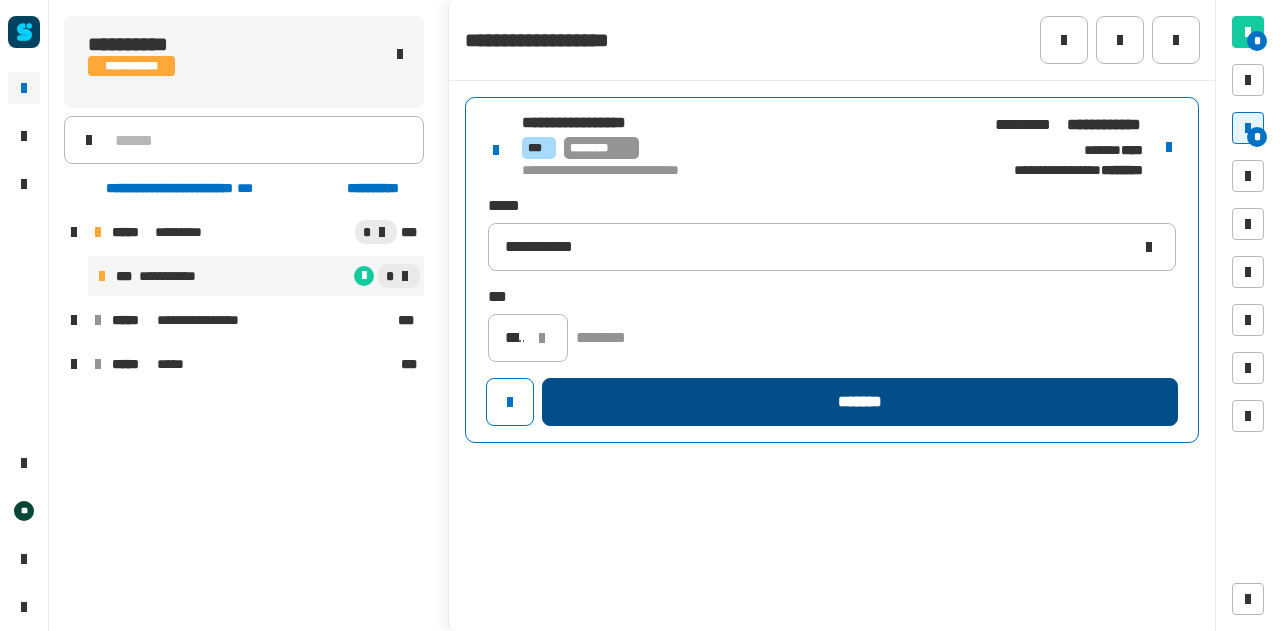 click on "*******" 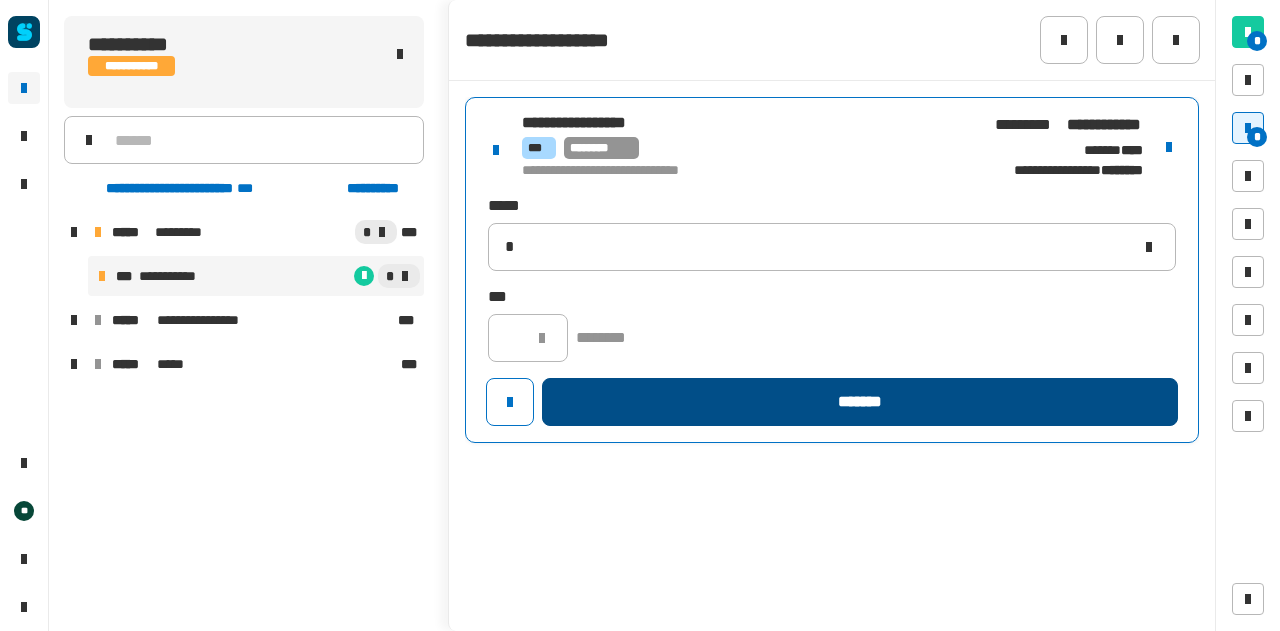 type 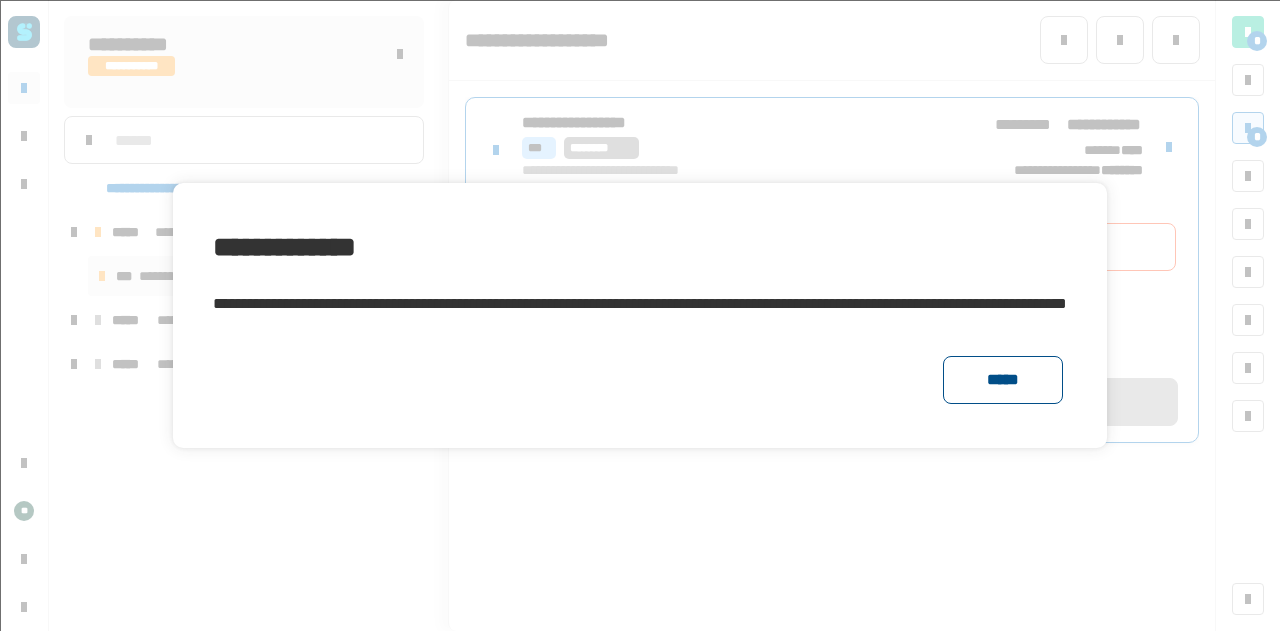 click on "*****" 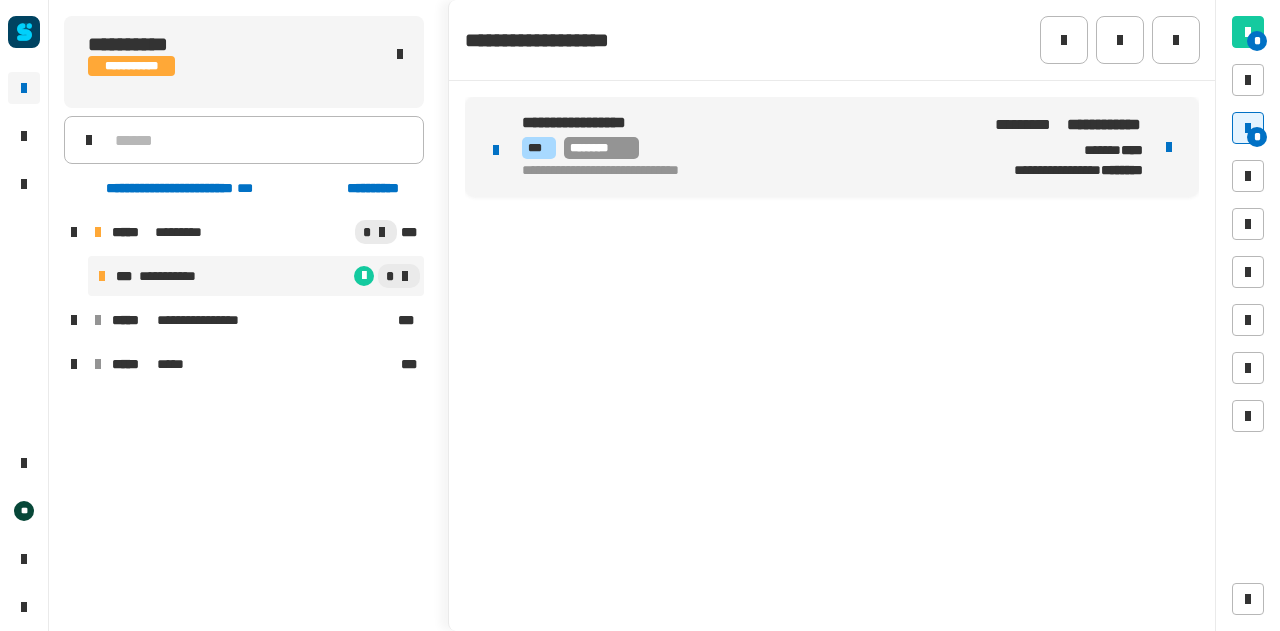 click on "**********" at bounding box center [832, 147] 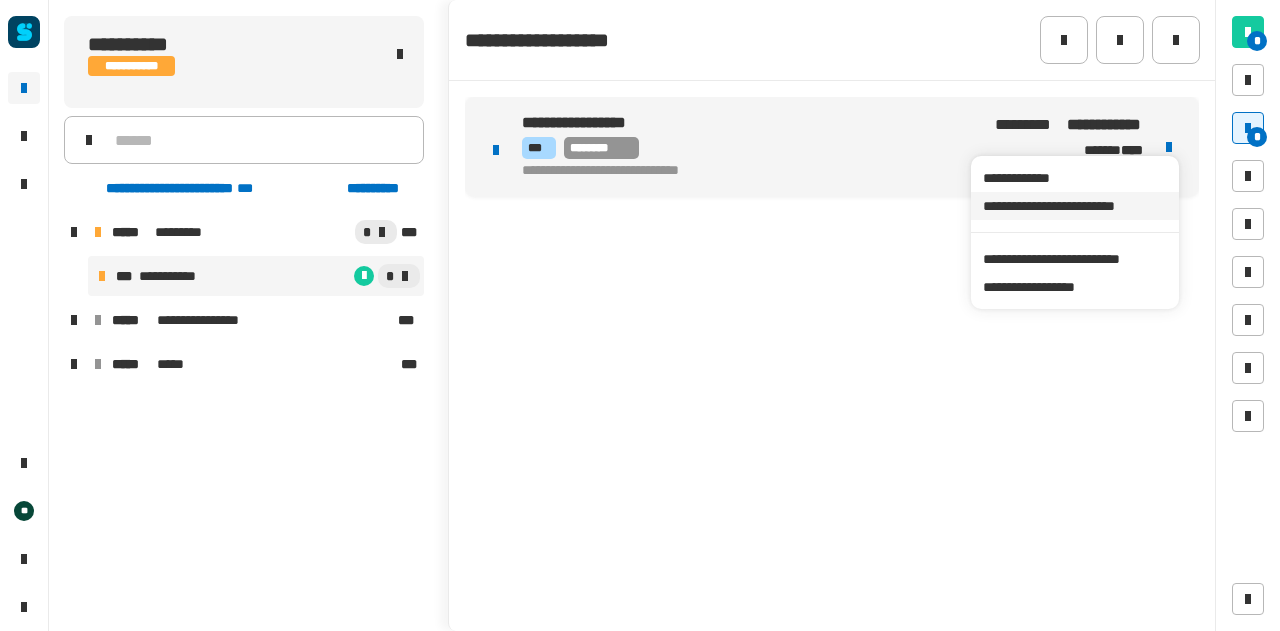 click on "**********" at bounding box center (1074, 206) 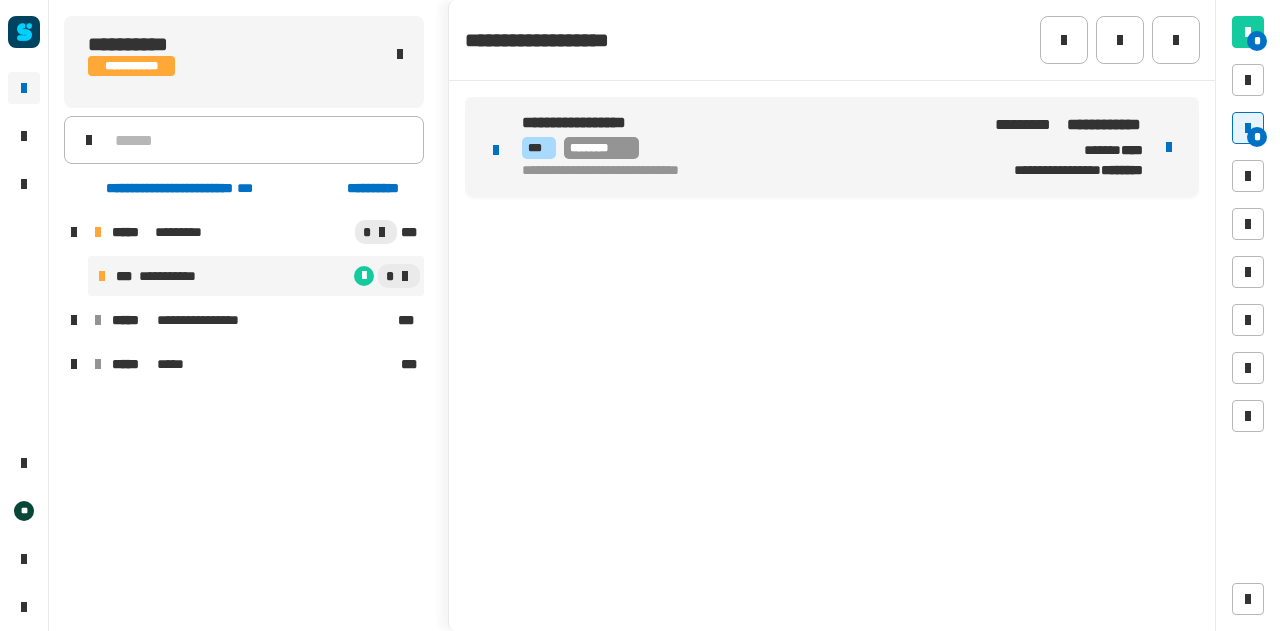 click on "*** ********" at bounding box center [746, 148] 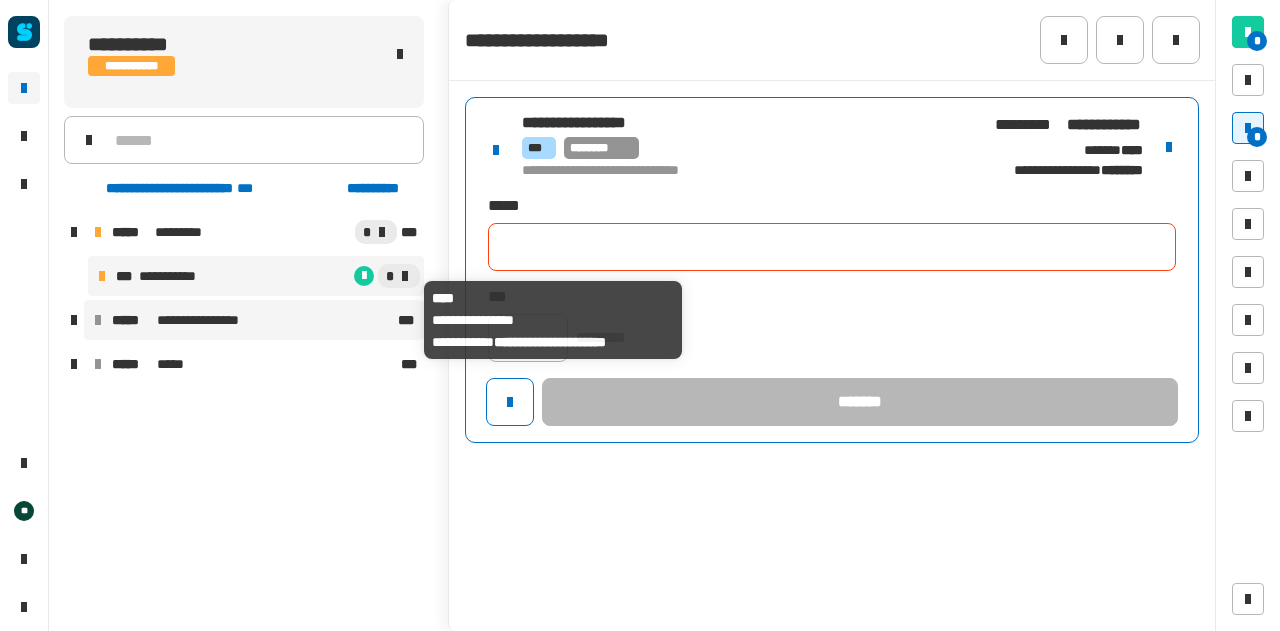 click on "**********" at bounding box center [208, 320] 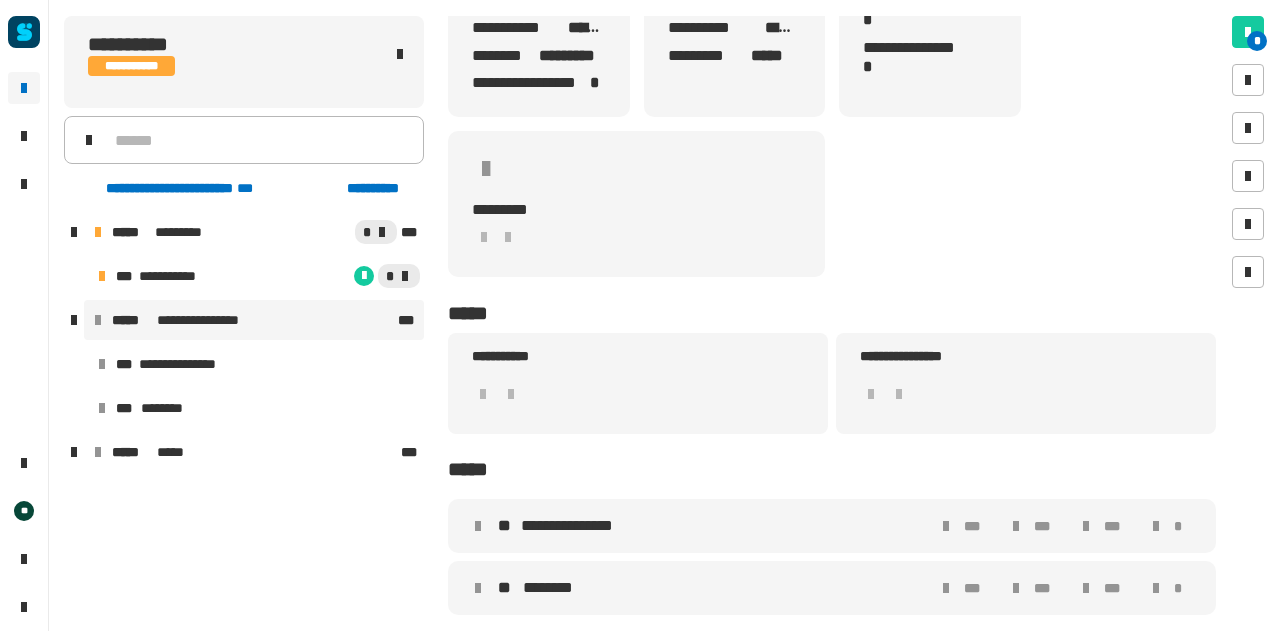 scroll, scrollTop: 211, scrollLeft: 0, axis: vertical 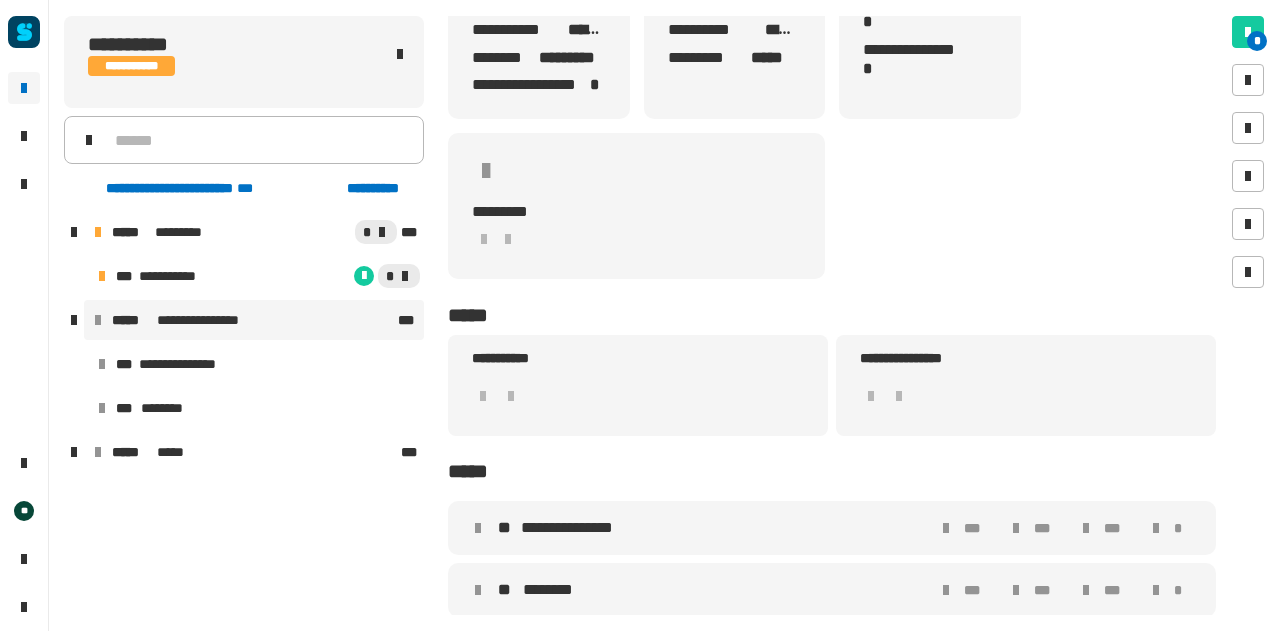 click on "**********" at bounding box center (256, 386) 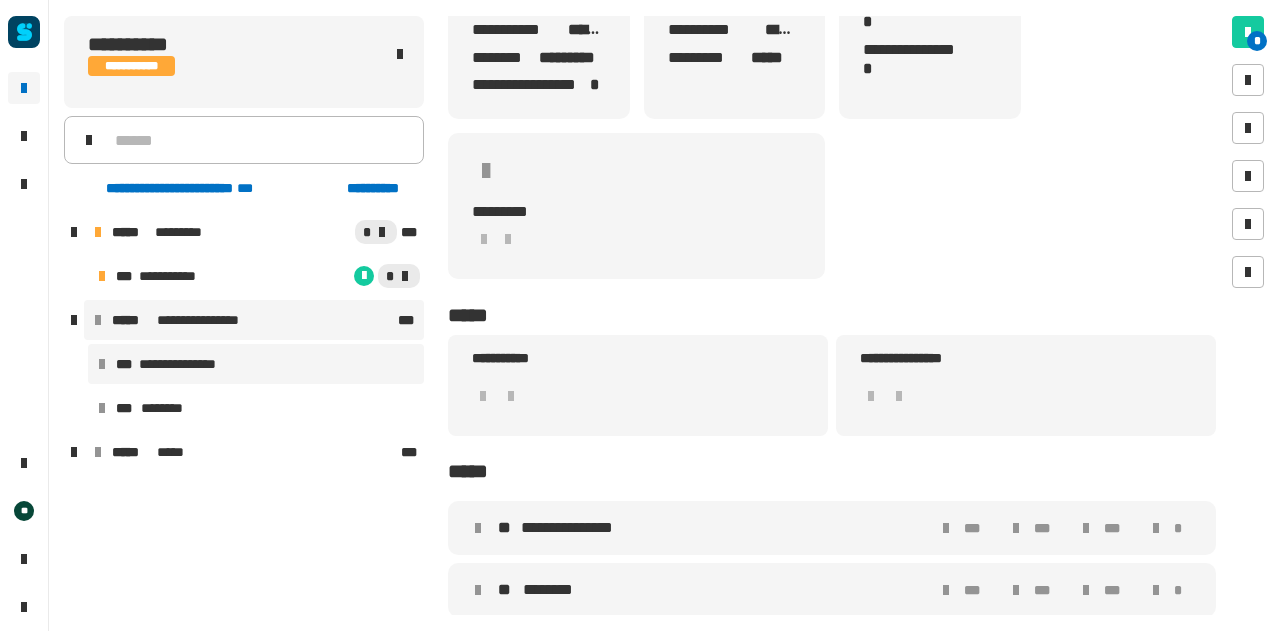 click on "**********" at bounding box center (256, 364) 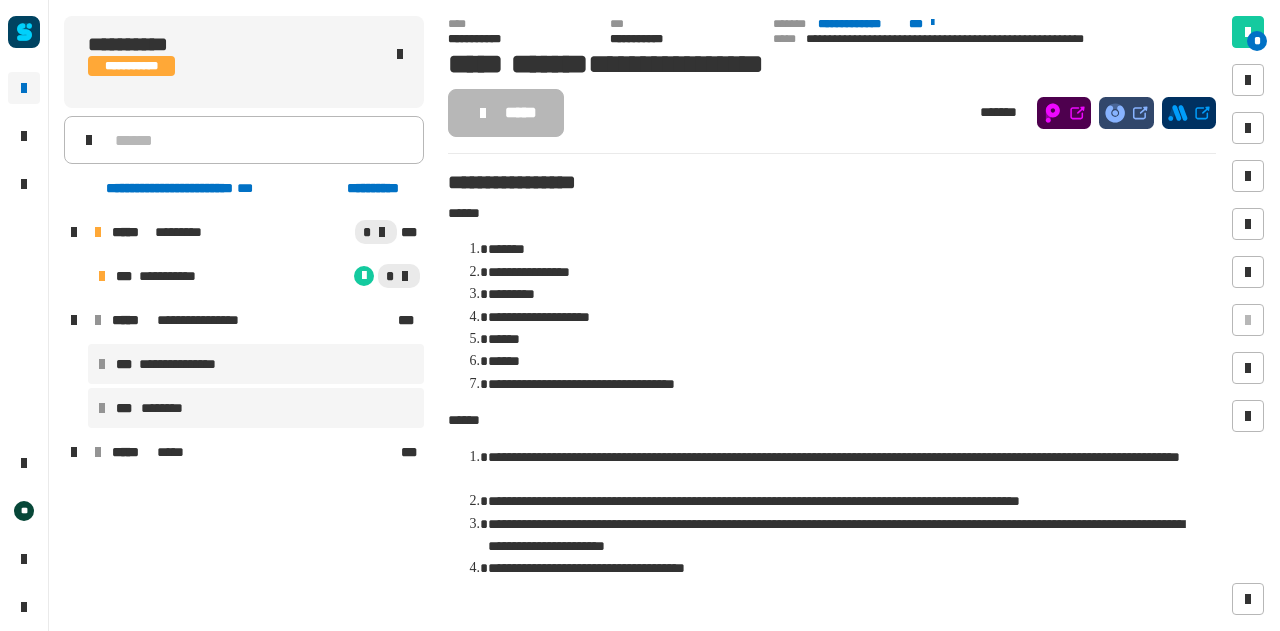 click on "*** ********" at bounding box center [256, 408] 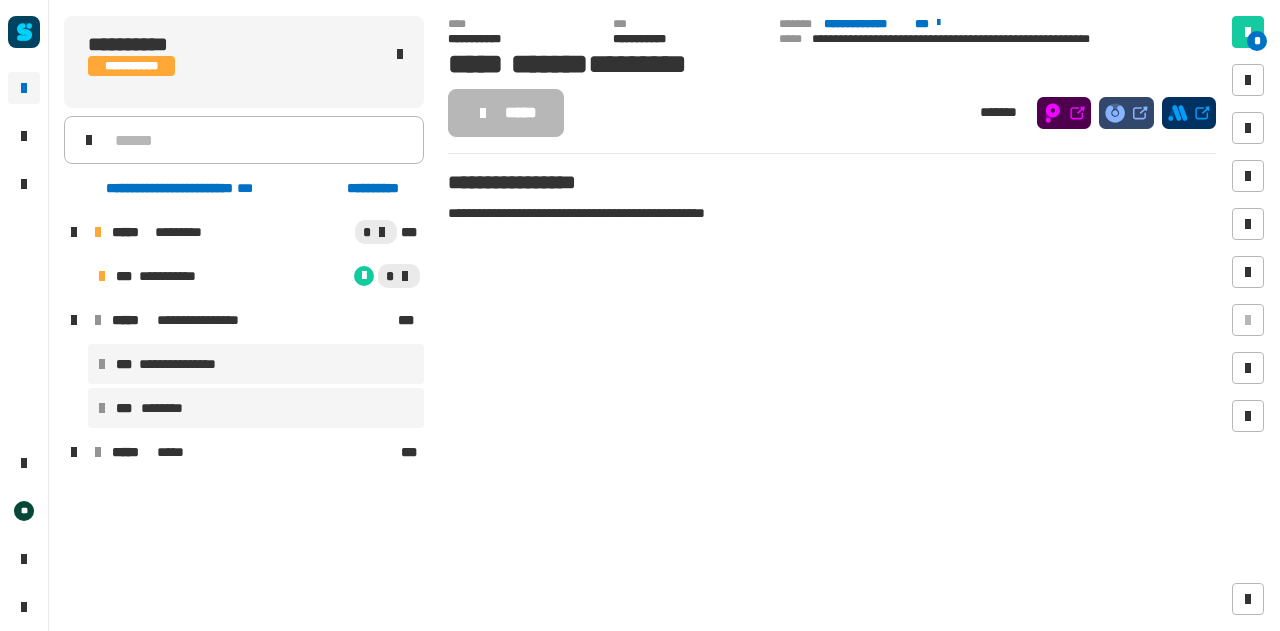 click on "**********" at bounding box center (256, 364) 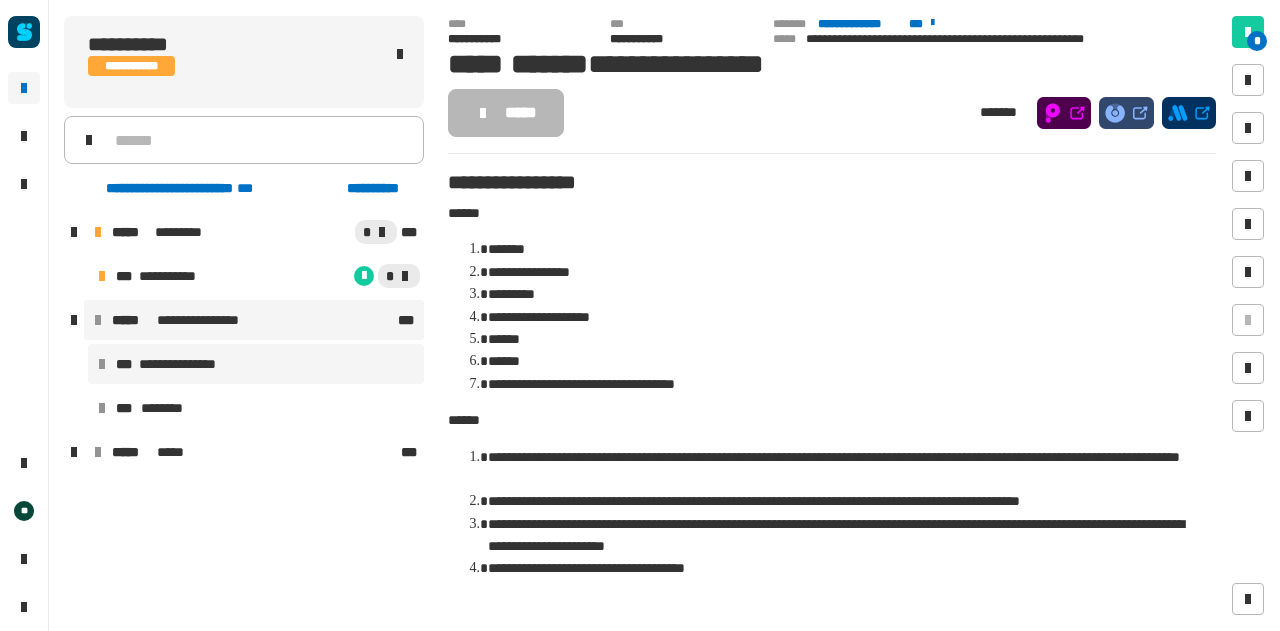 click on "**********" at bounding box center [254, 320] 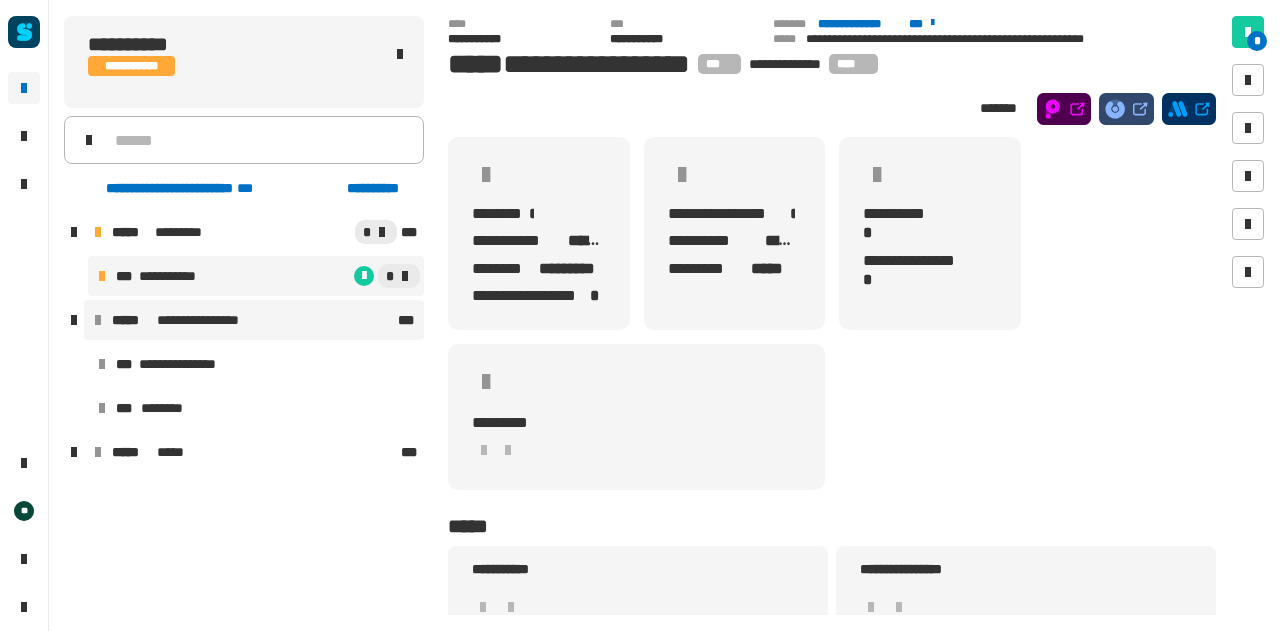 click on "**********" at bounding box center [256, 276] 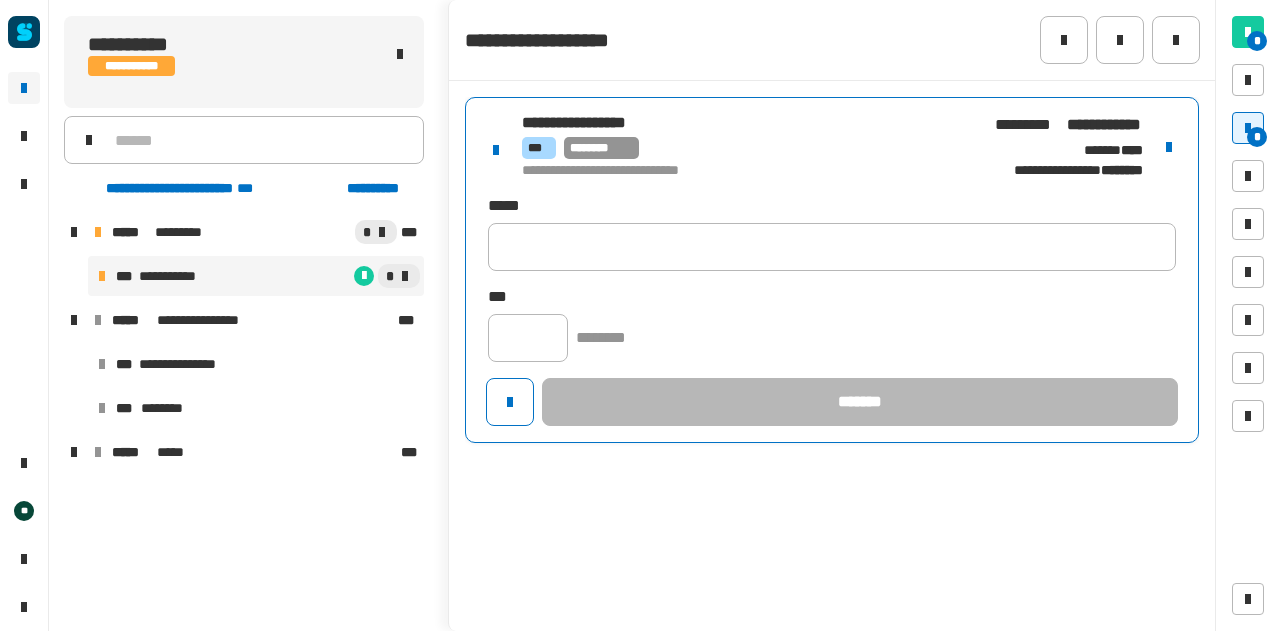 click on "**********" at bounding box center (1064, 170) 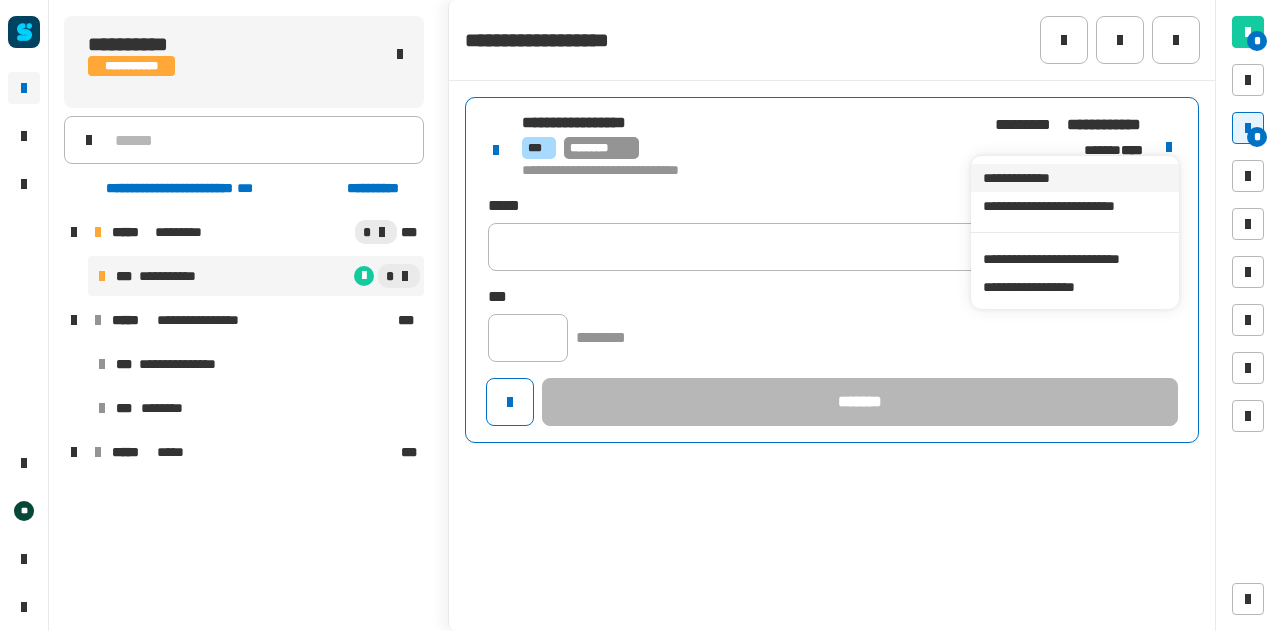 click on "**********" at bounding box center (1074, 178) 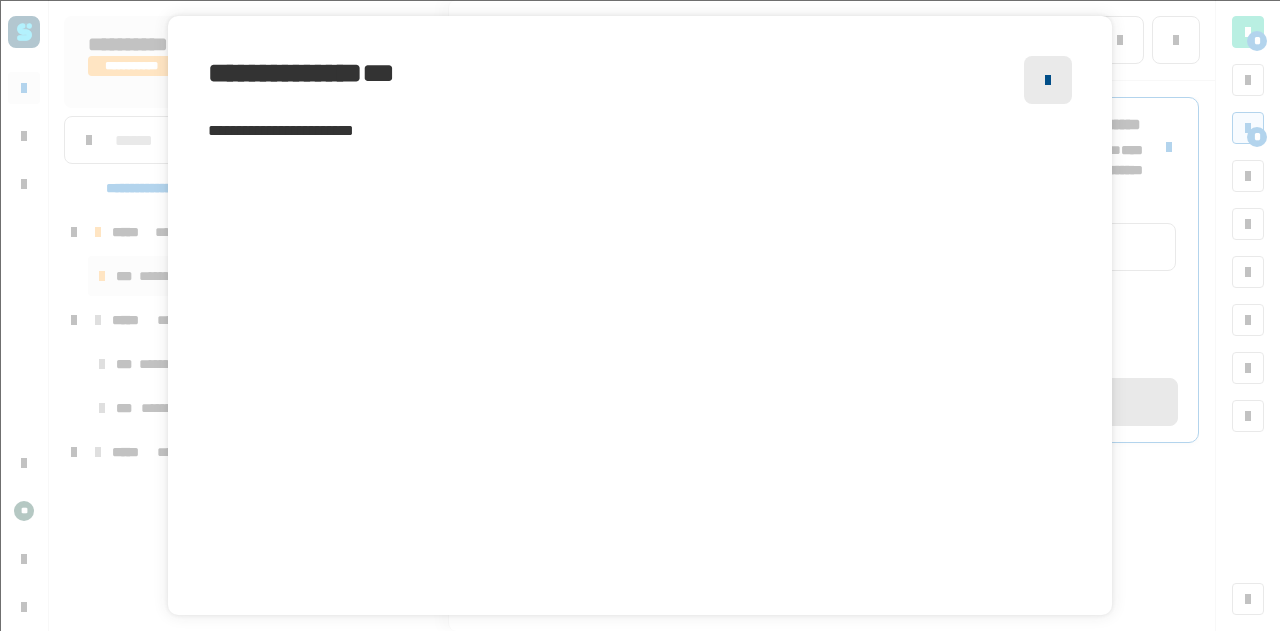 click 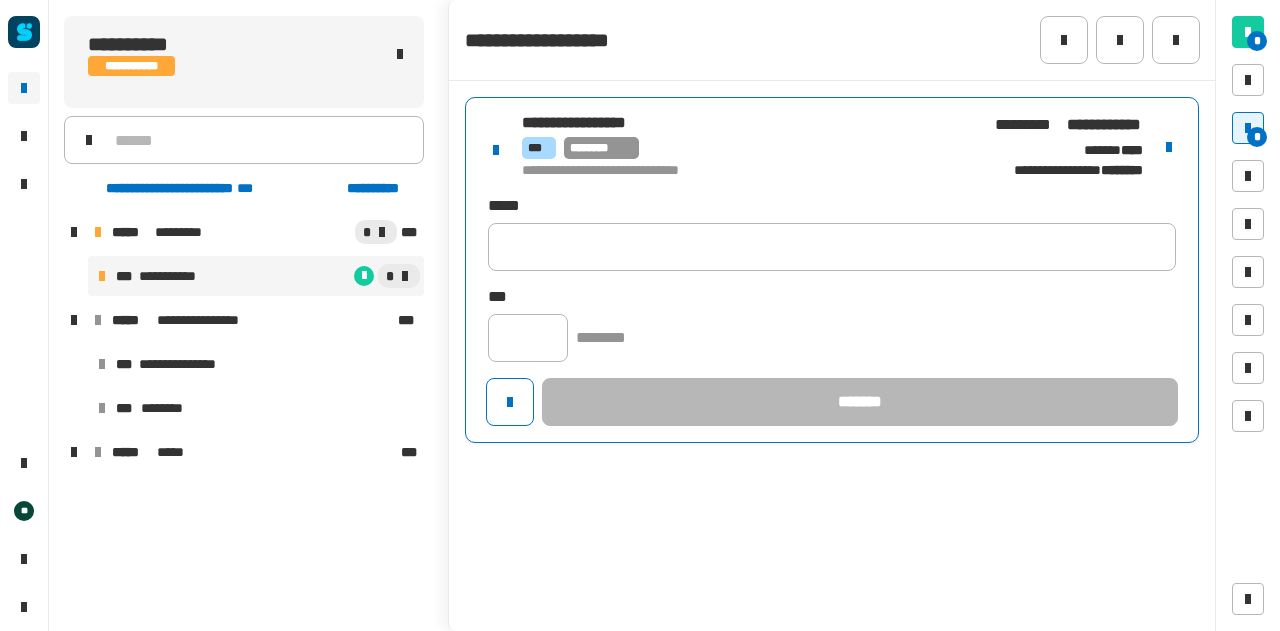 click at bounding box center [1169, 147] 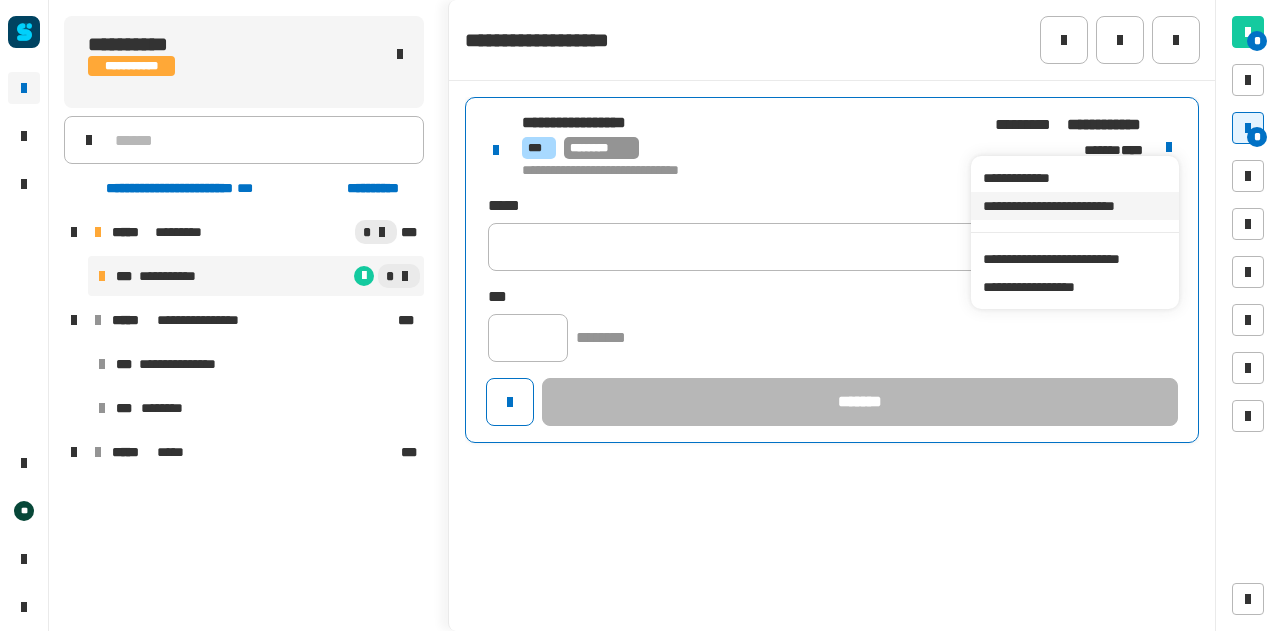 click on "**********" at bounding box center [1074, 206] 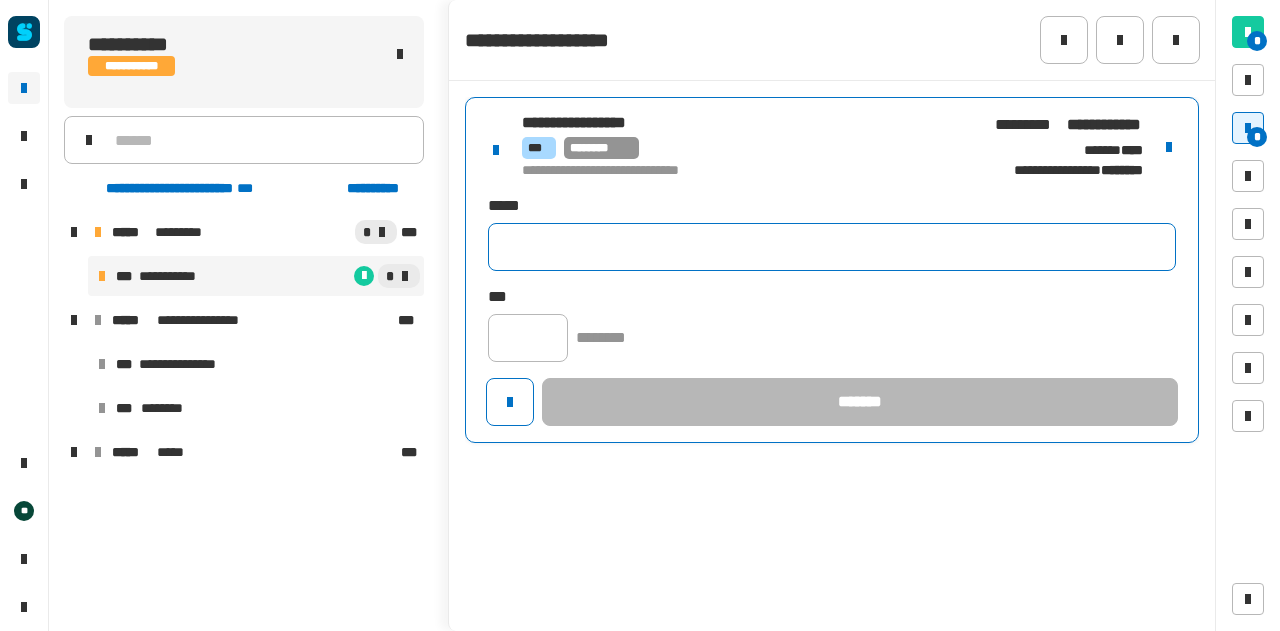 click 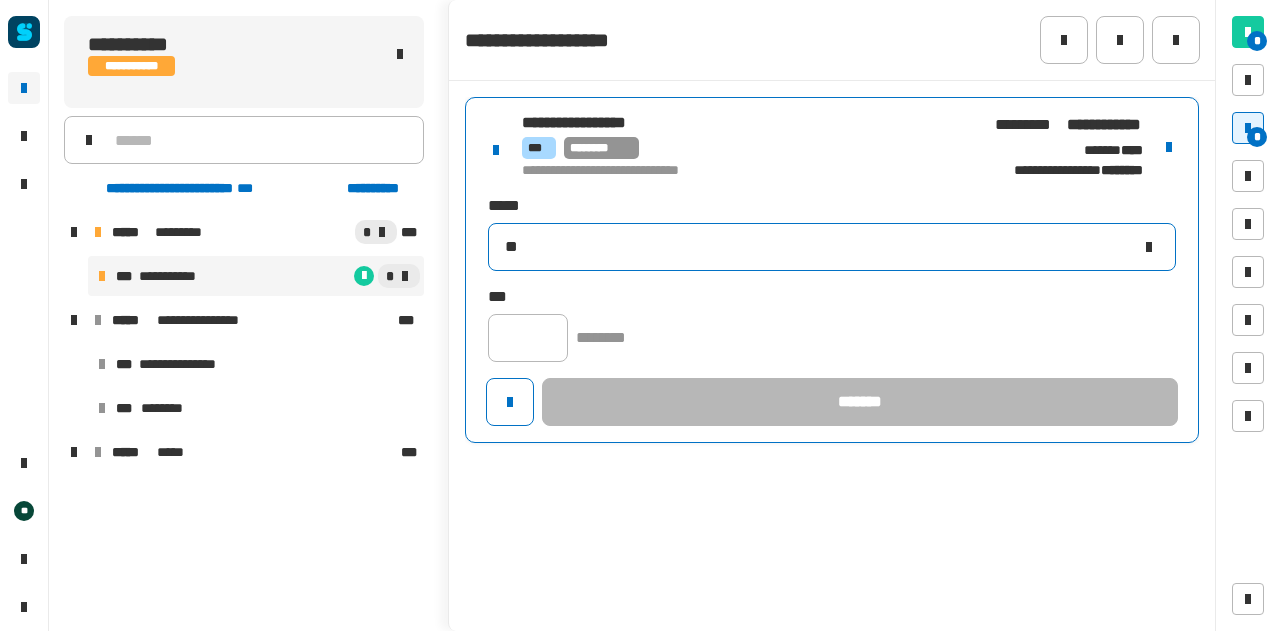 type on "*" 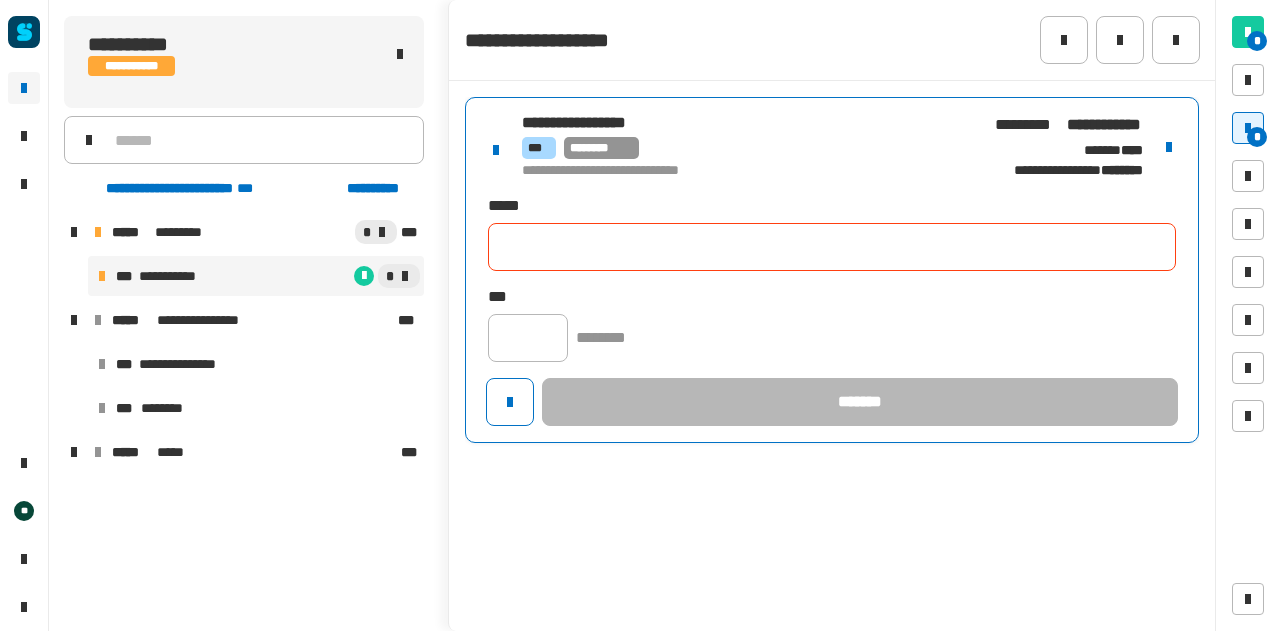 click at bounding box center [1169, 147] 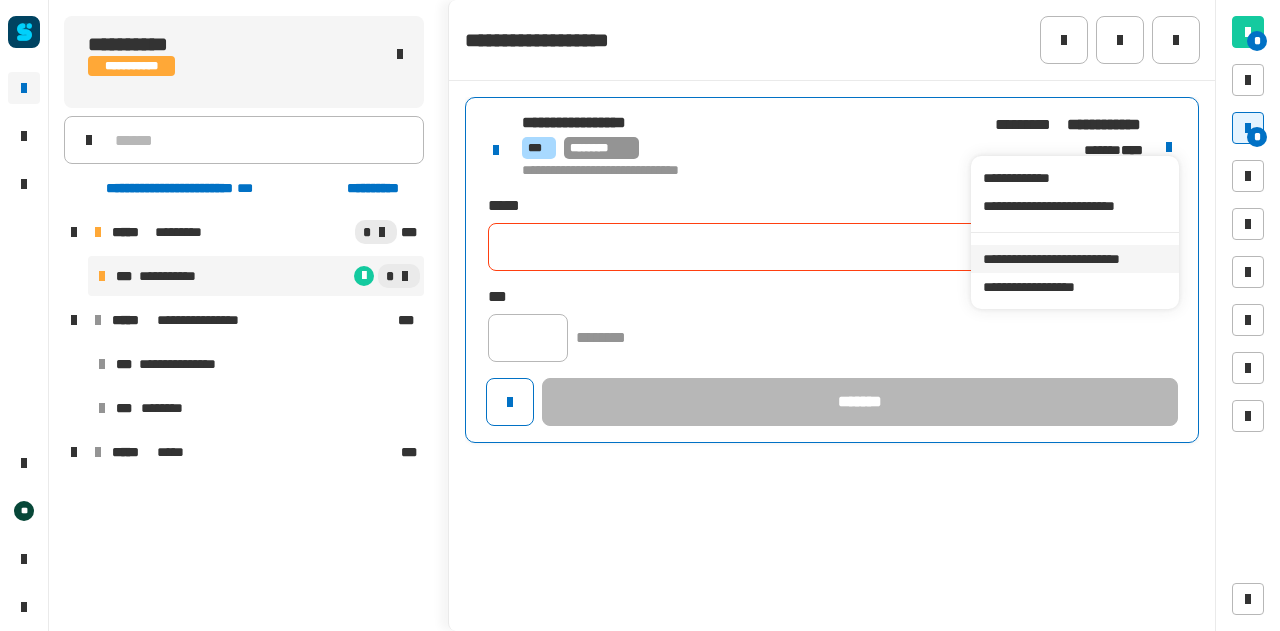 click on "**********" at bounding box center (1074, 259) 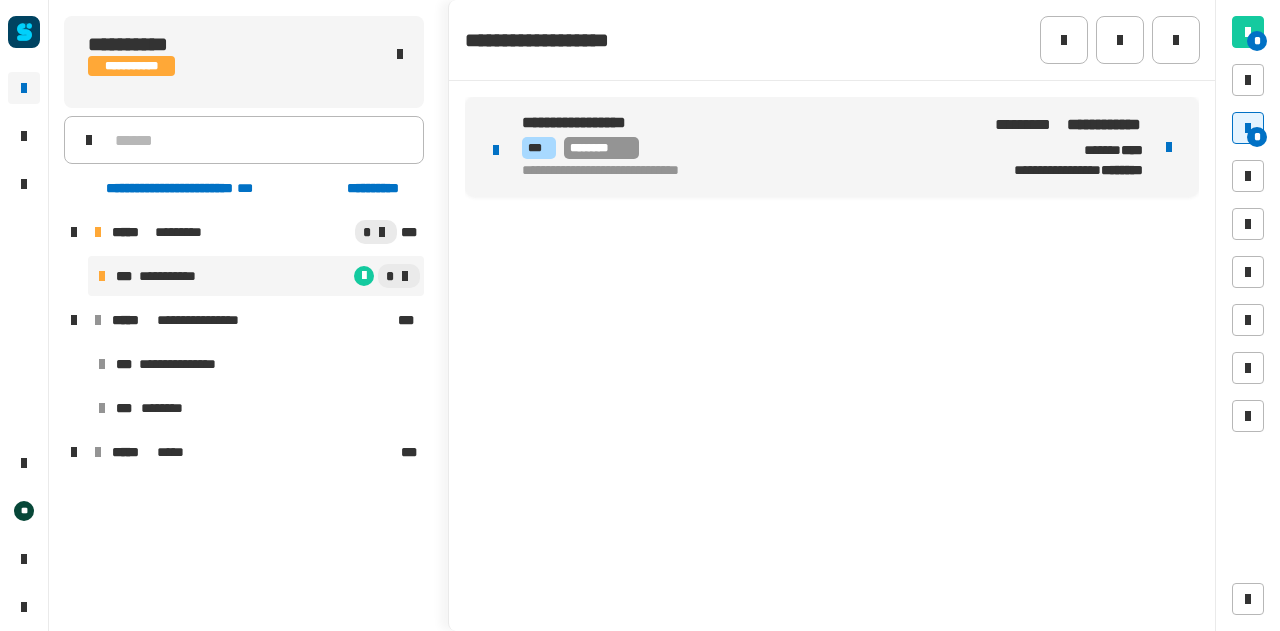 click on "**********" 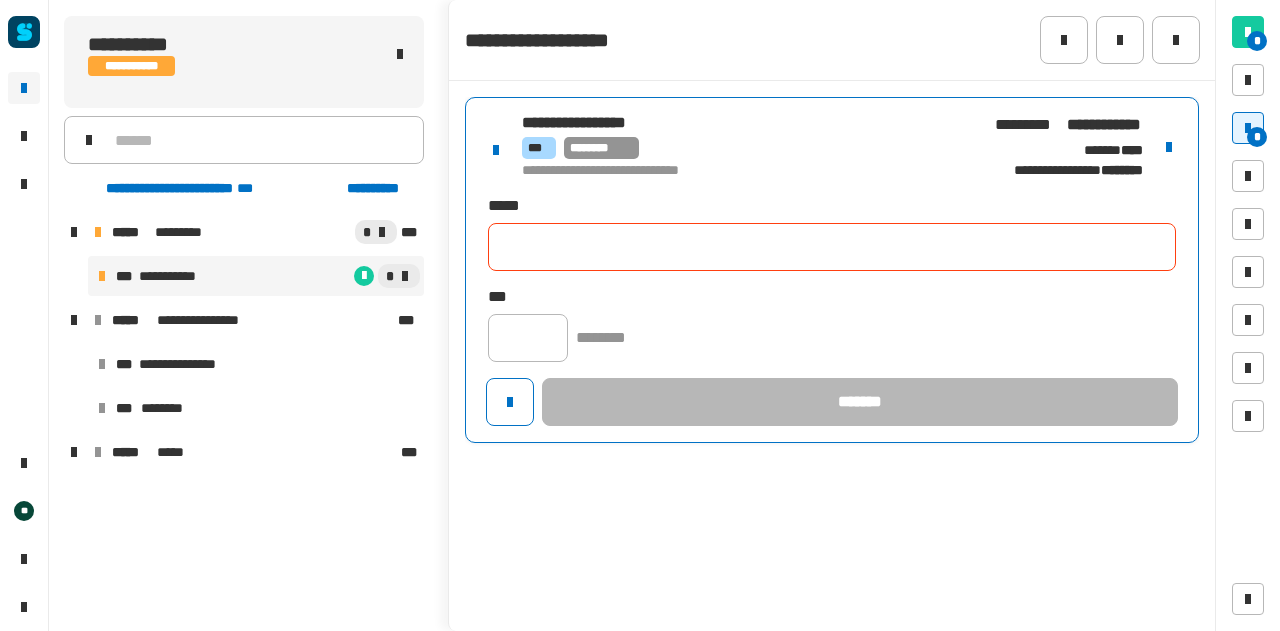 click 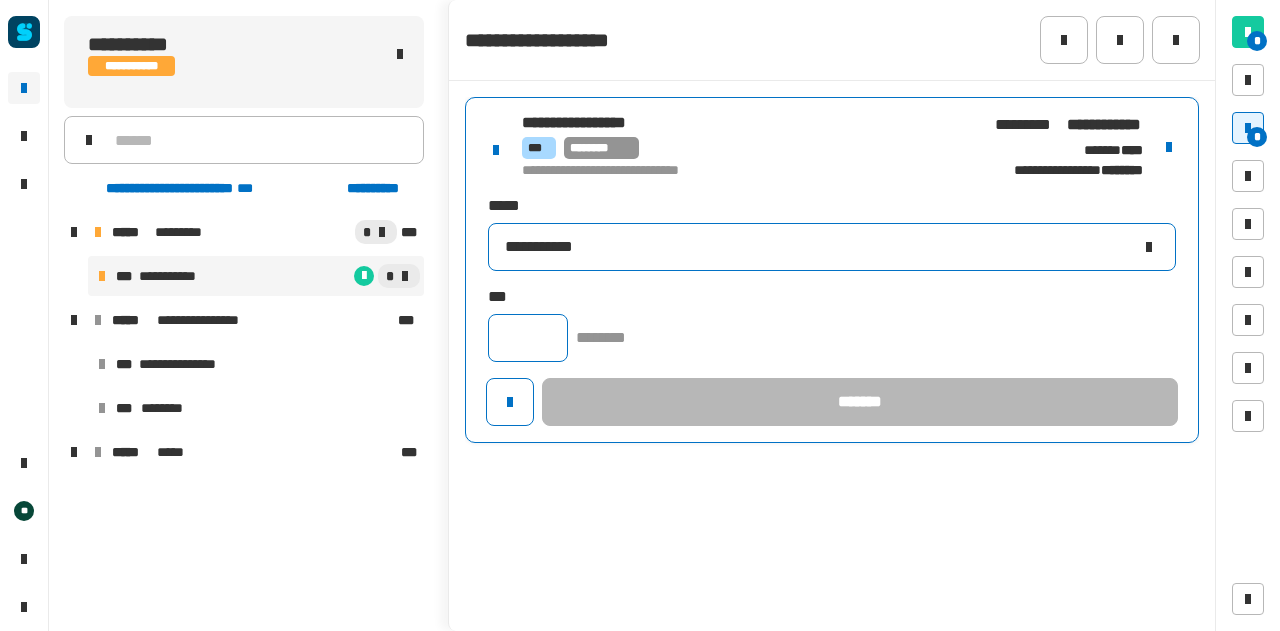 type on "**********" 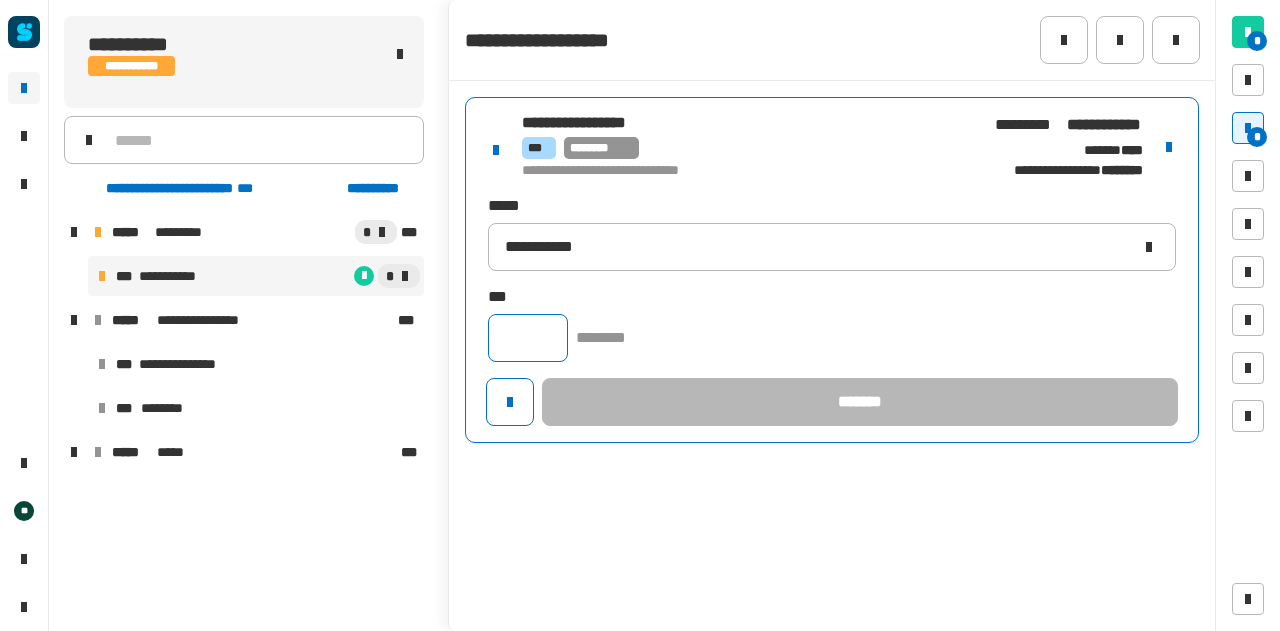 click 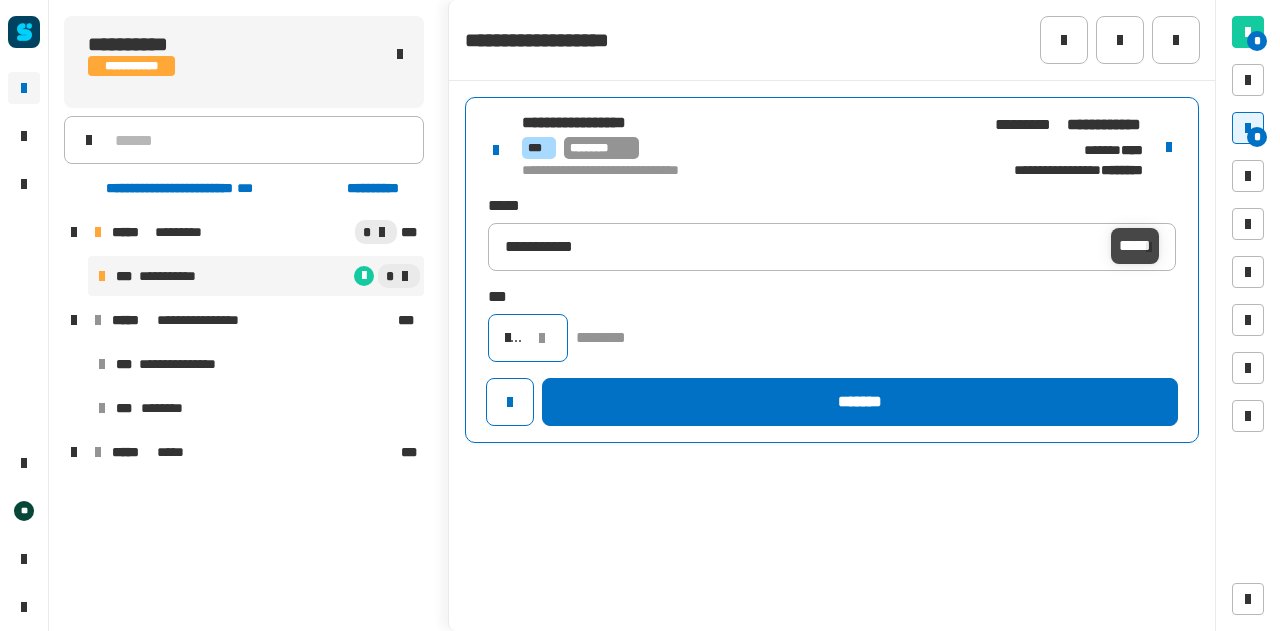 scroll, scrollTop: 0, scrollLeft: 17, axis: horizontal 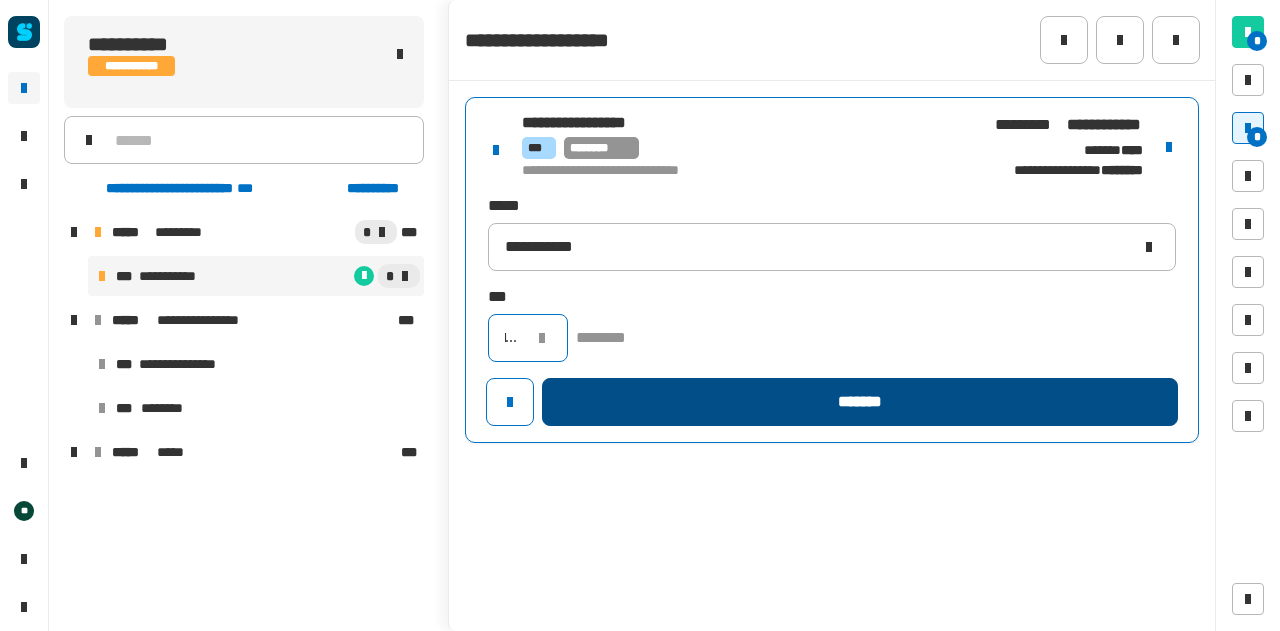 type on "*****" 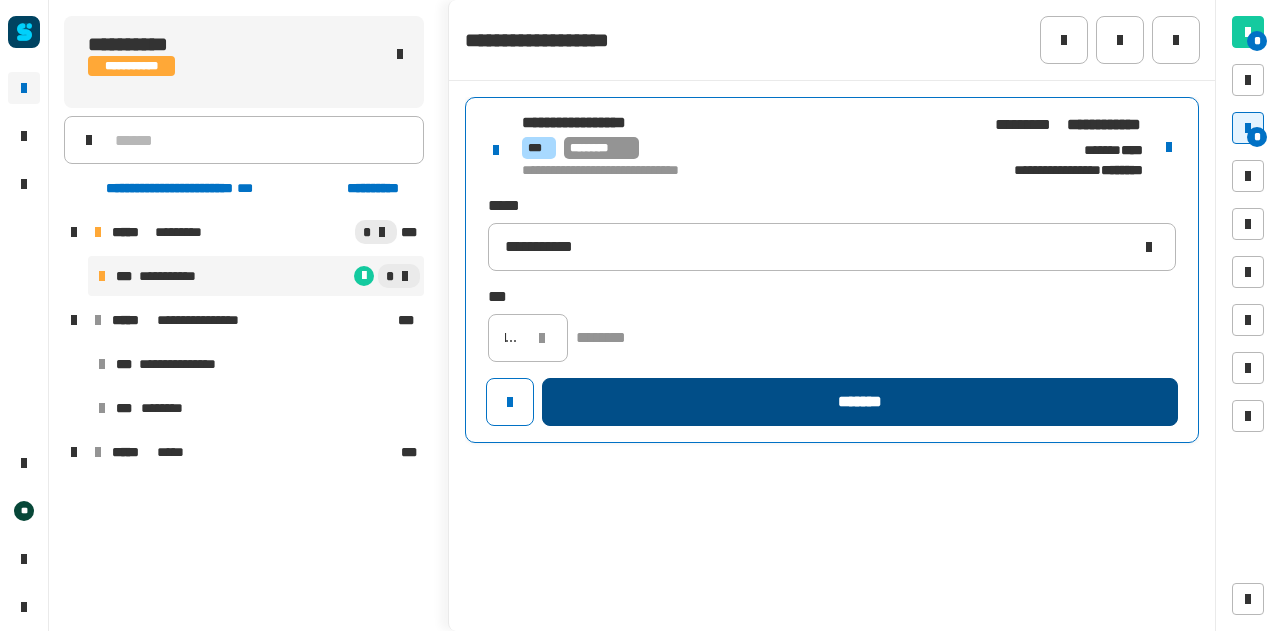 click on "*******" 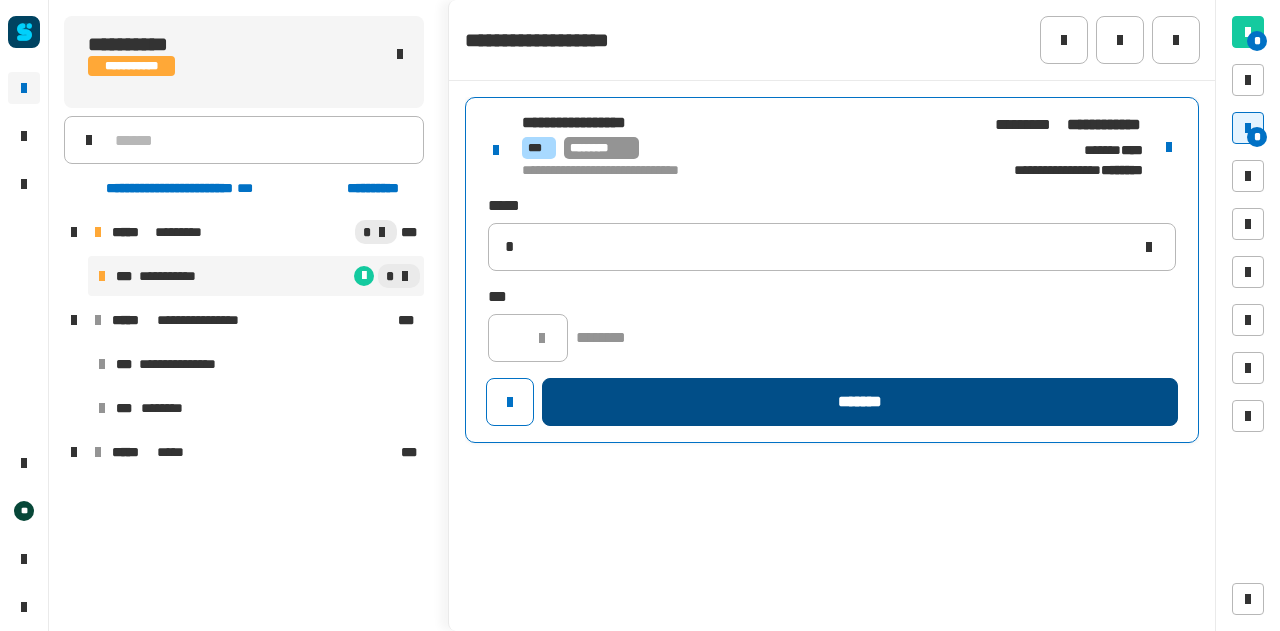 scroll, scrollTop: 0, scrollLeft: 0, axis: both 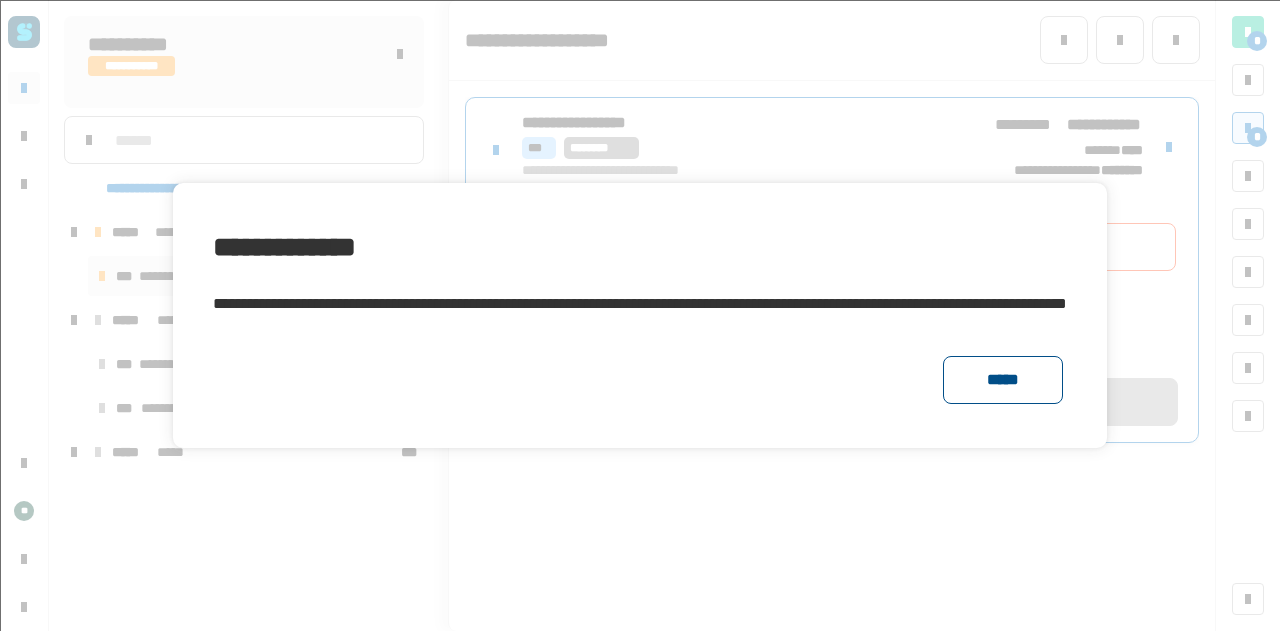 click on "*****" 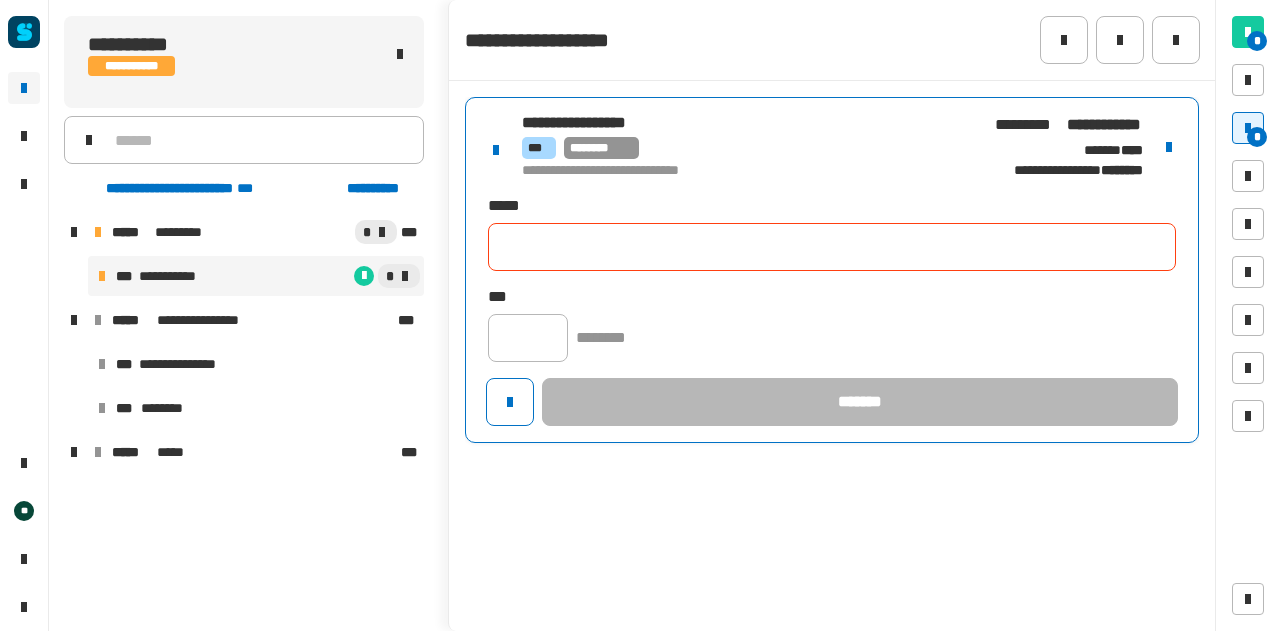 click on "**********" 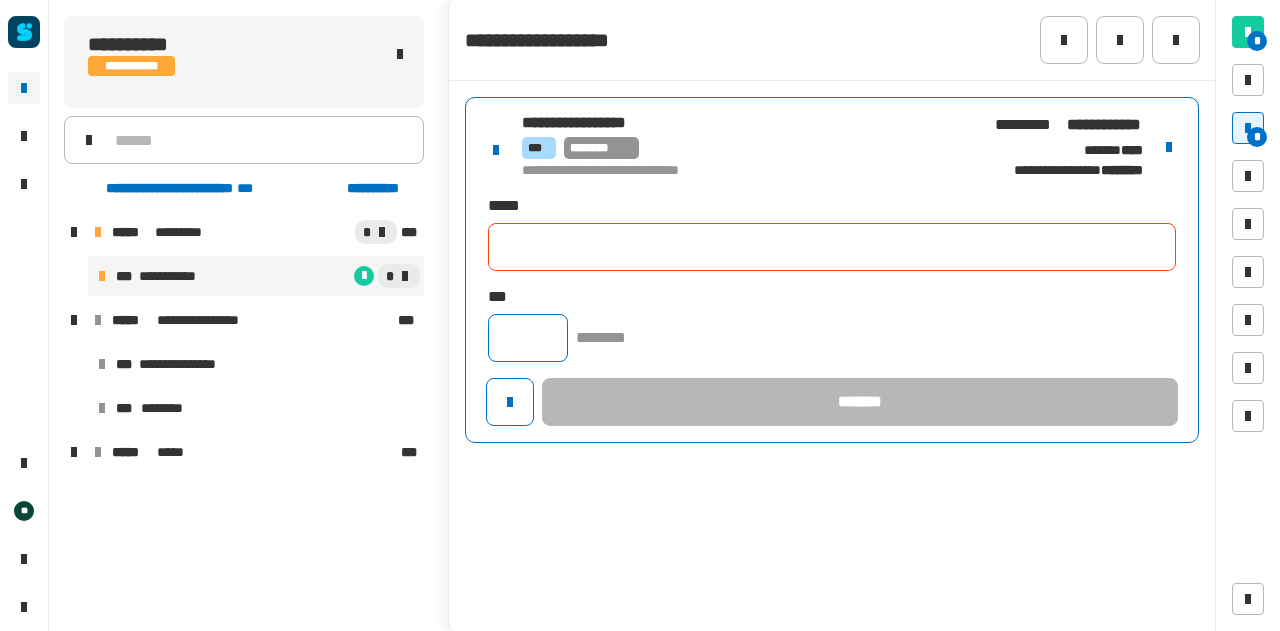 click 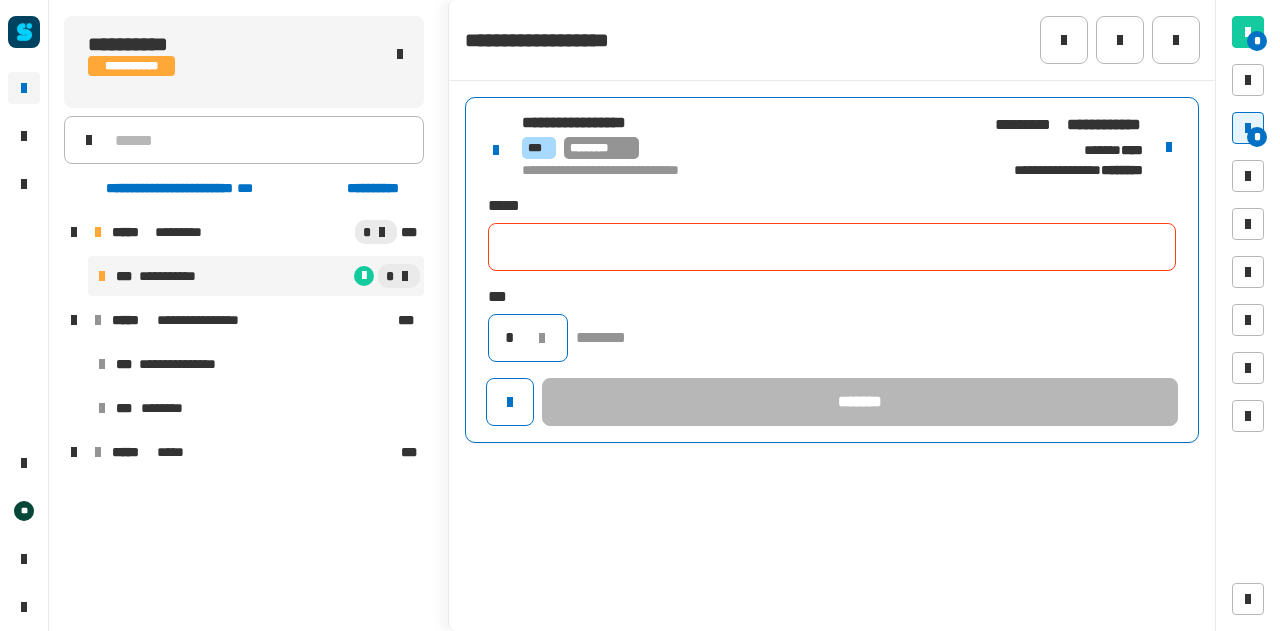 type on "*" 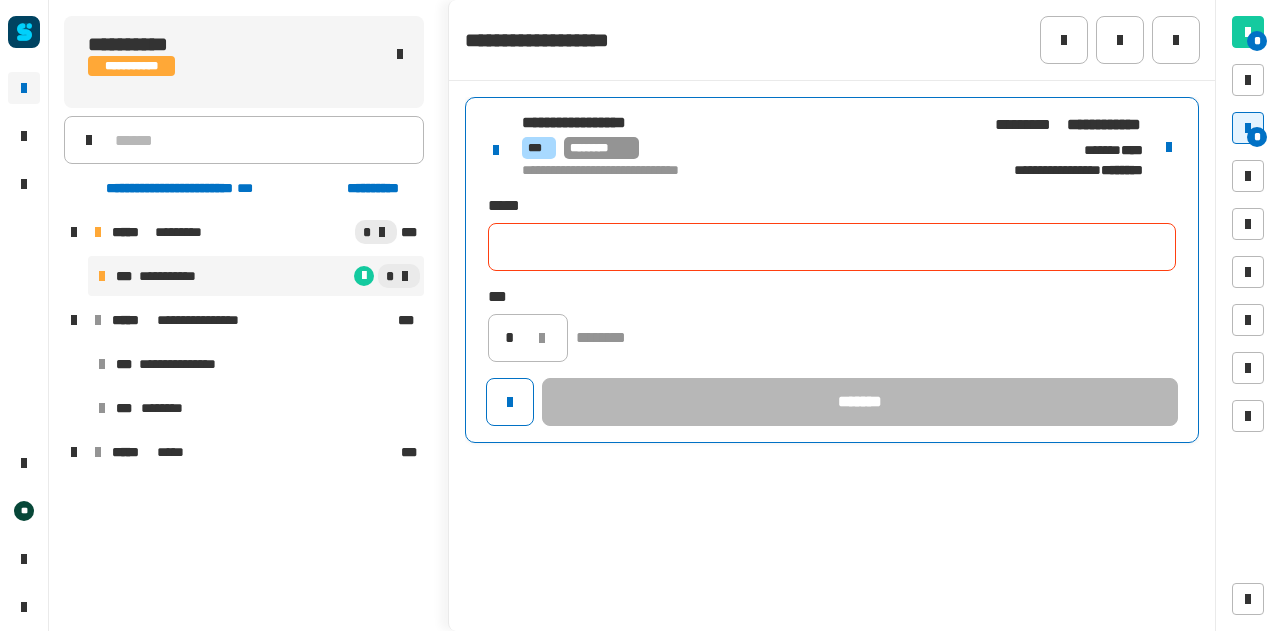click 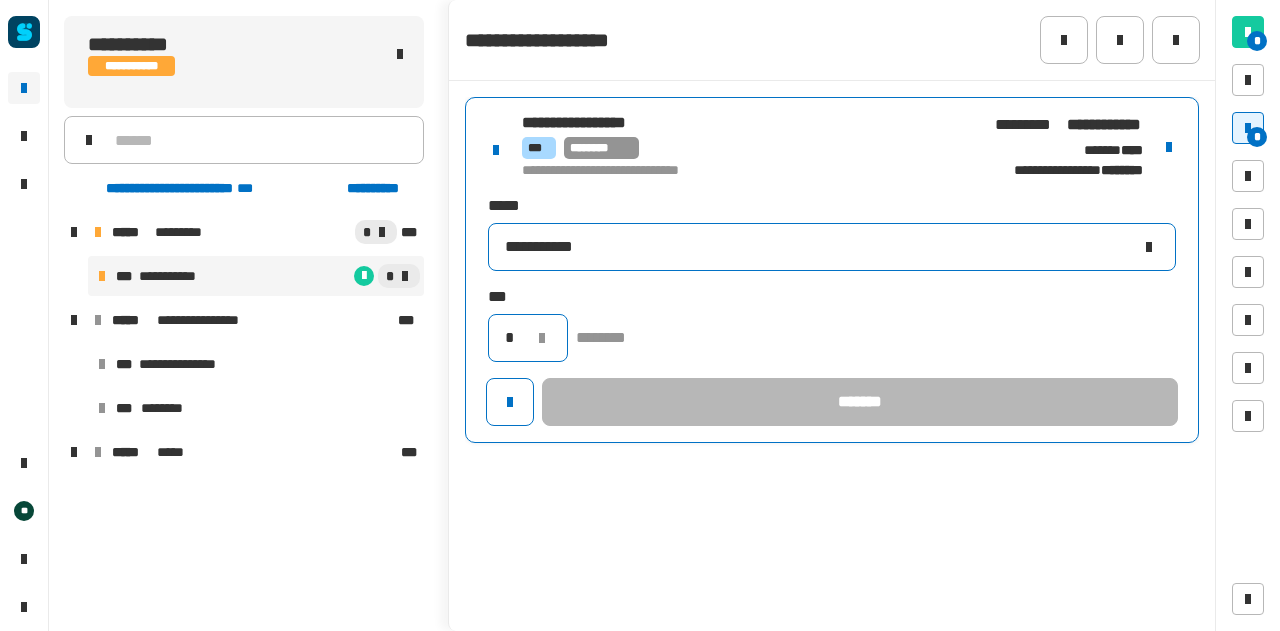 type on "**********" 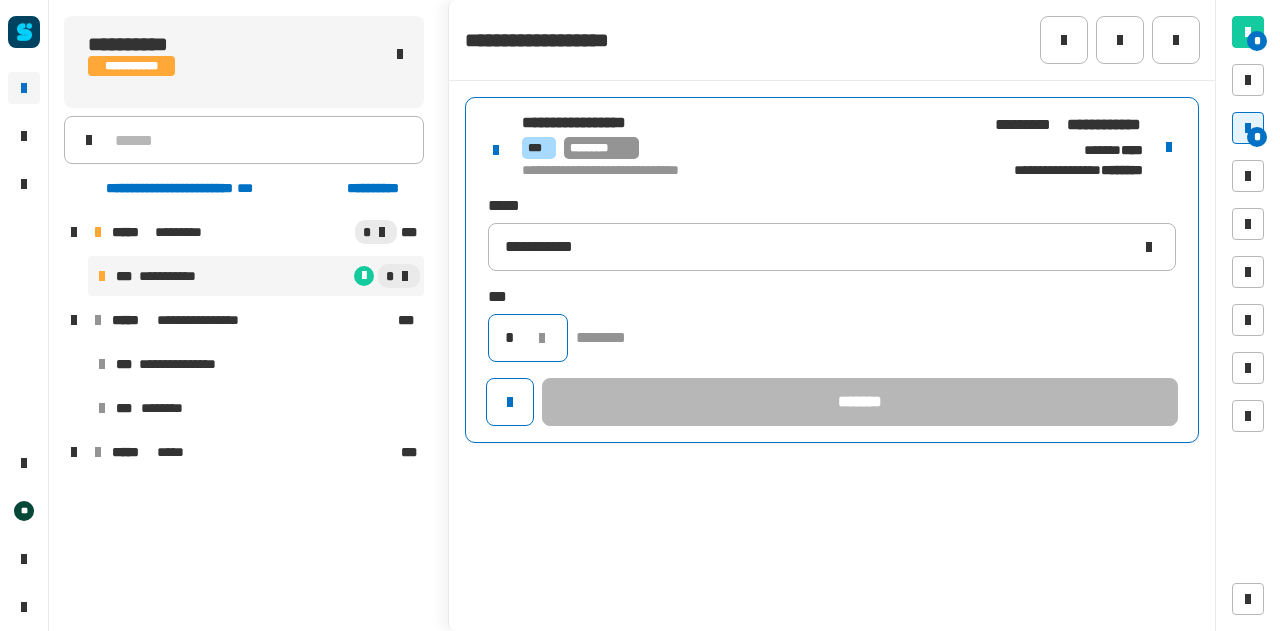 click on "*" 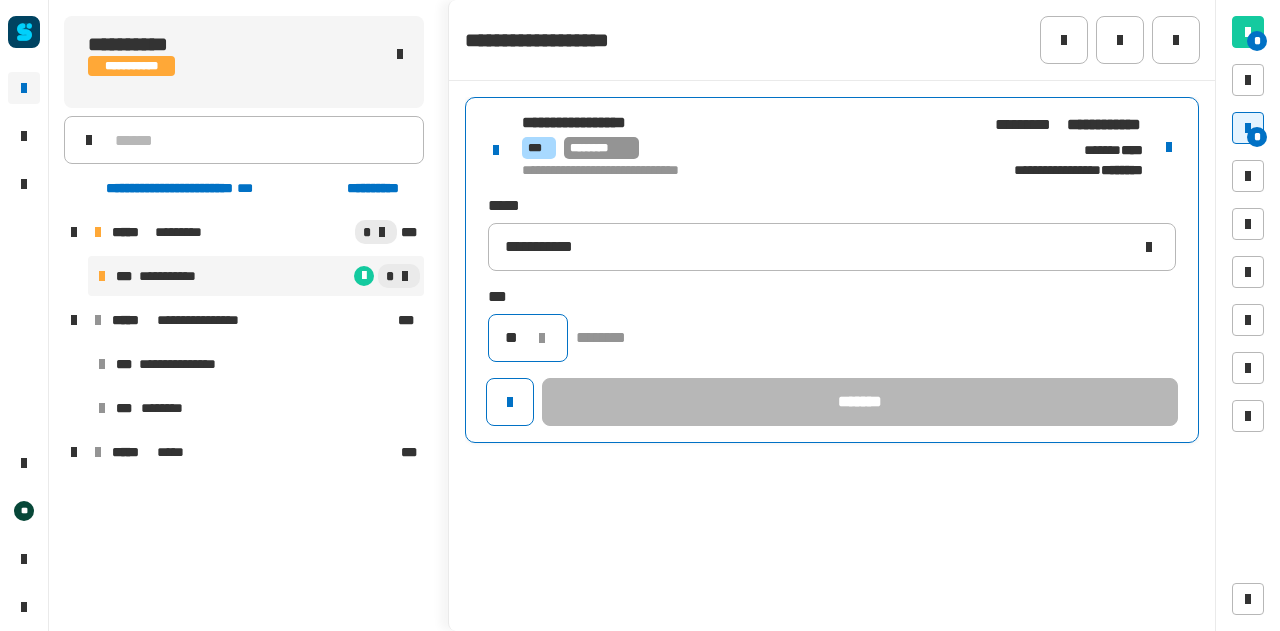 scroll, scrollTop: 0, scrollLeft: 0, axis: both 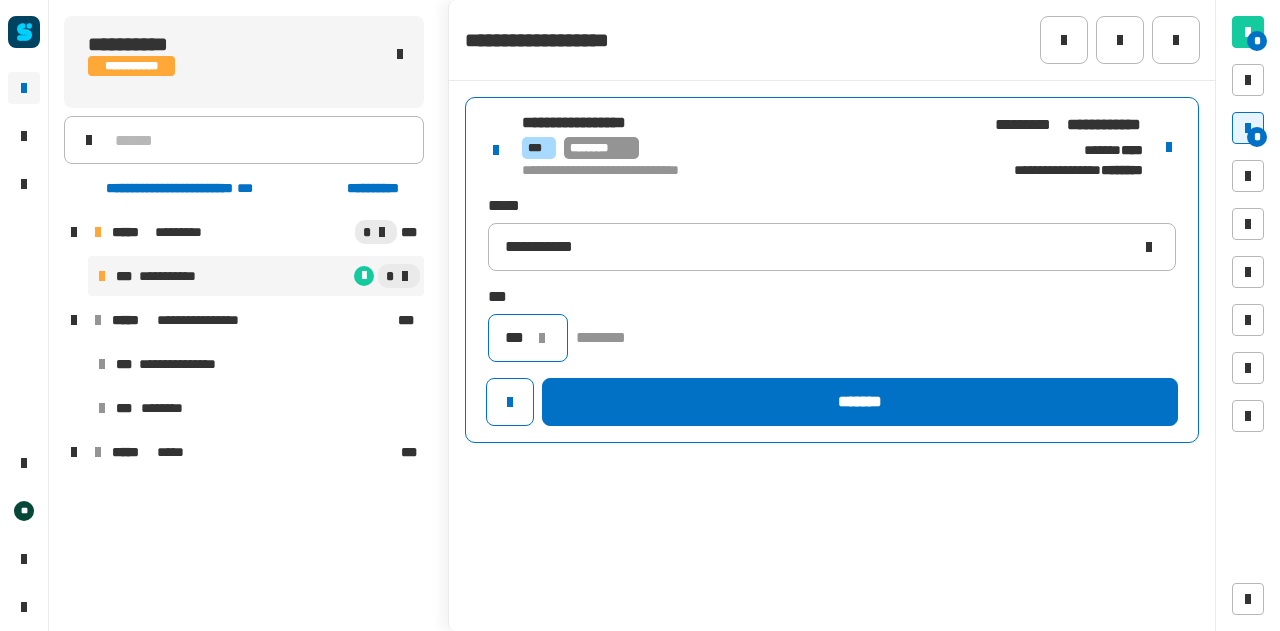 type on "***" 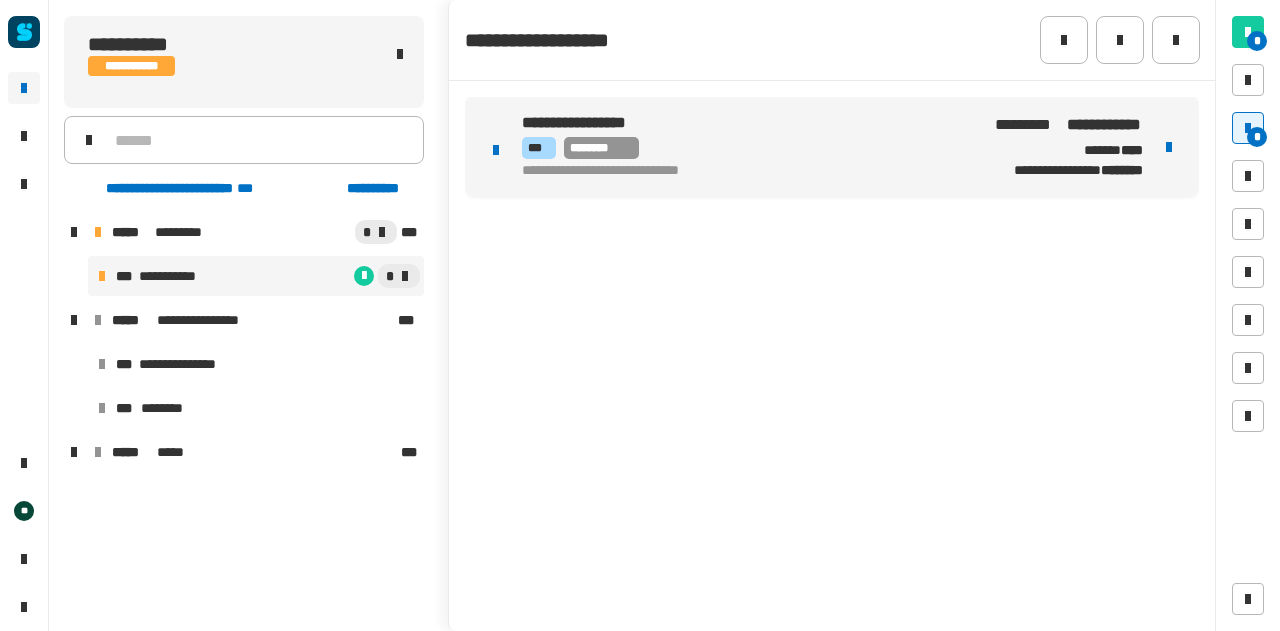 click on "**********" 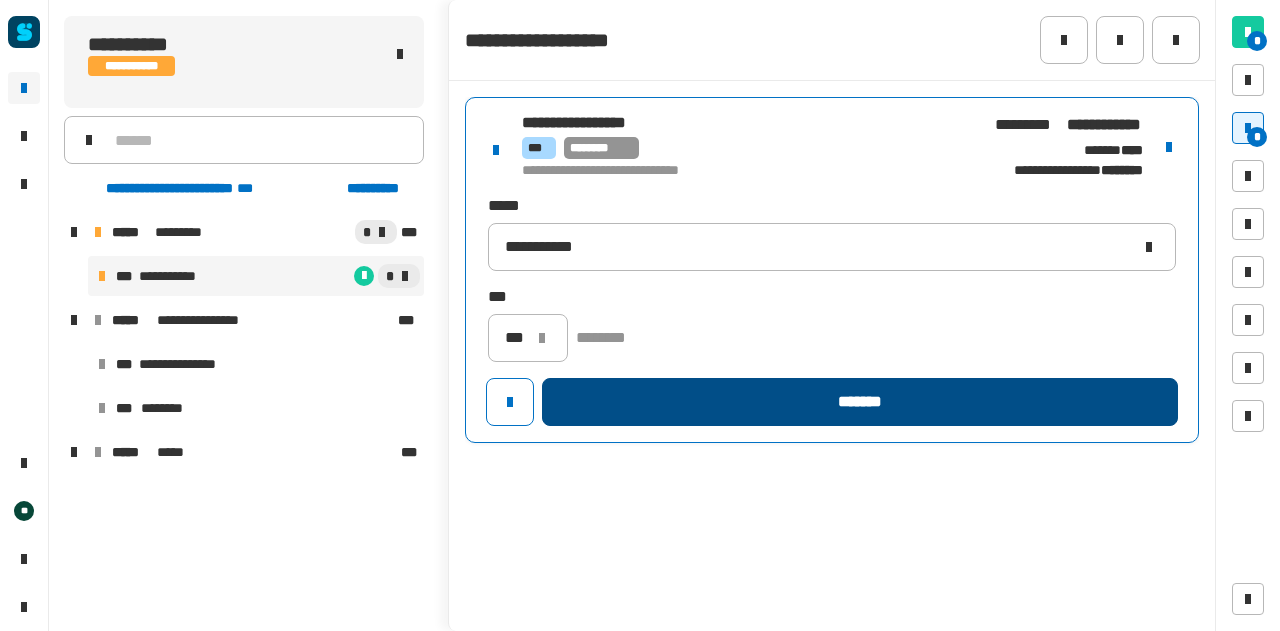 click on "*******" 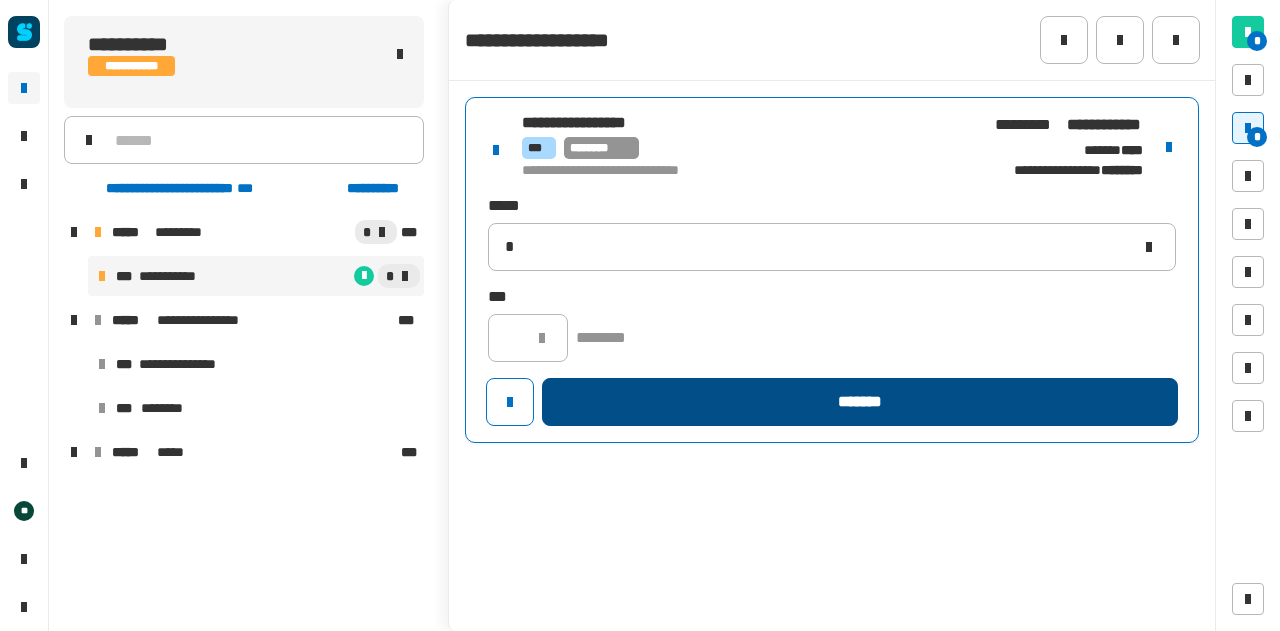 type 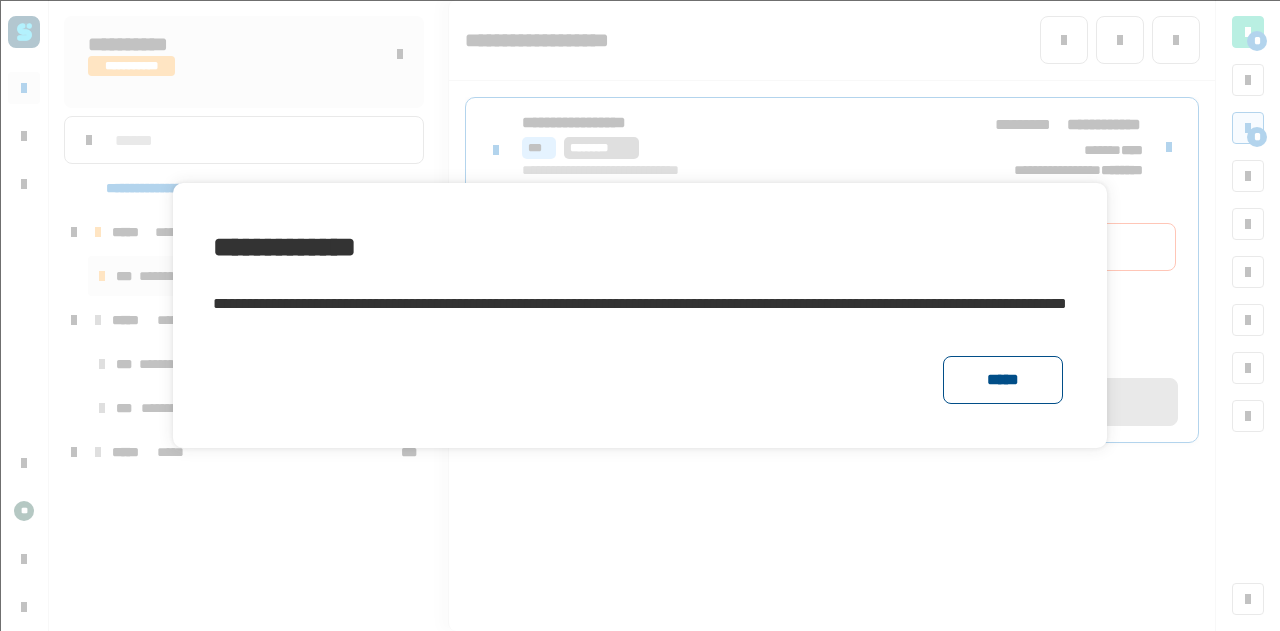 click on "*****" 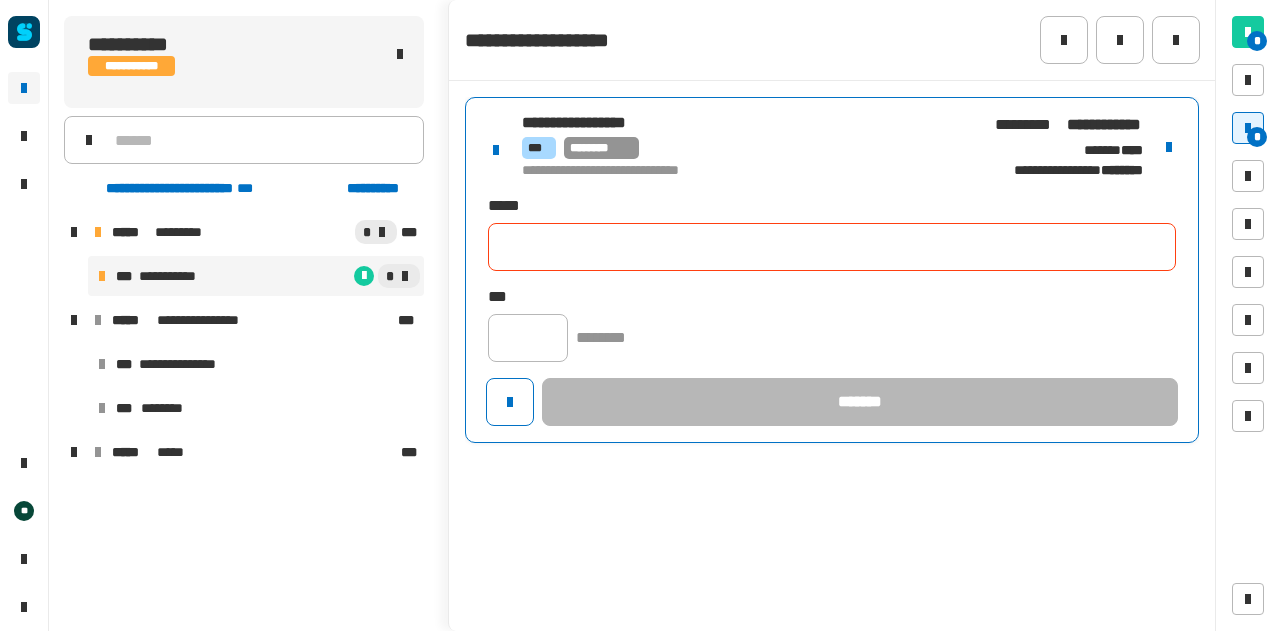 click at bounding box center [1169, 147] 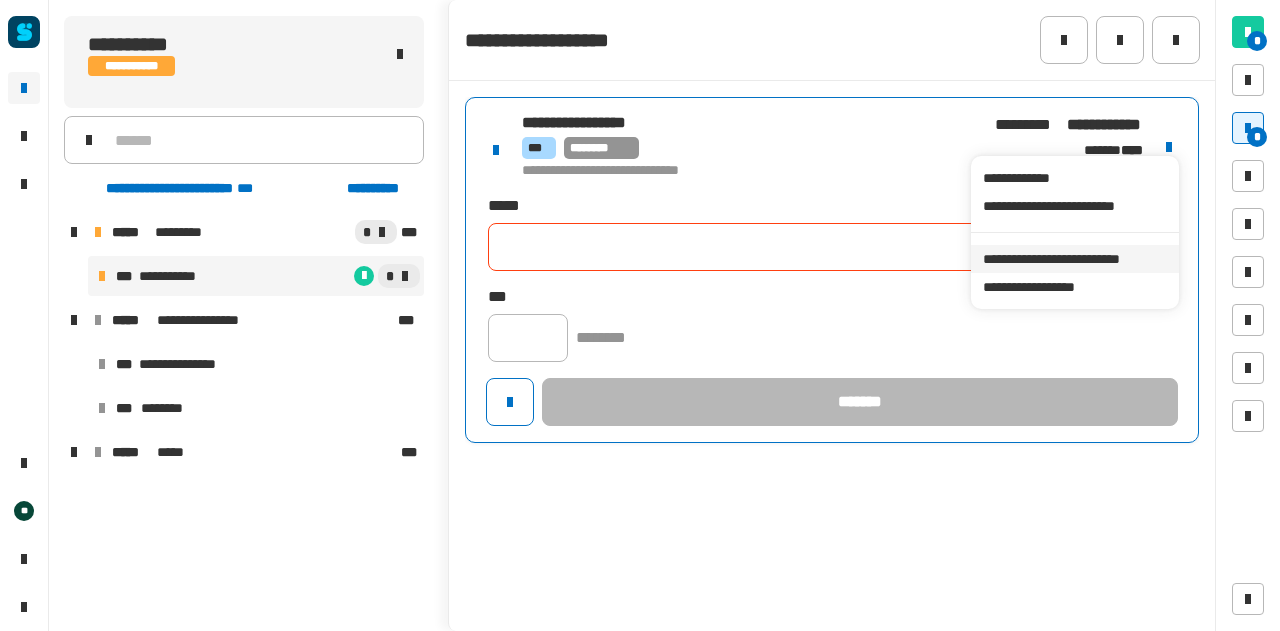 click on "**********" at bounding box center [1074, 259] 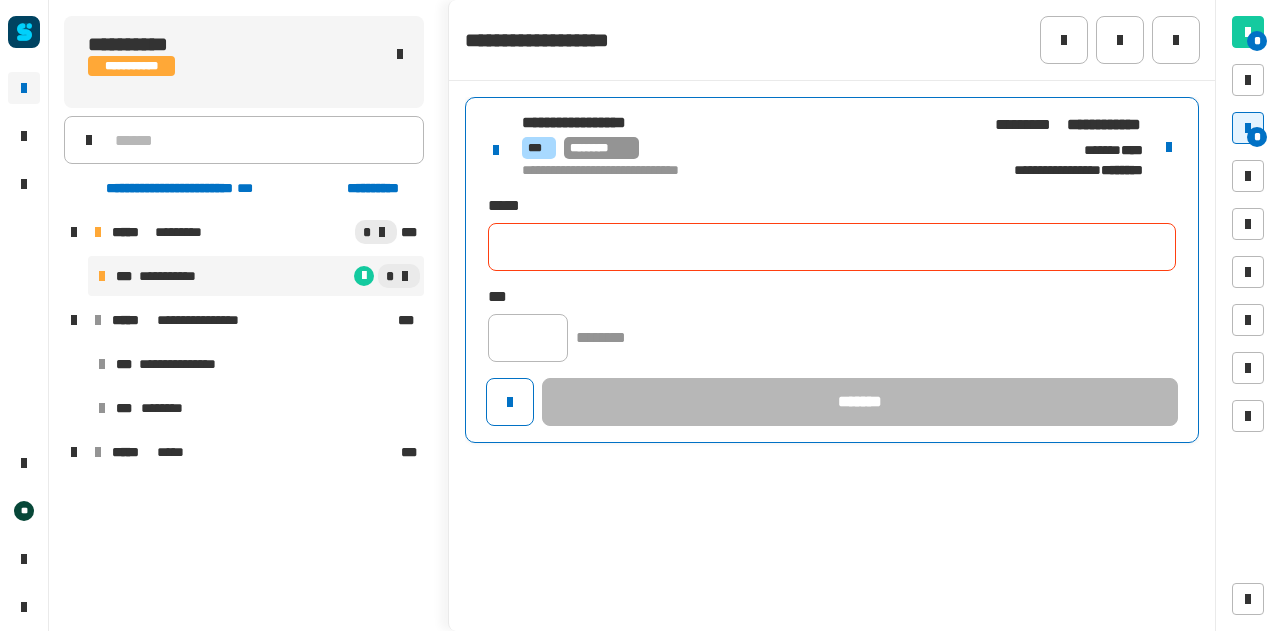 click at bounding box center (1169, 147) 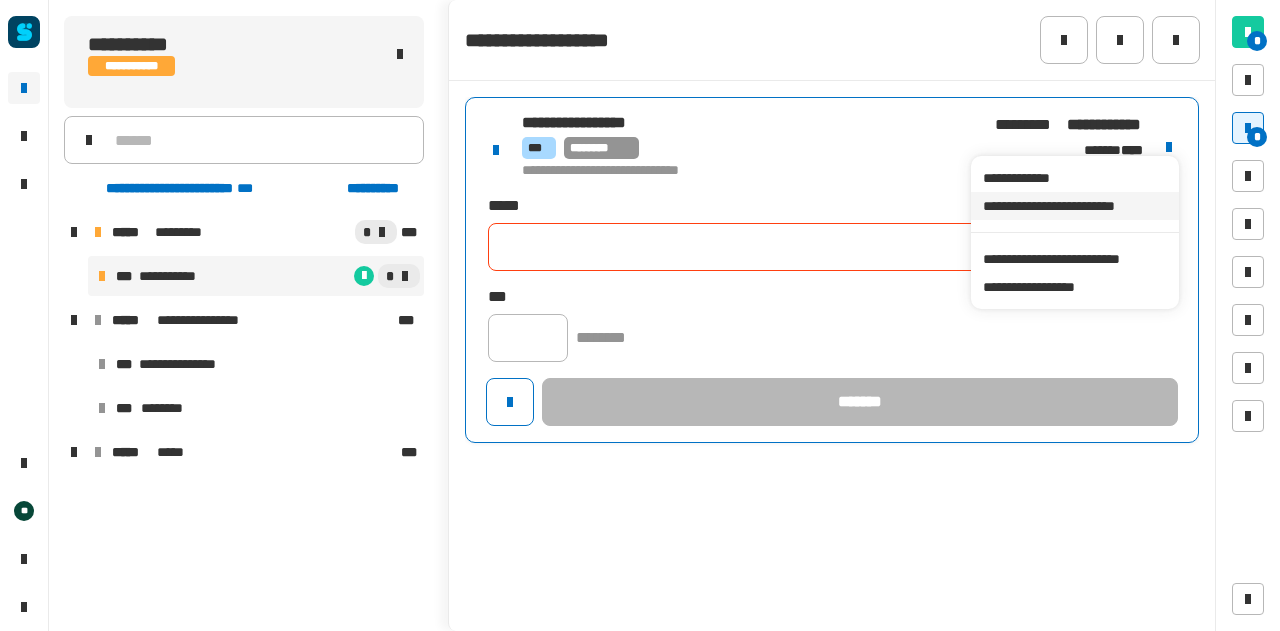 click on "**********" at bounding box center [1074, 206] 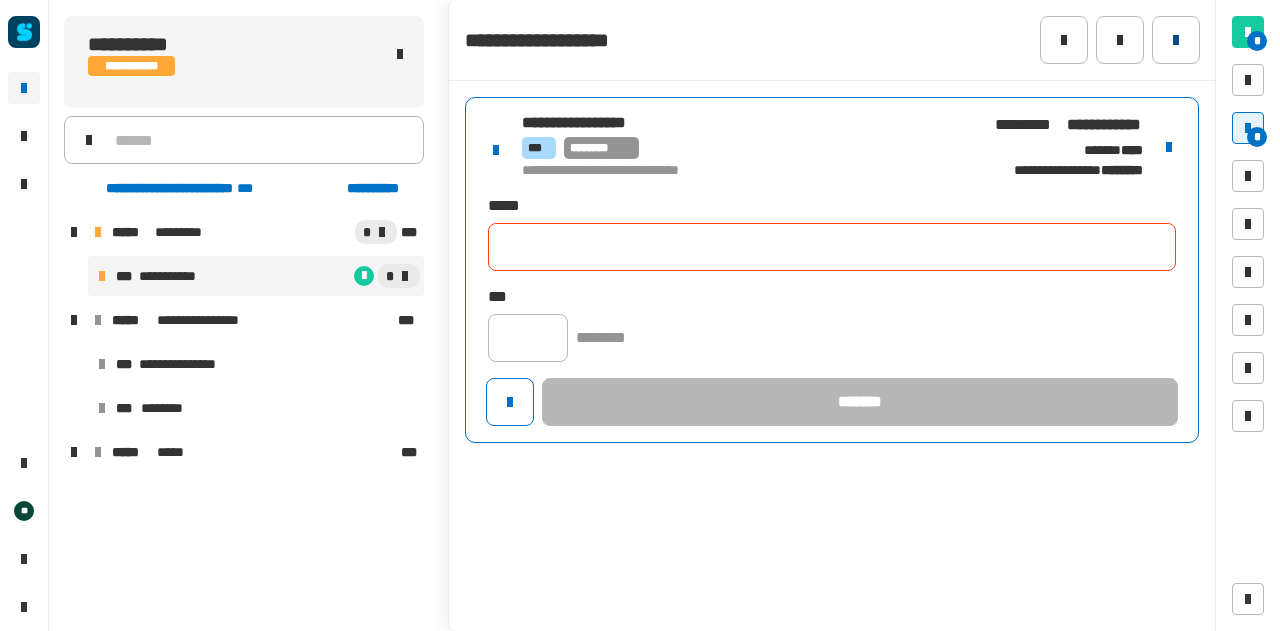 click 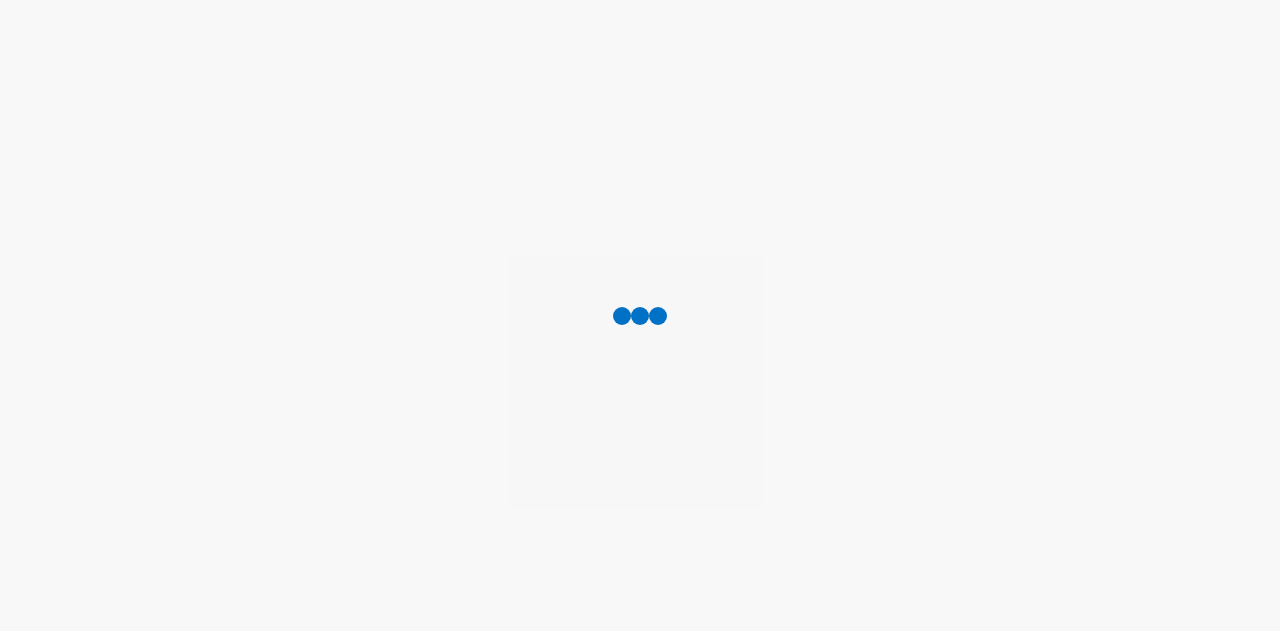 scroll, scrollTop: 0, scrollLeft: 0, axis: both 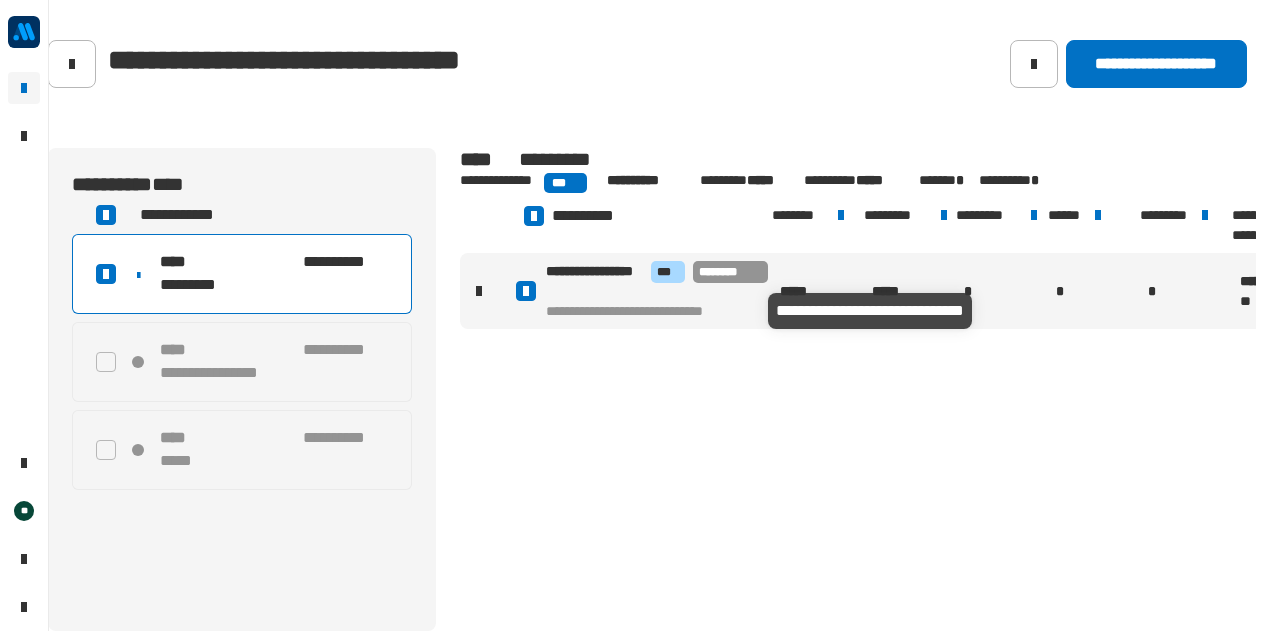 click on "**********" 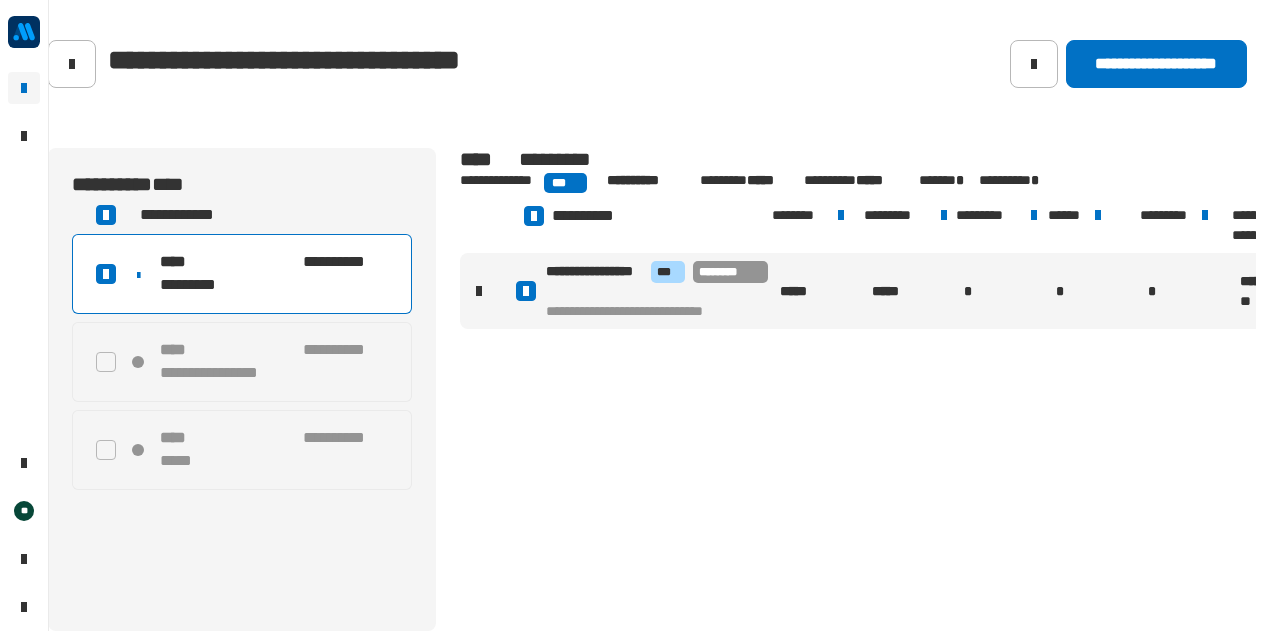 click 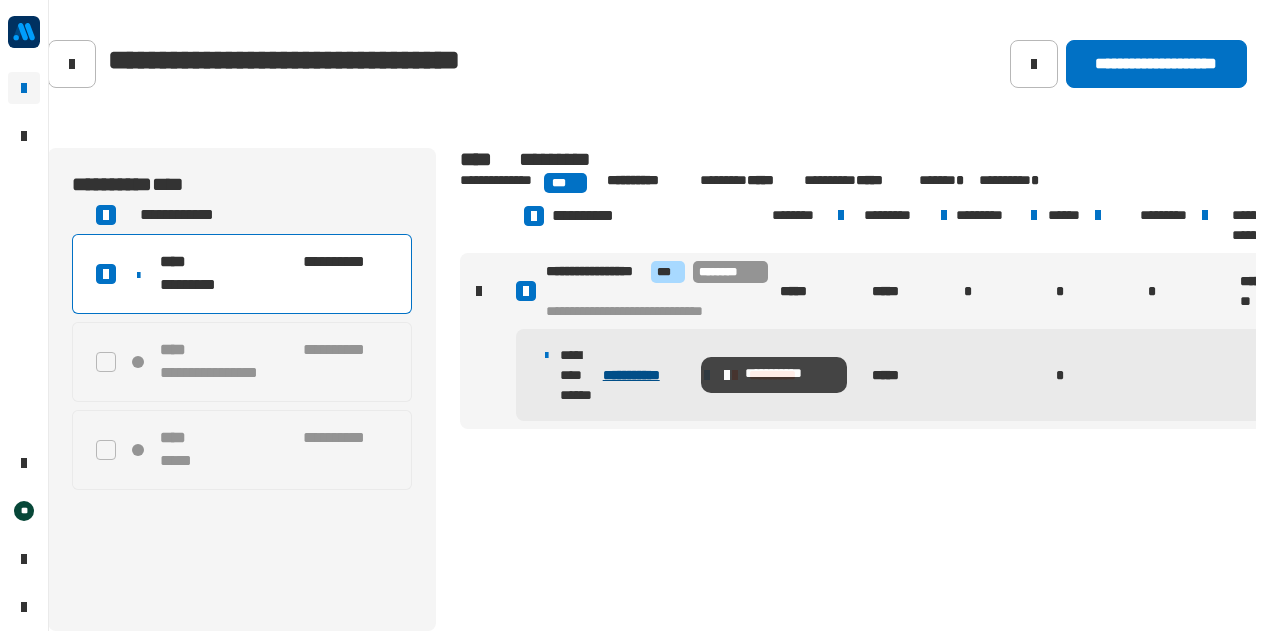 click on "**********" 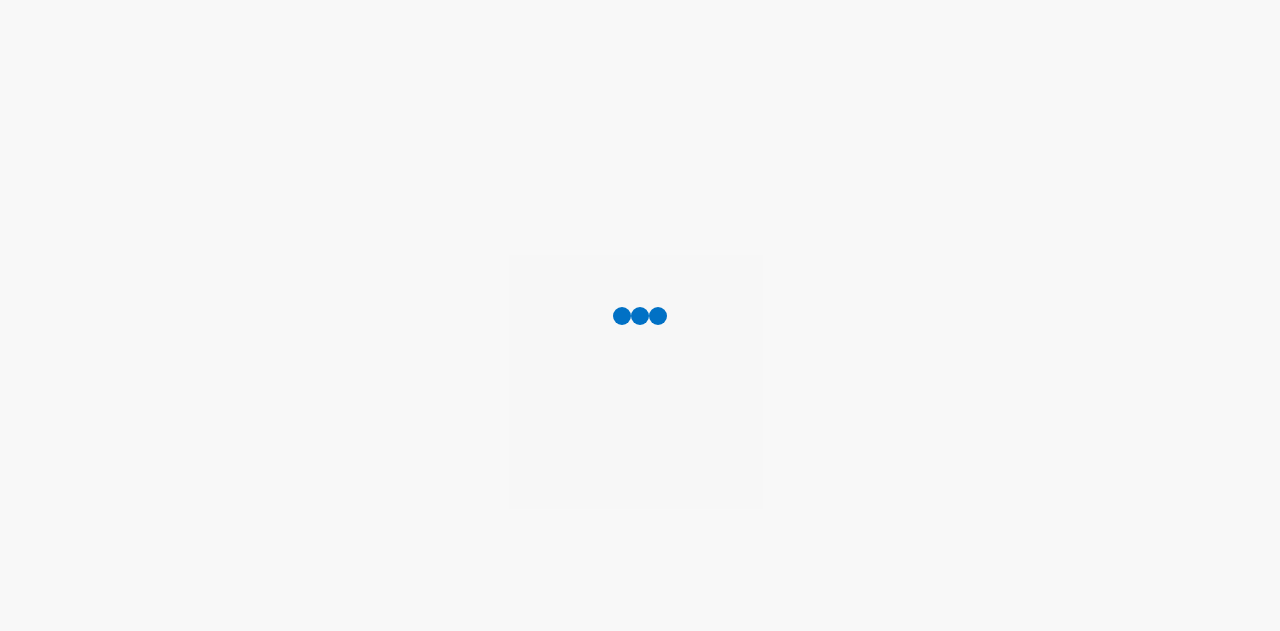 scroll, scrollTop: 0, scrollLeft: 0, axis: both 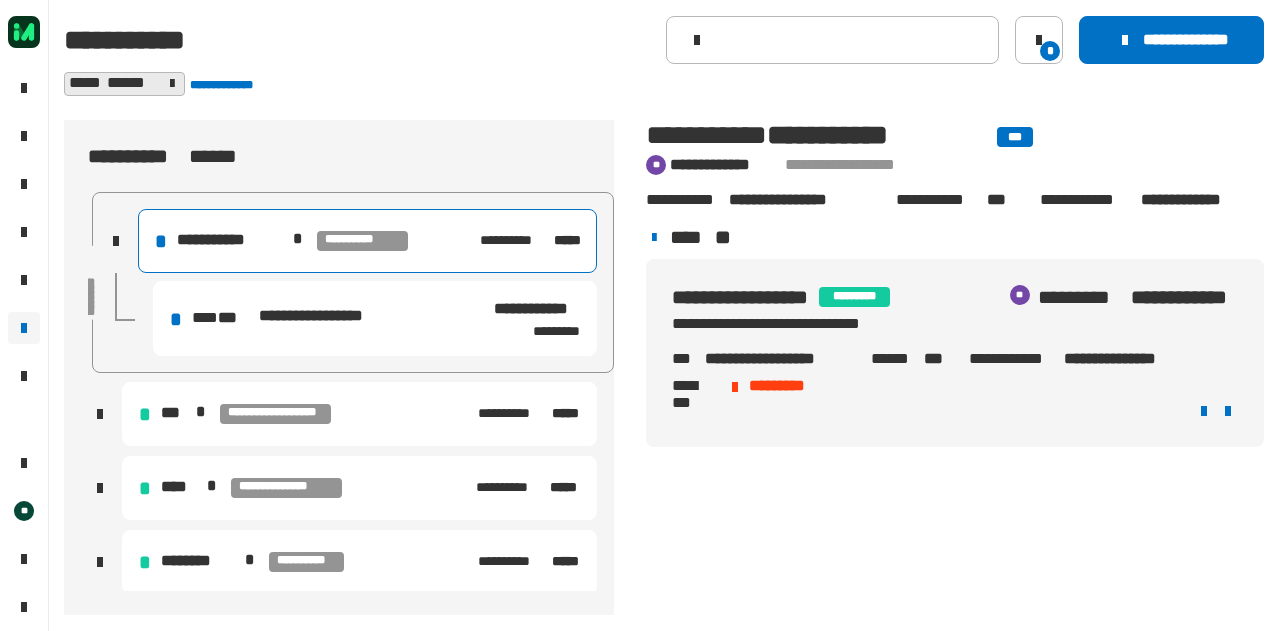 click on "**********" at bounding box center [285, 318] 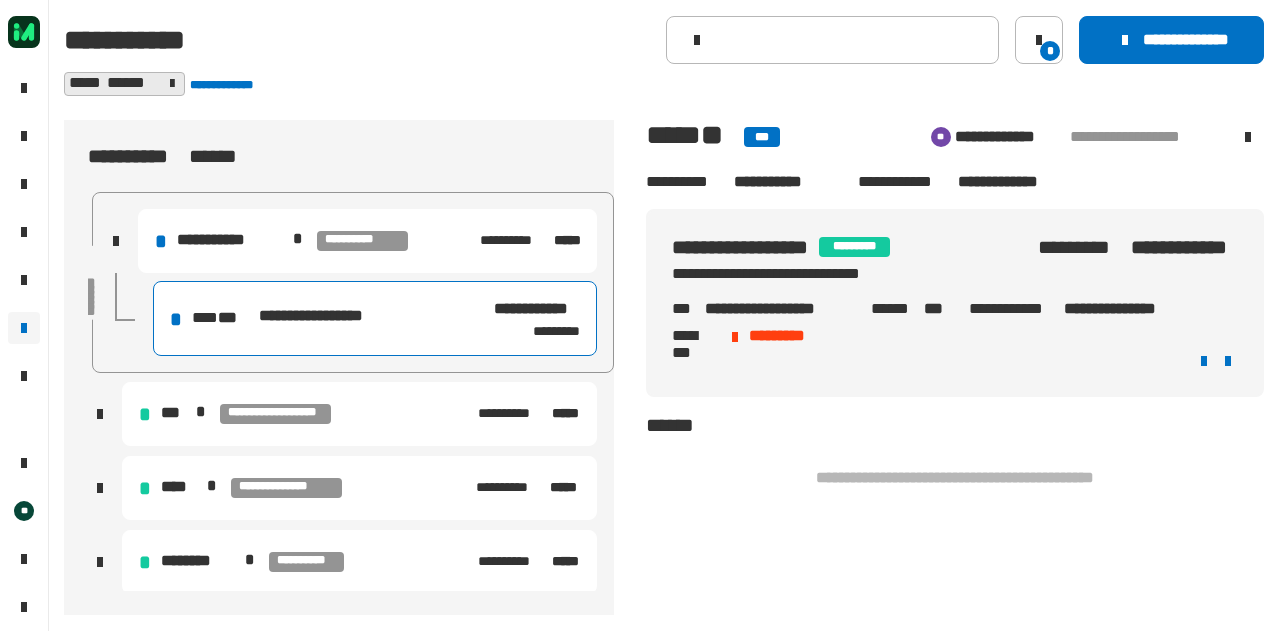 click on "**********" at bounding box center [367, 241] 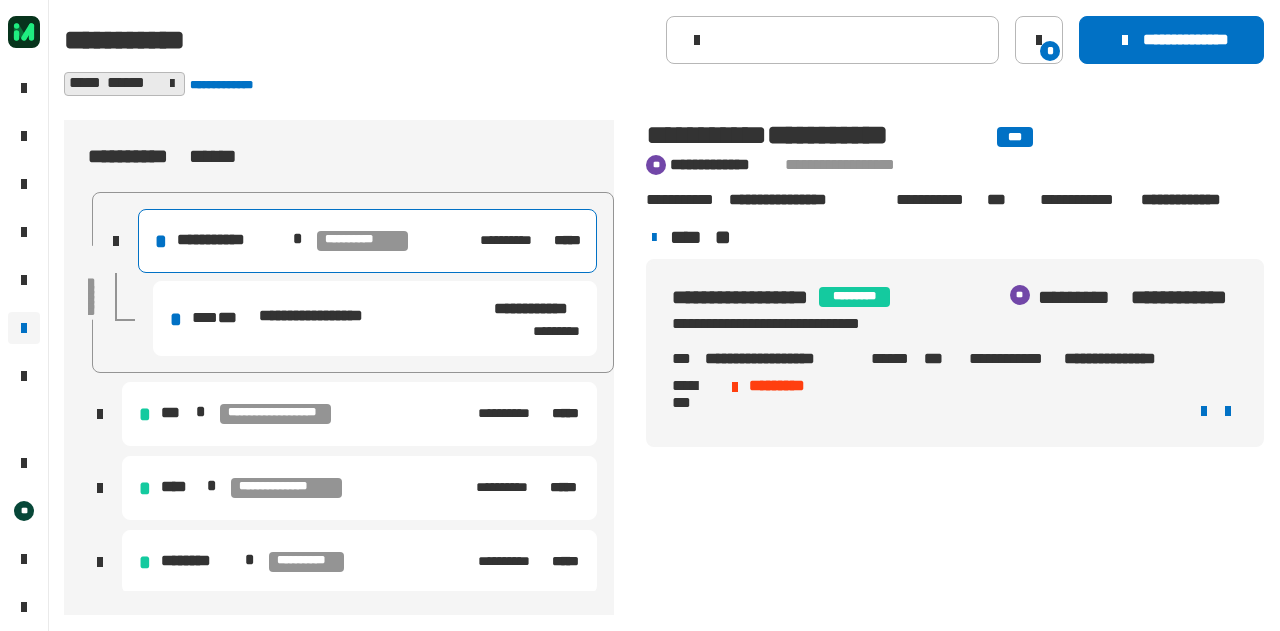 click on "**********" at bounding box center (375, 318) 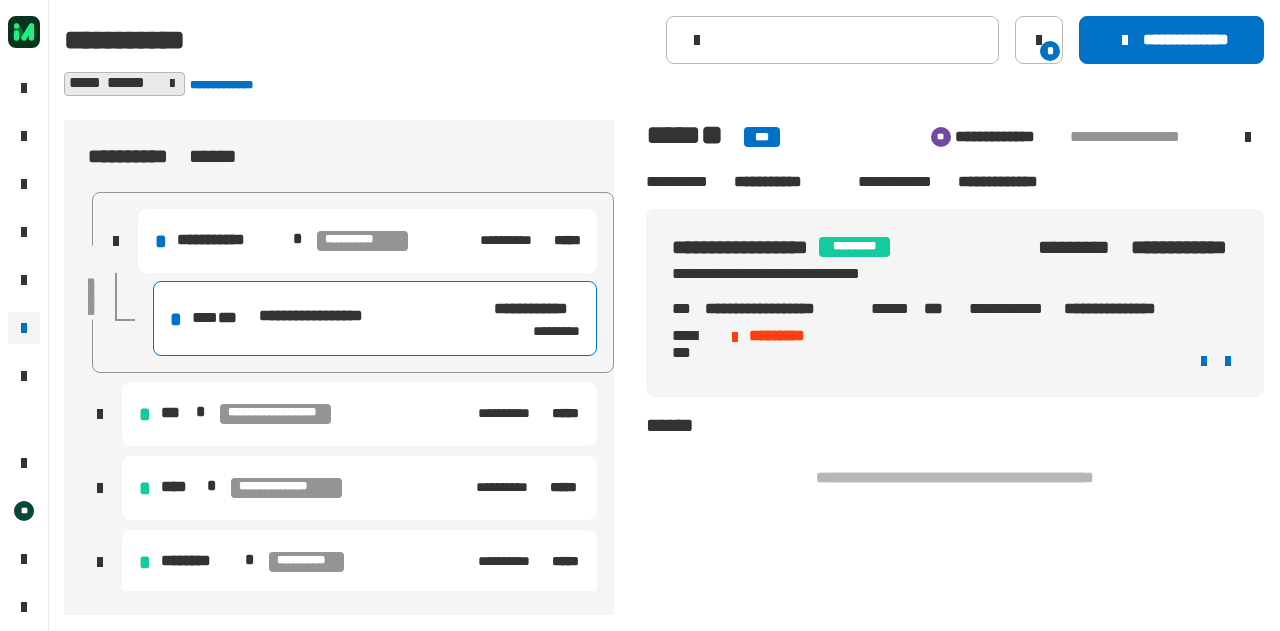 click 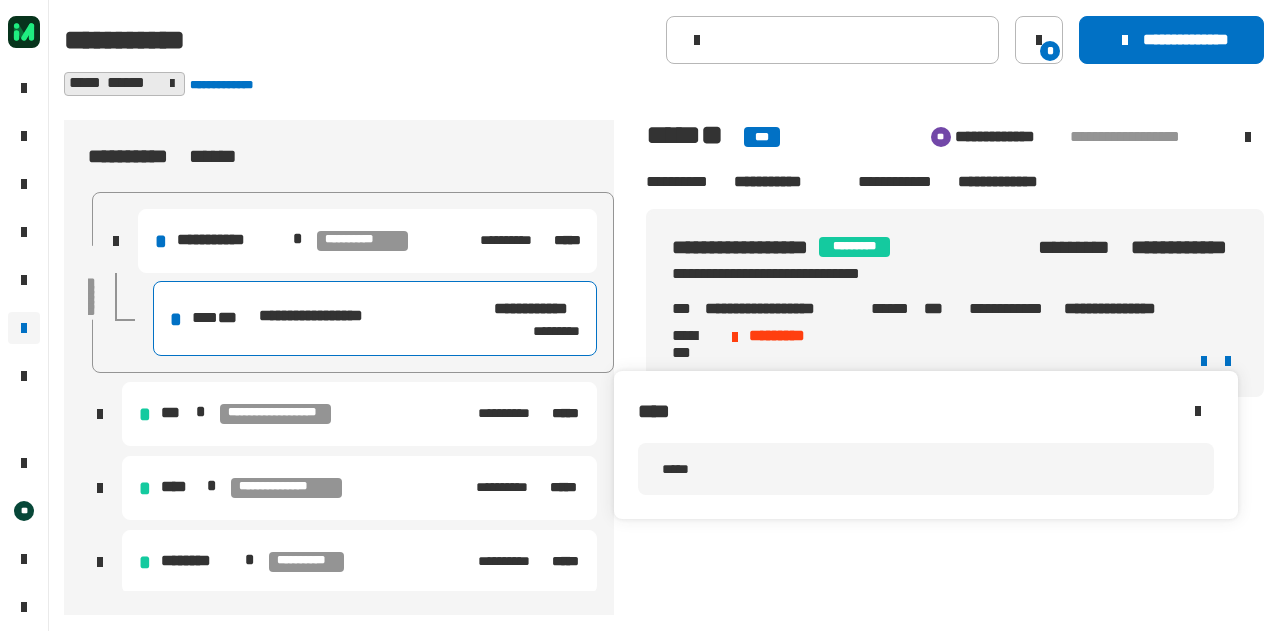 click 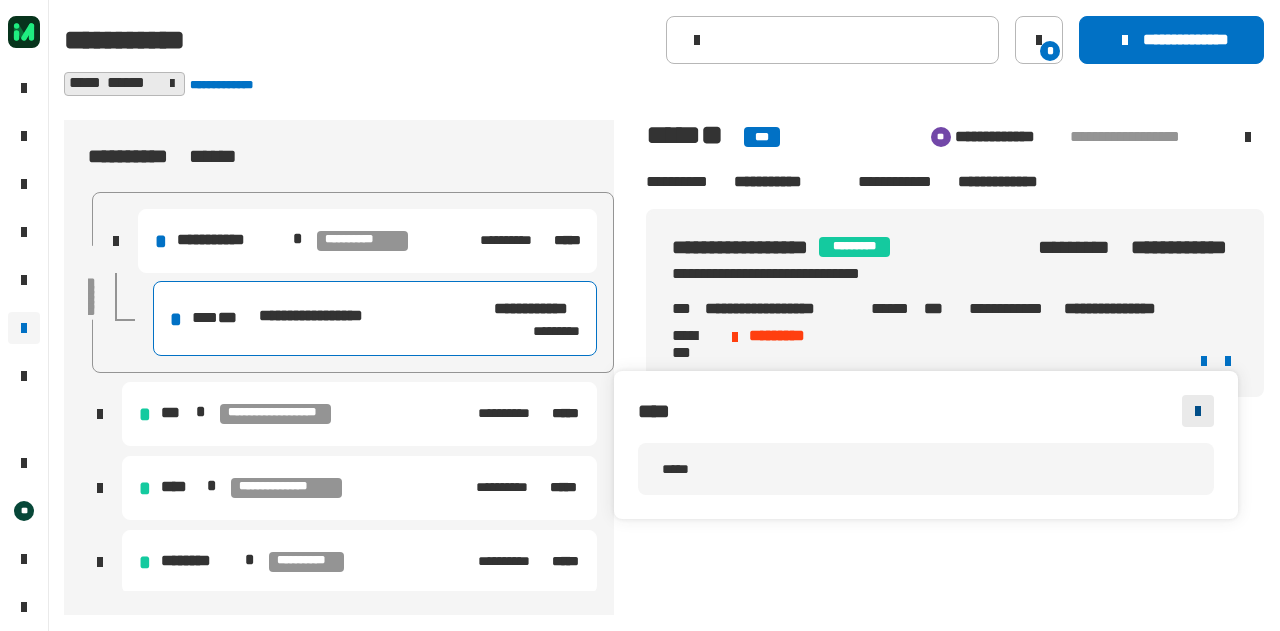 click at bounding box center (1198, 411) 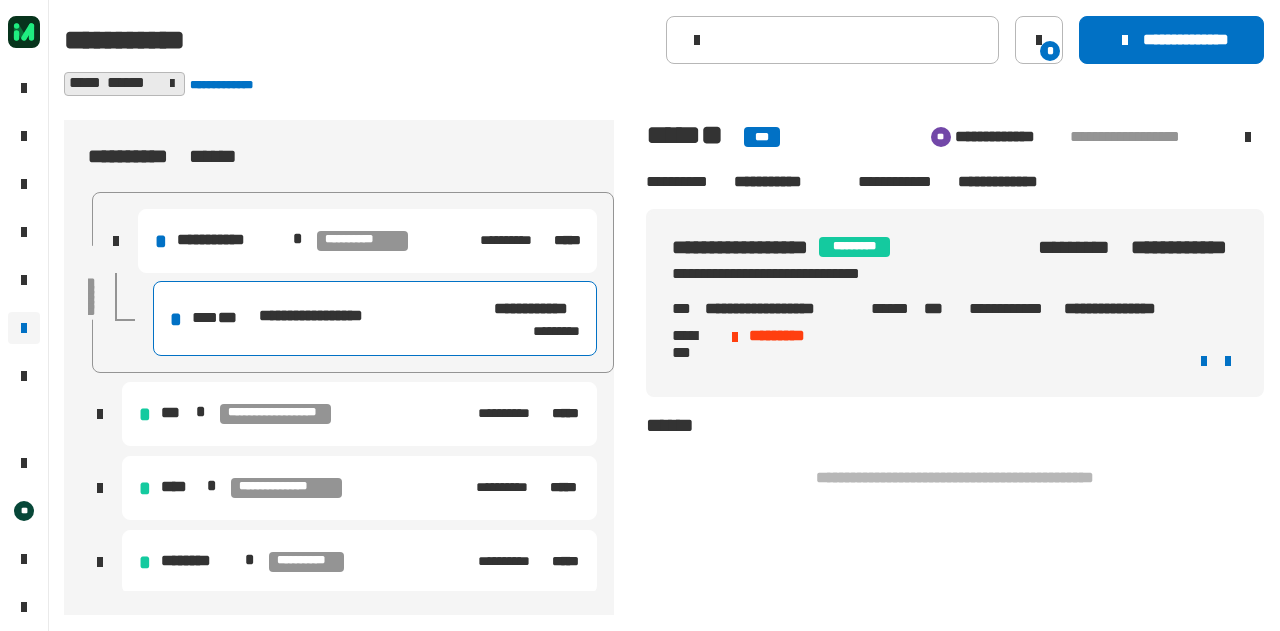 click on "*********" 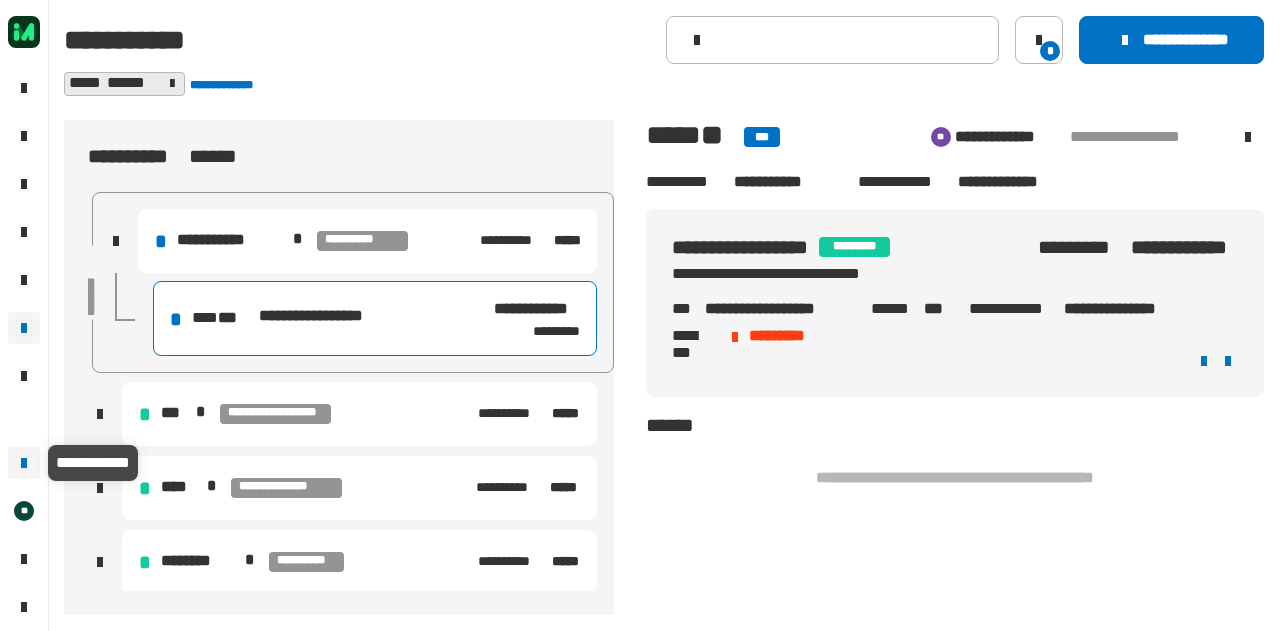 click 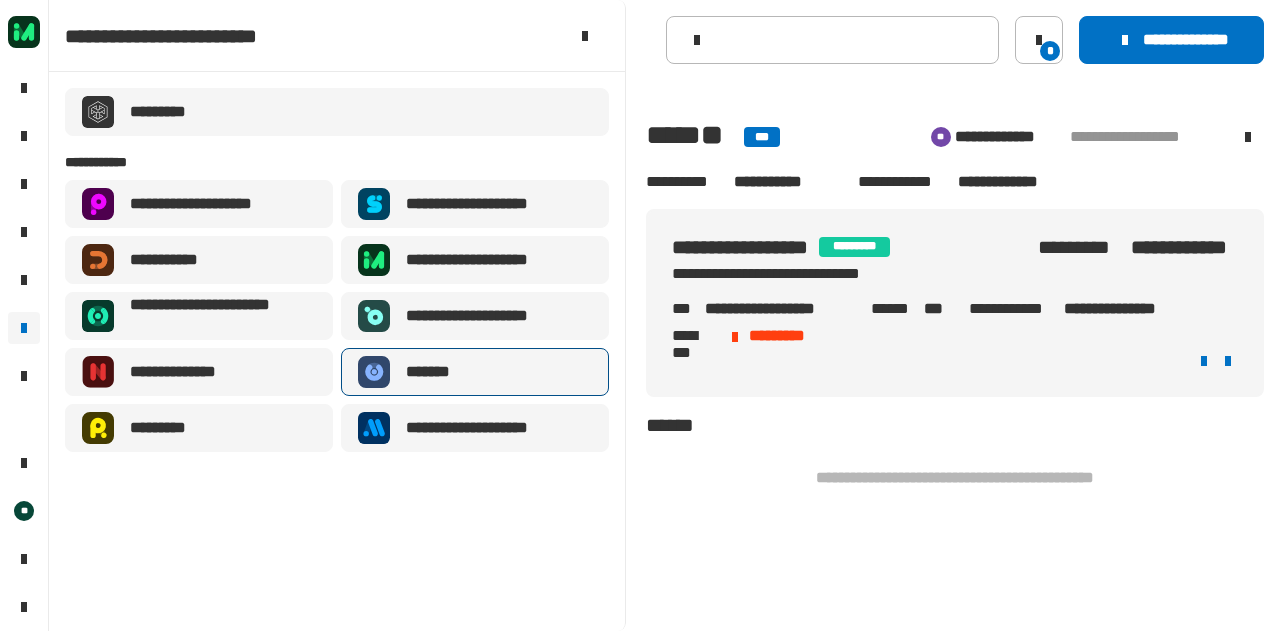 click on "*******" at bounding box center (475, 372) 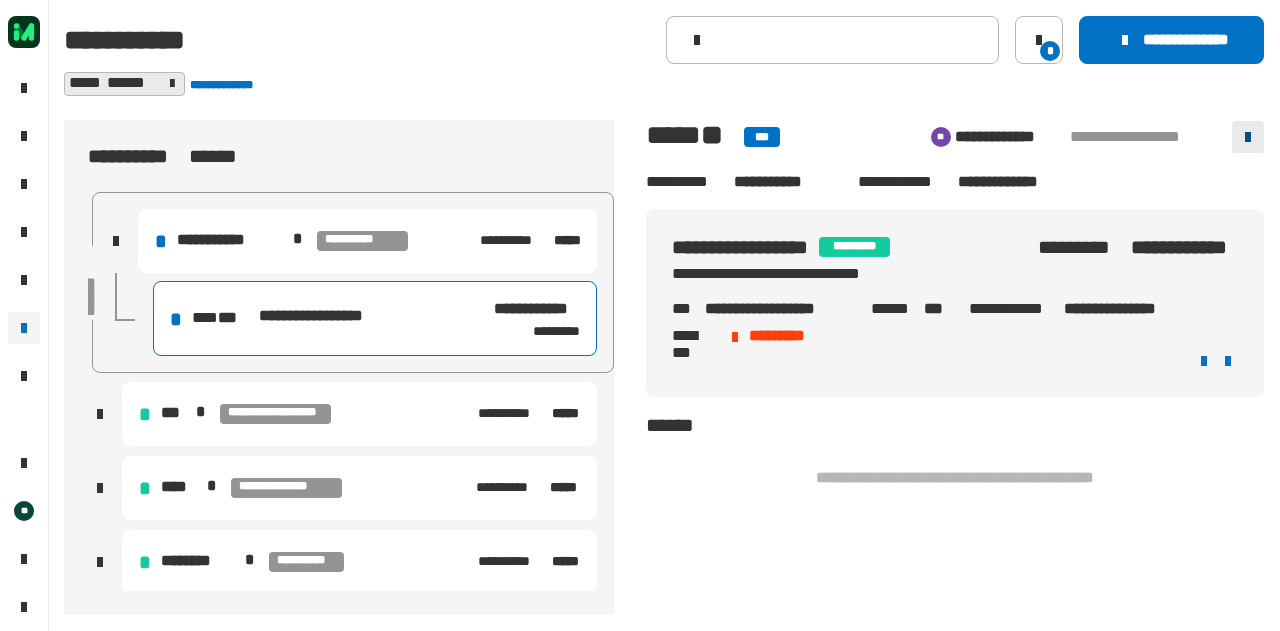 click 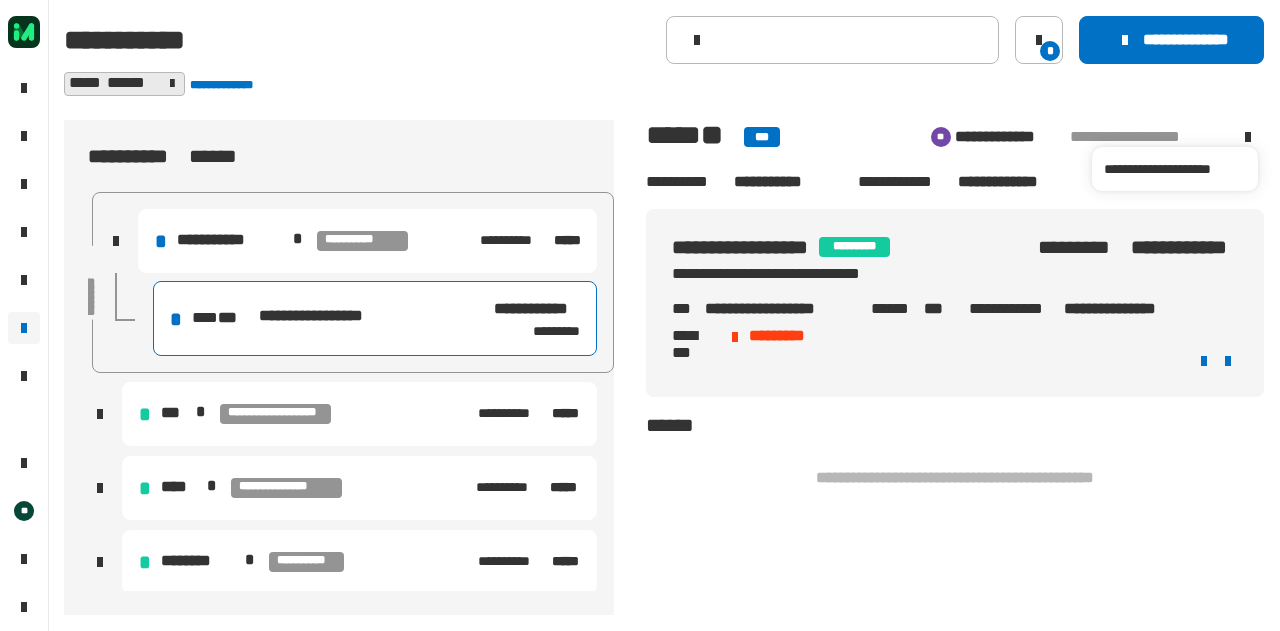 click on "**********" 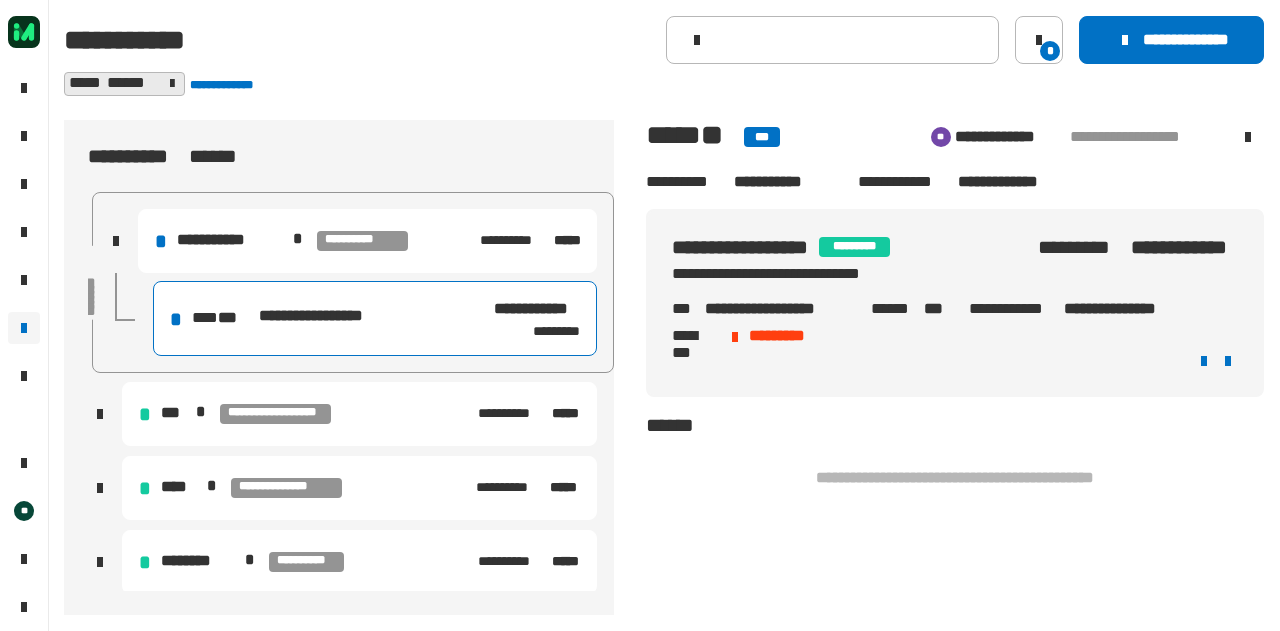 click on "******" 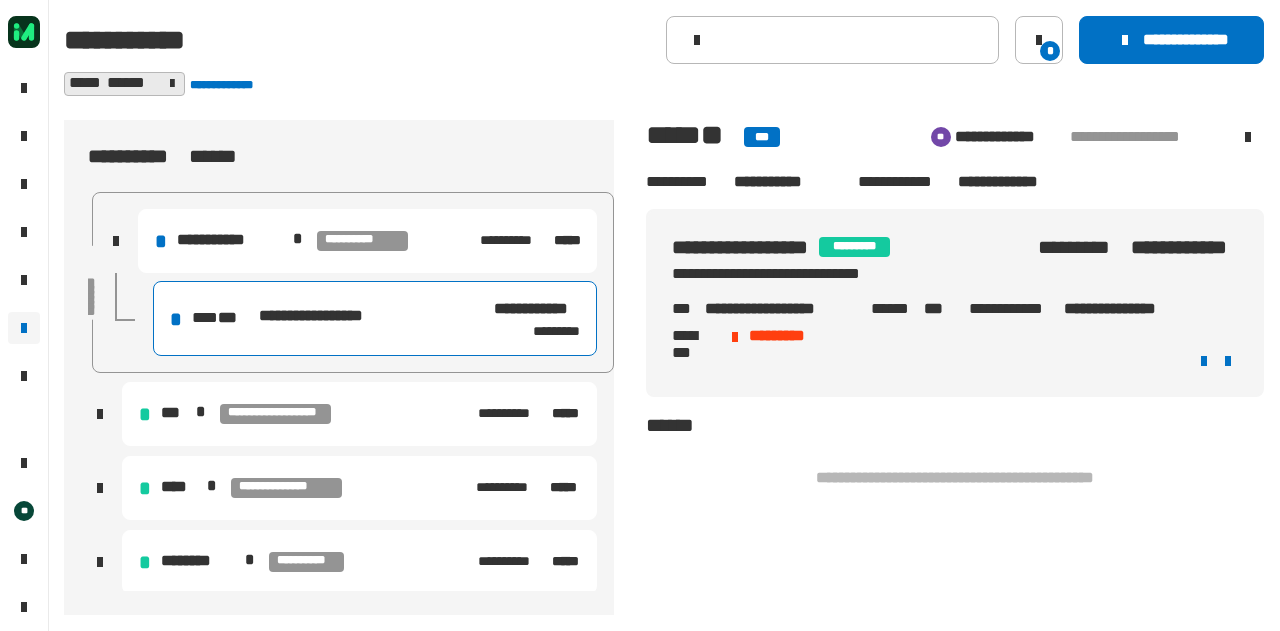 click on "**********" at bounding box center [285, 318] 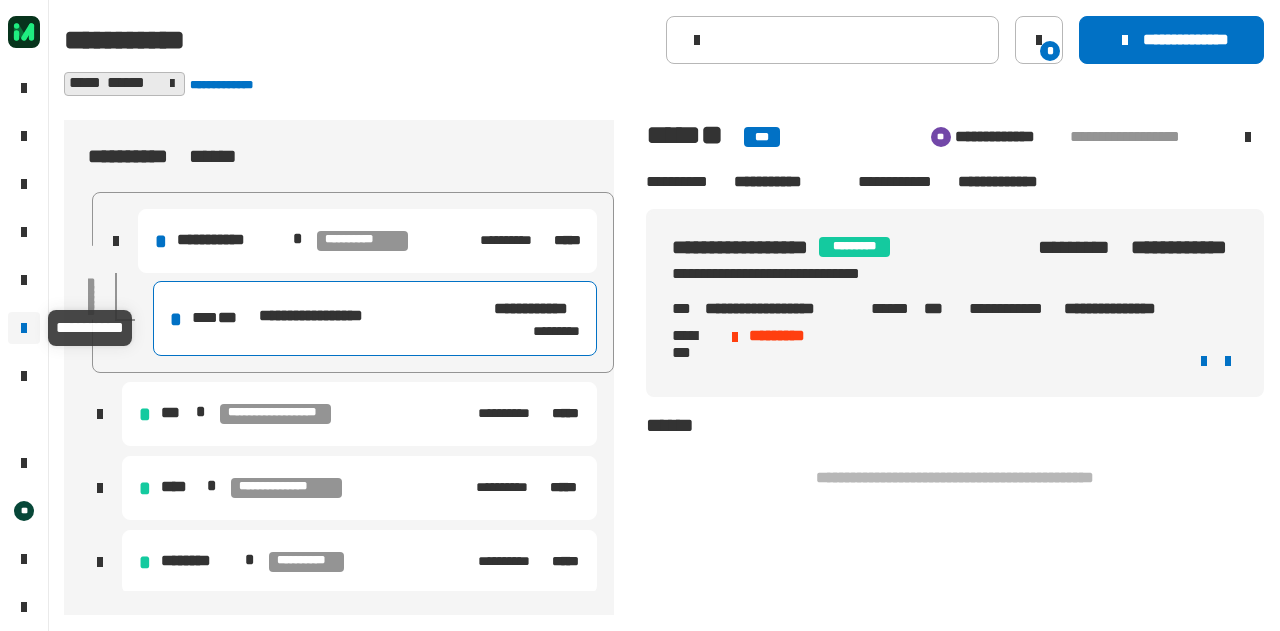 click 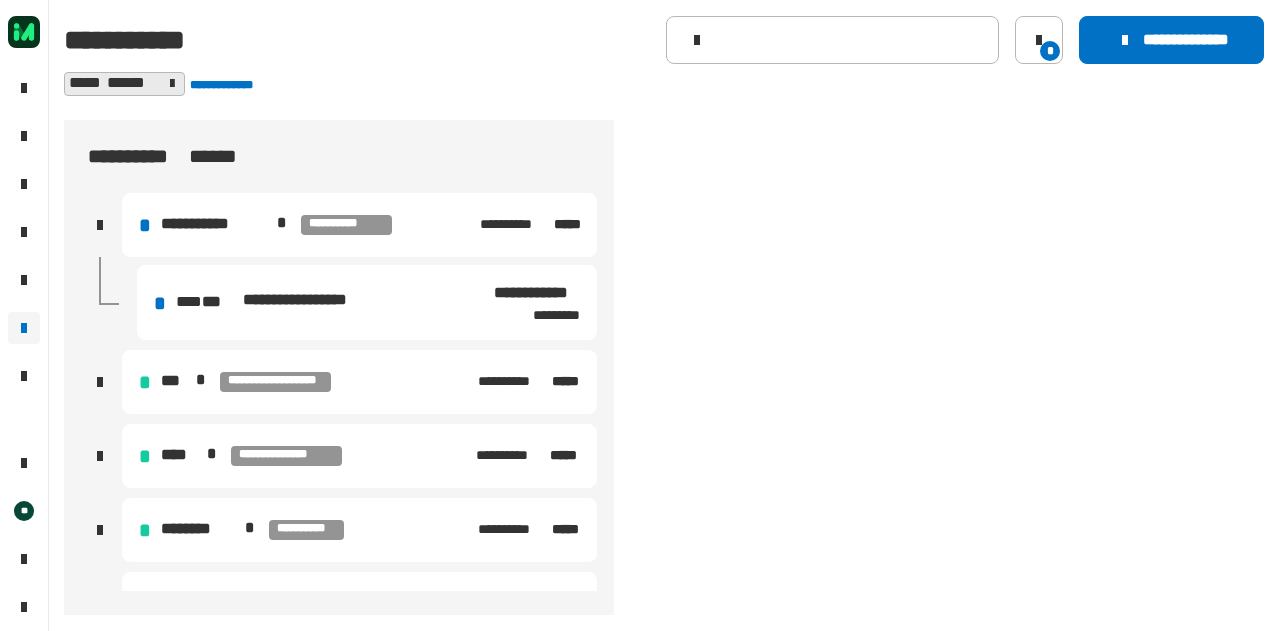 click on "**********" at bounding box center (367, 302) 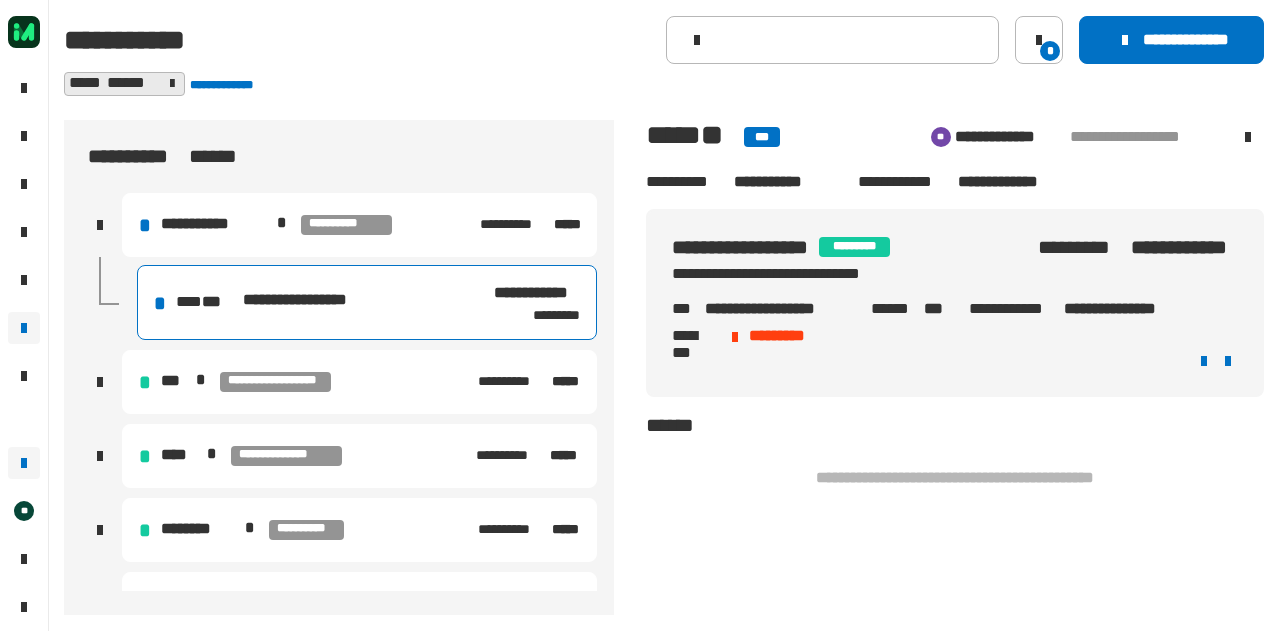 drag, startPoint x: 26, startPoint y: 417, endPoint x: 27, endPoint y: 457, distance: 40.012497 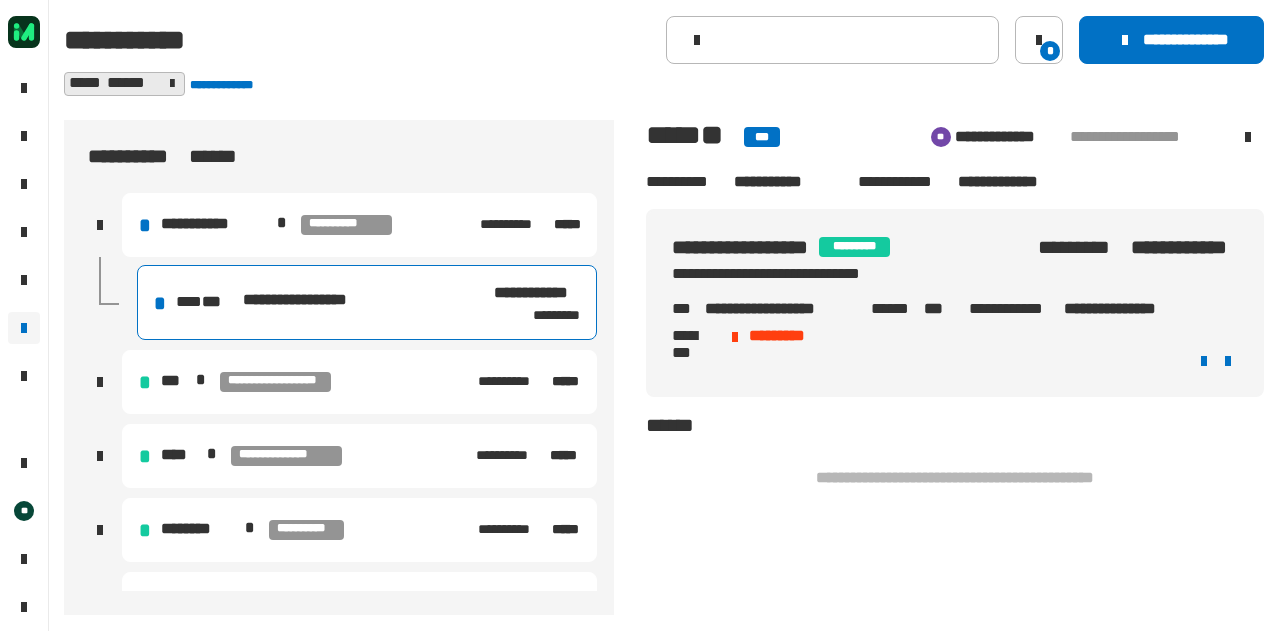 click on "**********" 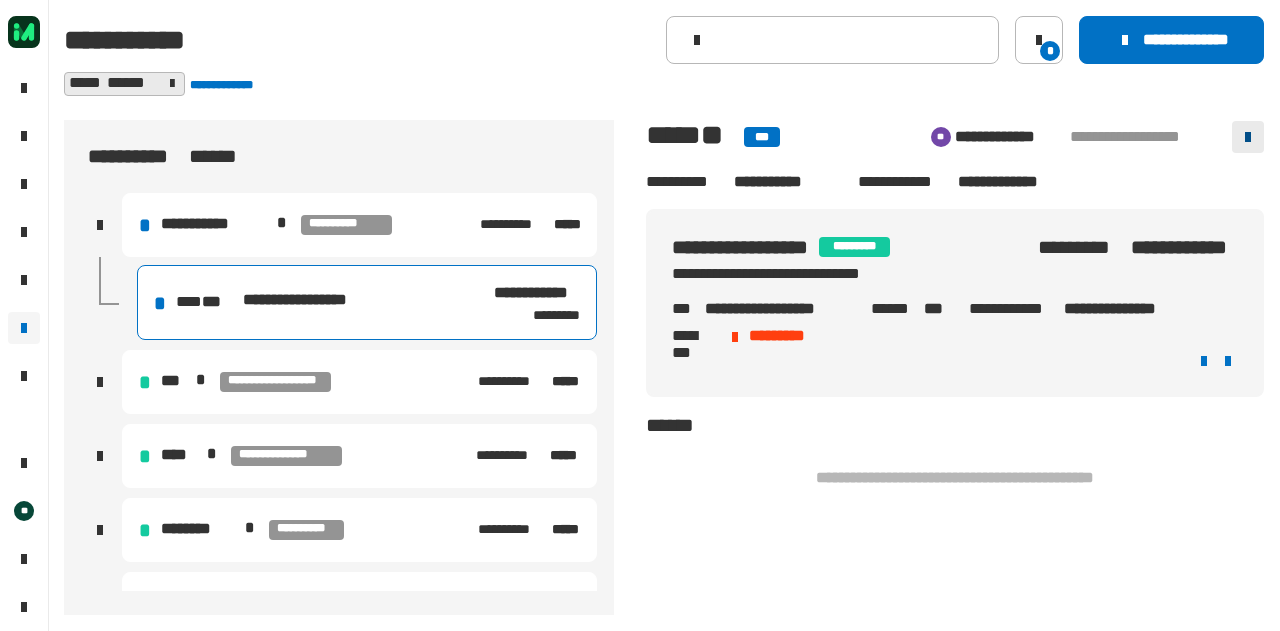 click 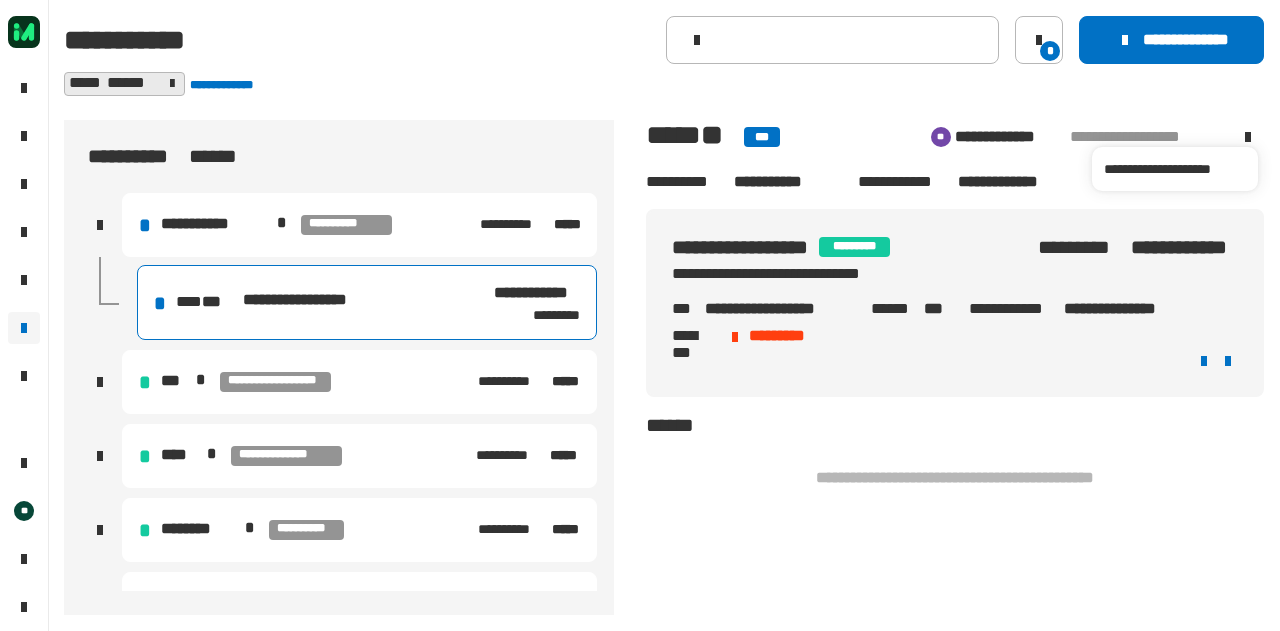 click 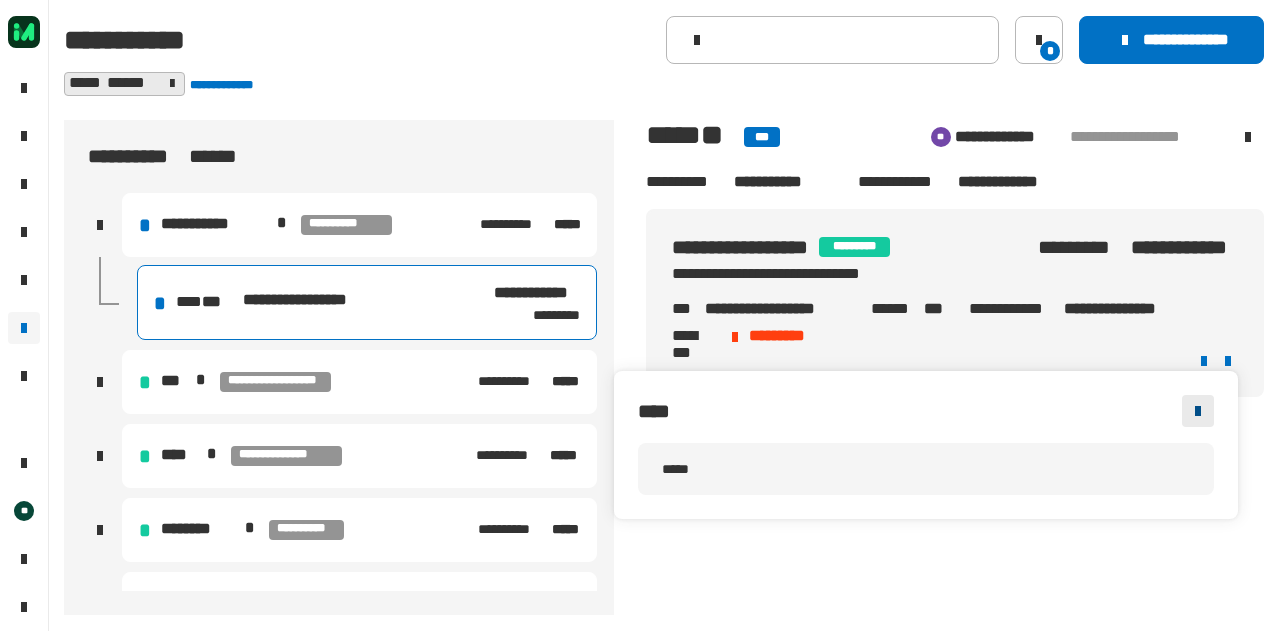 click at bounding box center (1198, 411) 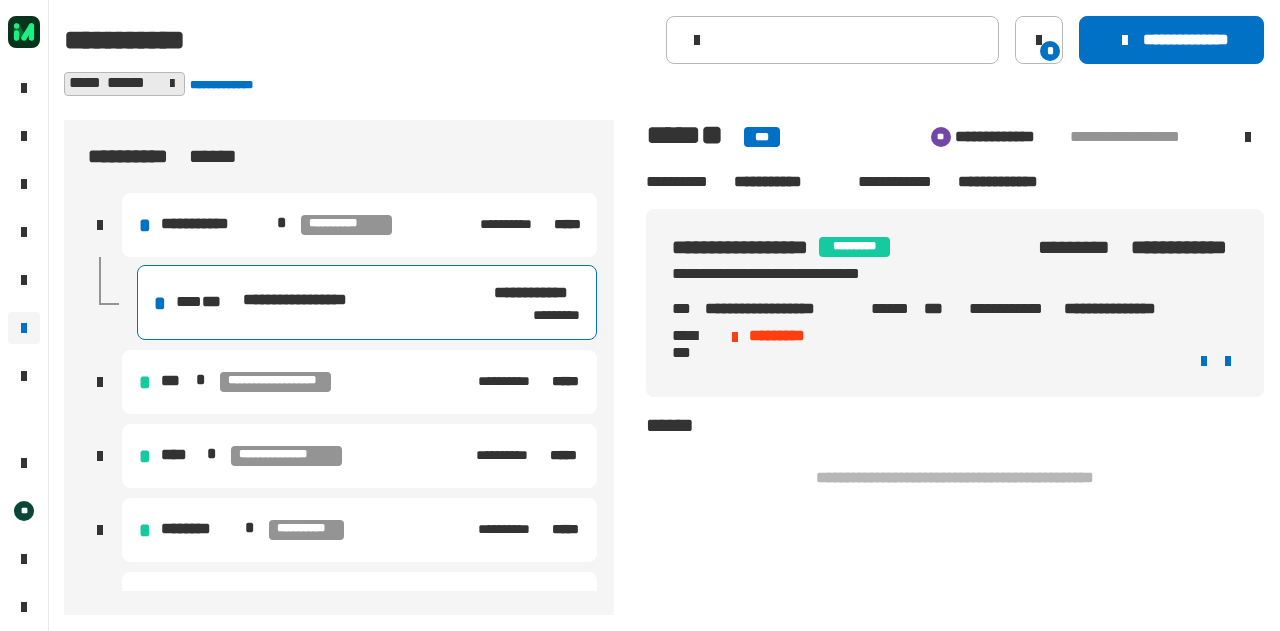 click on "**********" at bounding box center (537, 293) 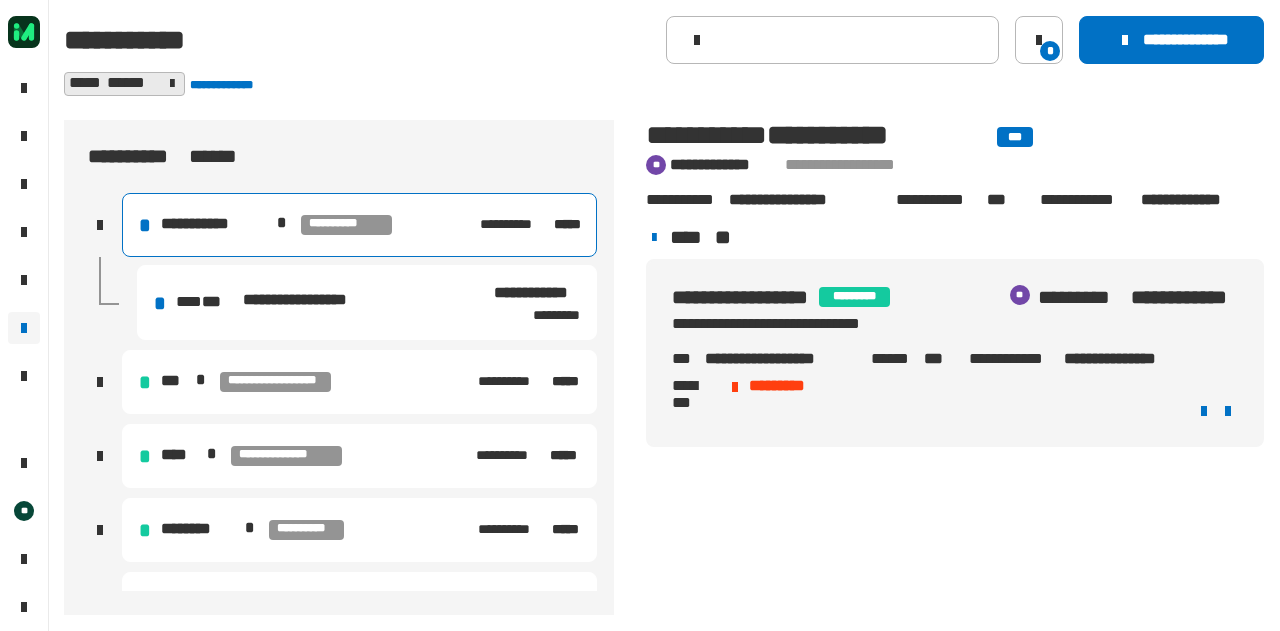 click on "**********" at bounding box center [367, 302] 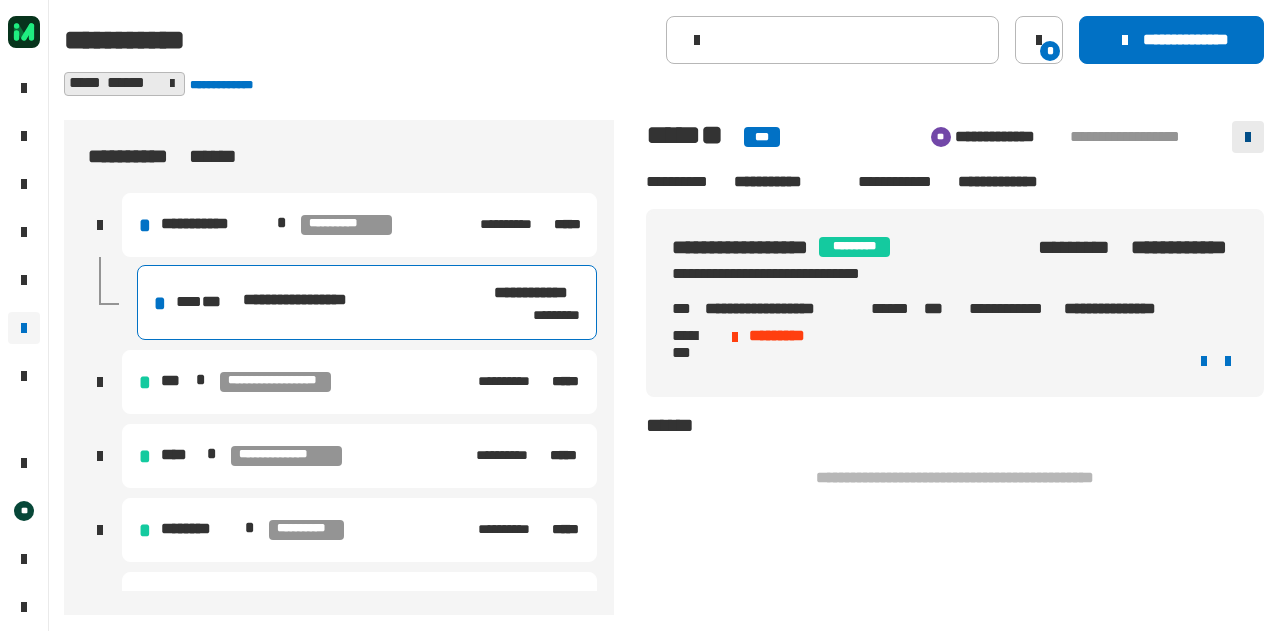 click 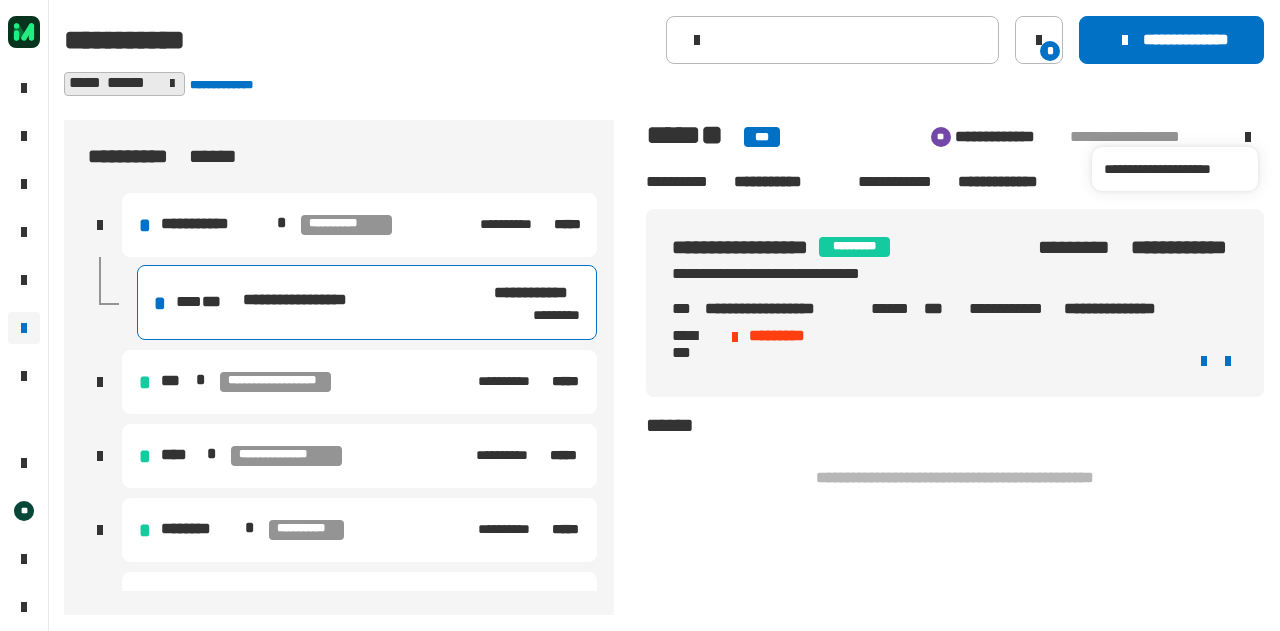 click 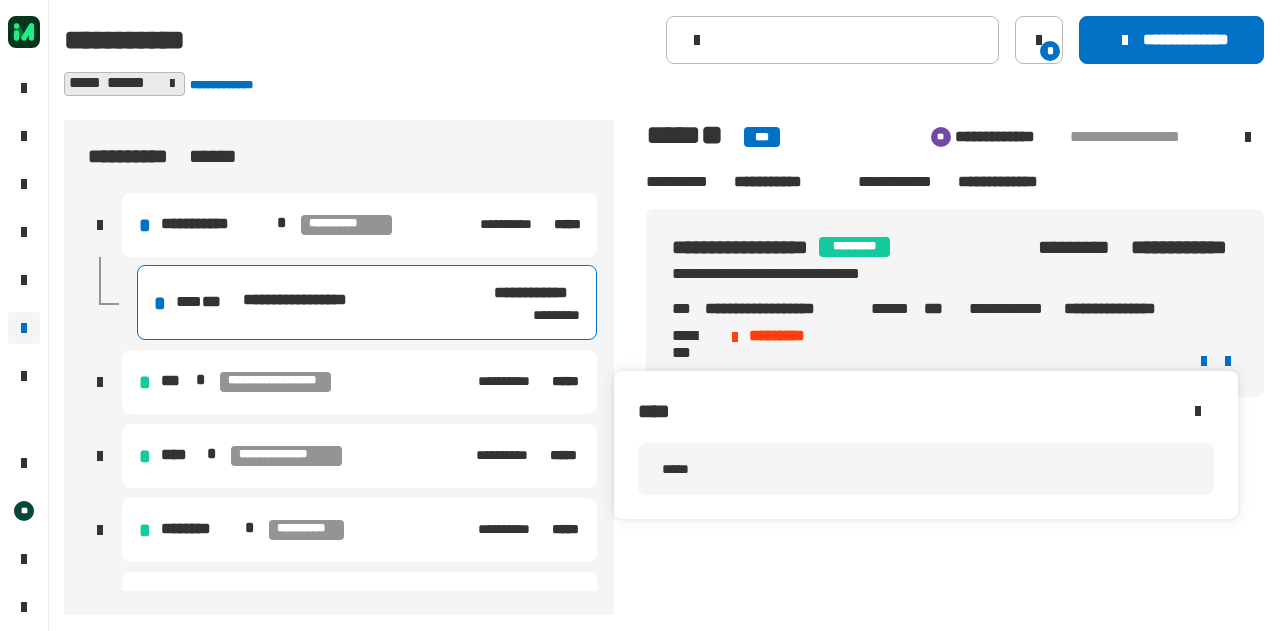 click 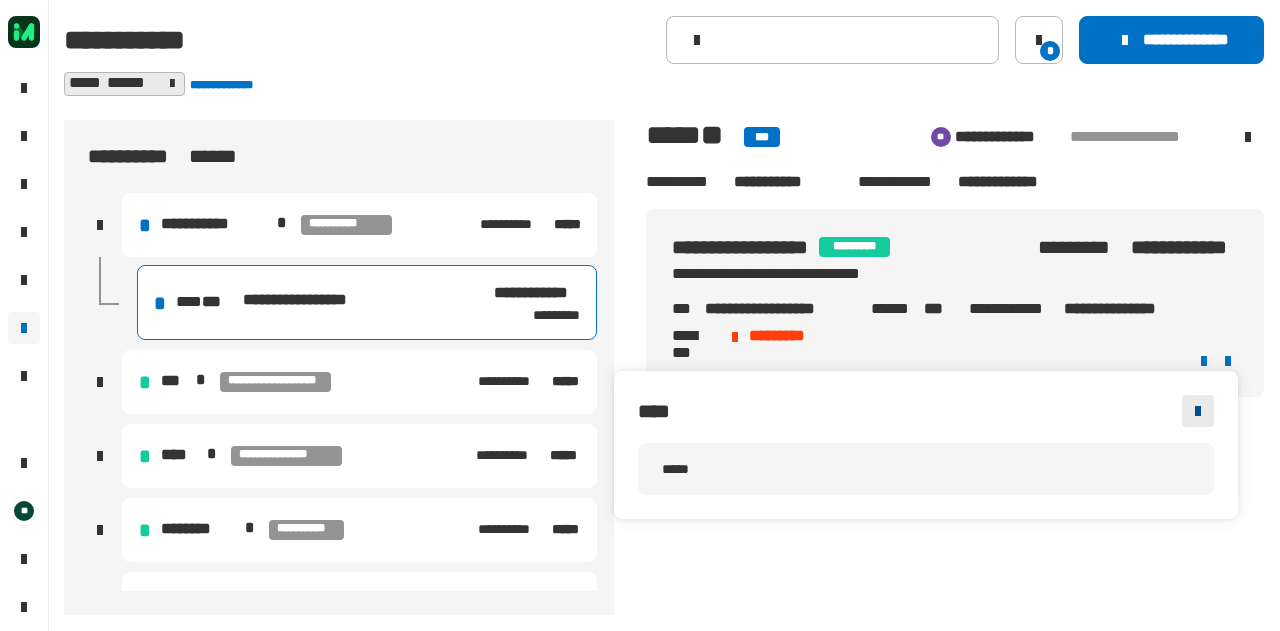 click at bounding box center (1198, 411) 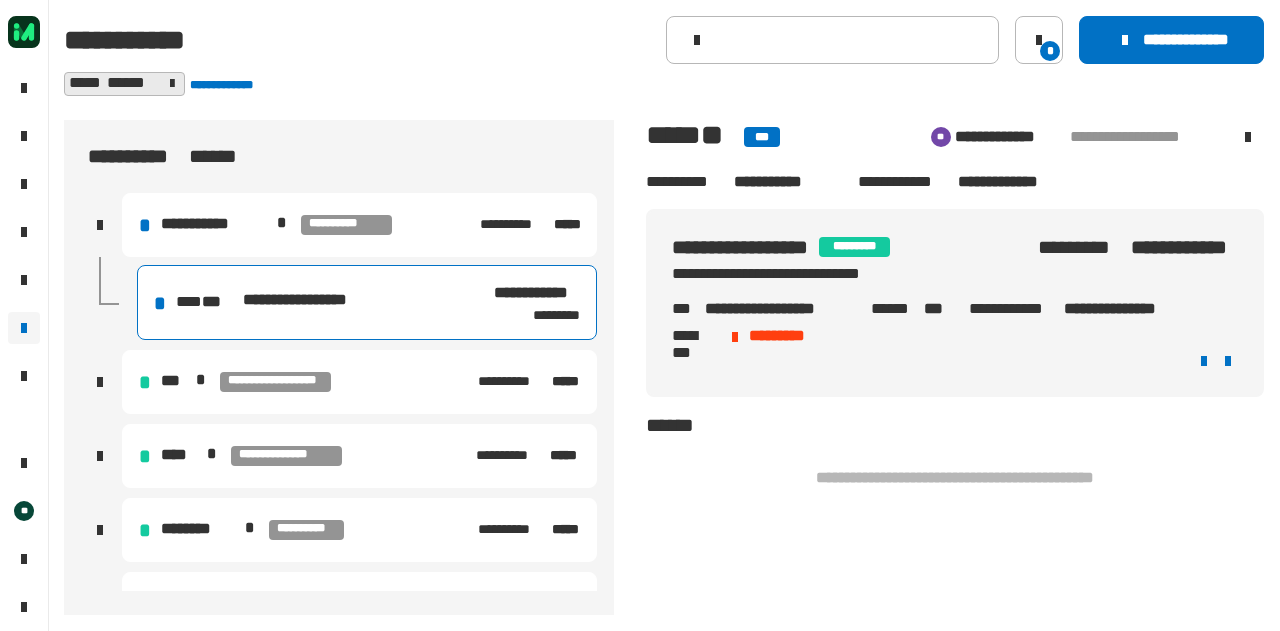 click on "**********" 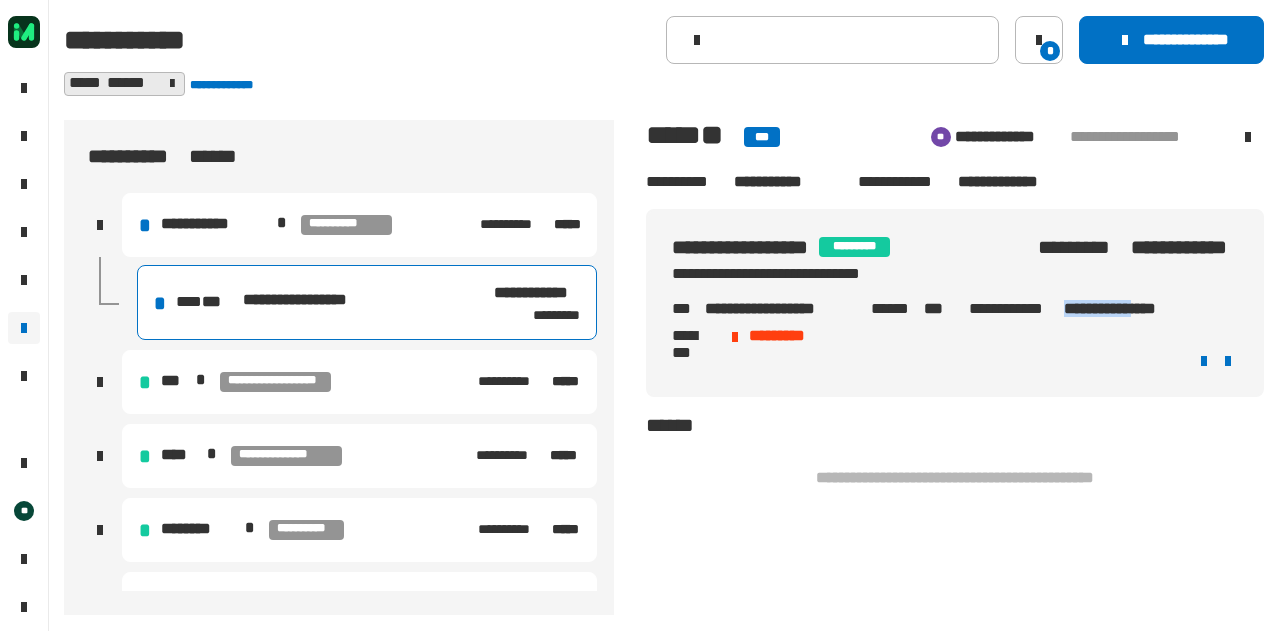 click on "**********" 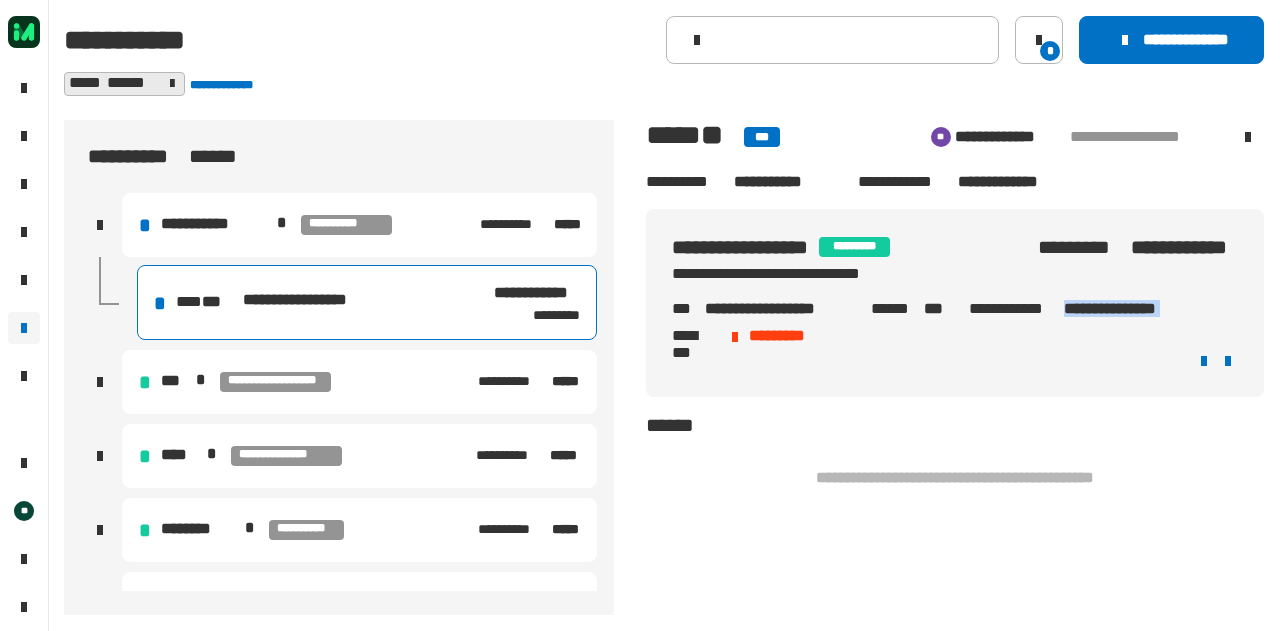 click on "**********" 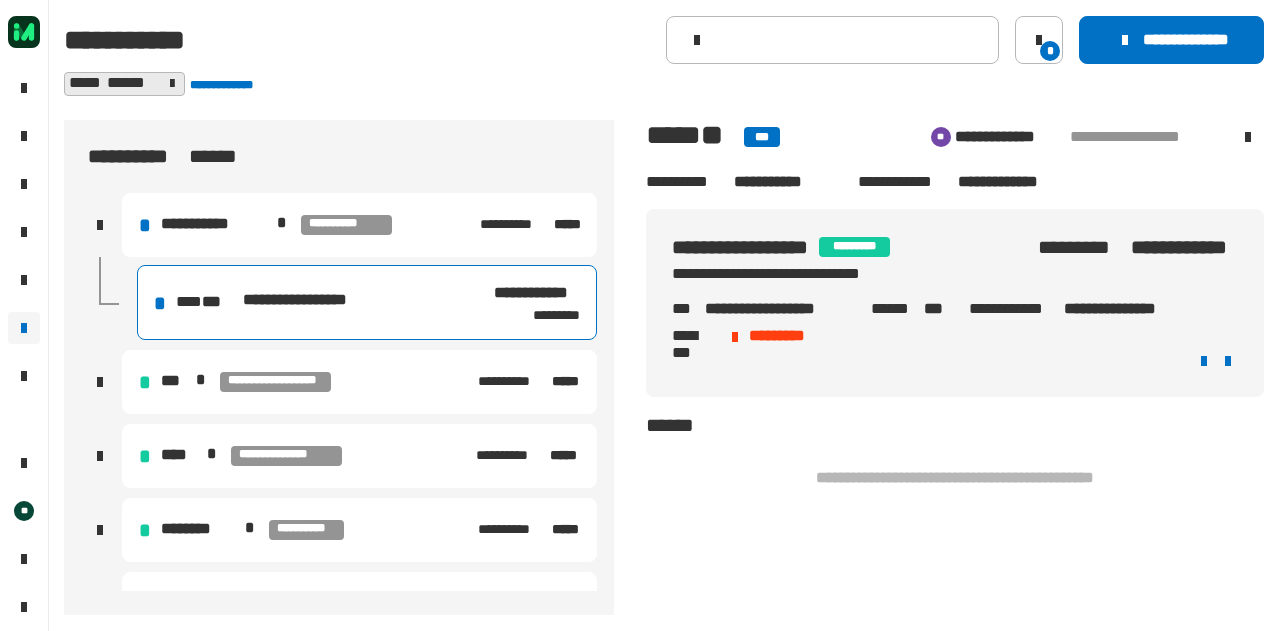 click on "**********" 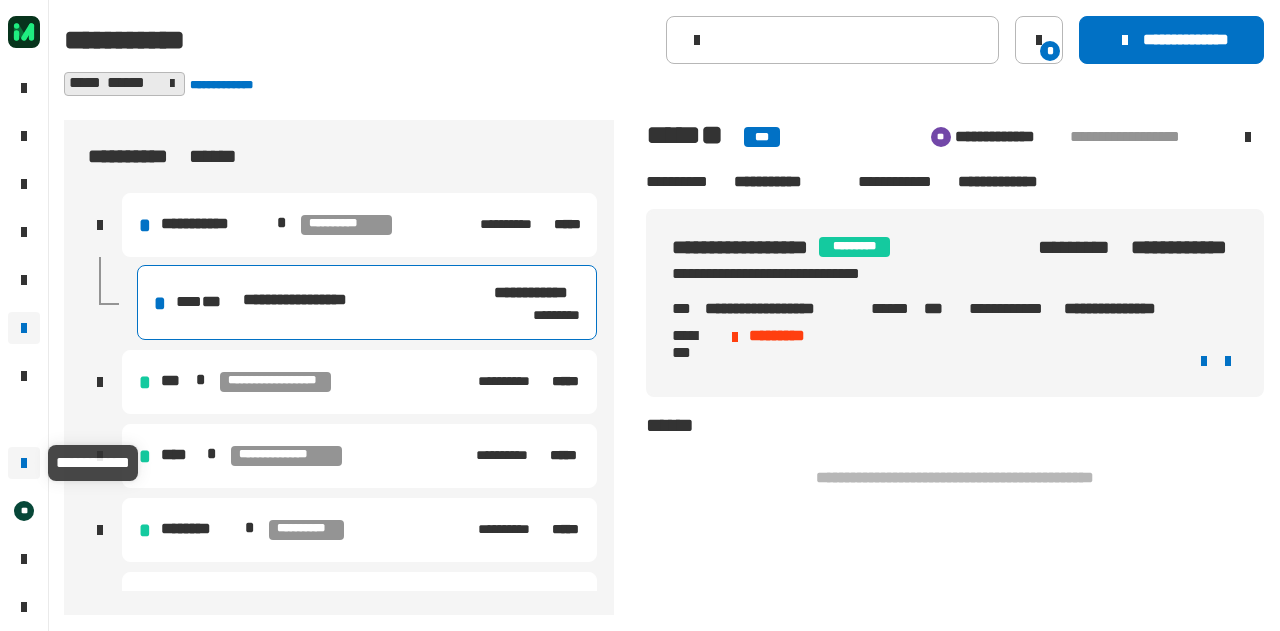 click 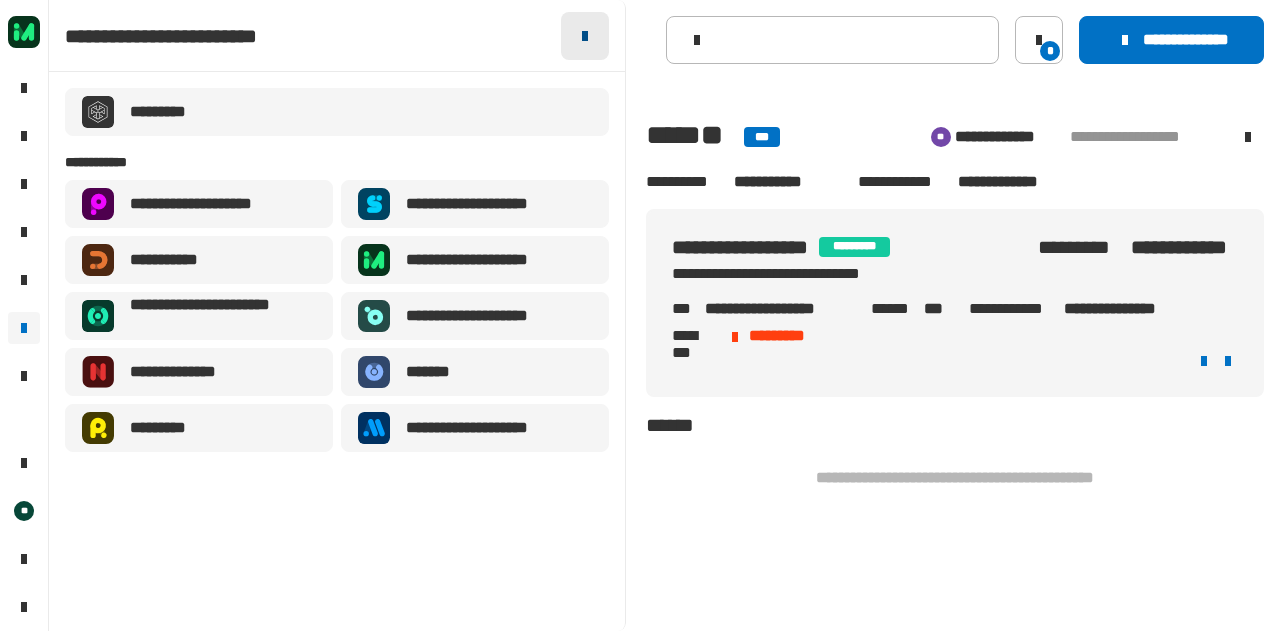 click at bounding box center [585, 36] 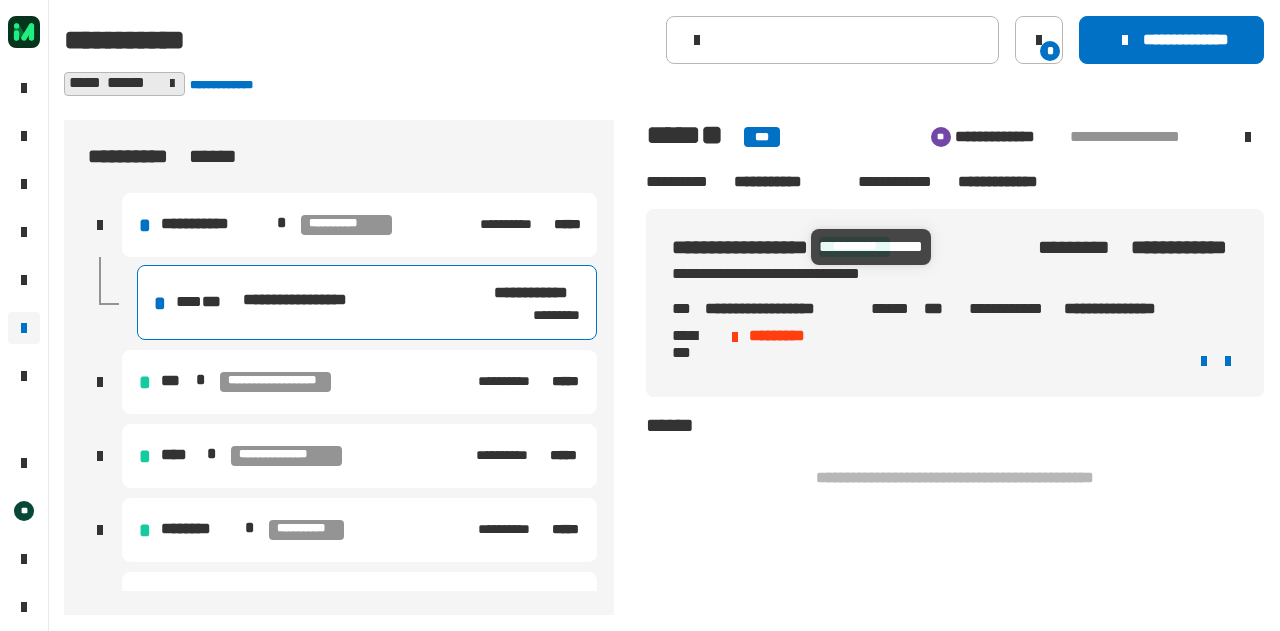 click on "**********" 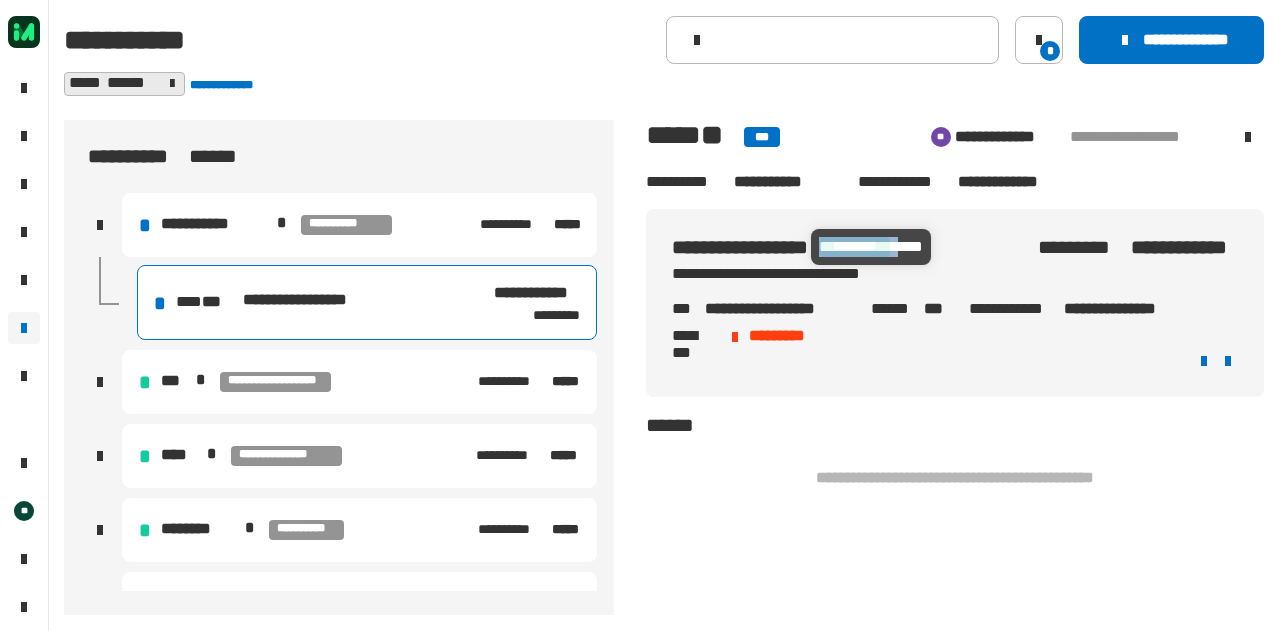 drag, startPoint x: 925, startPoint y: 253, endPoint x: 818, endPoint y: 245, distance: 107.298645 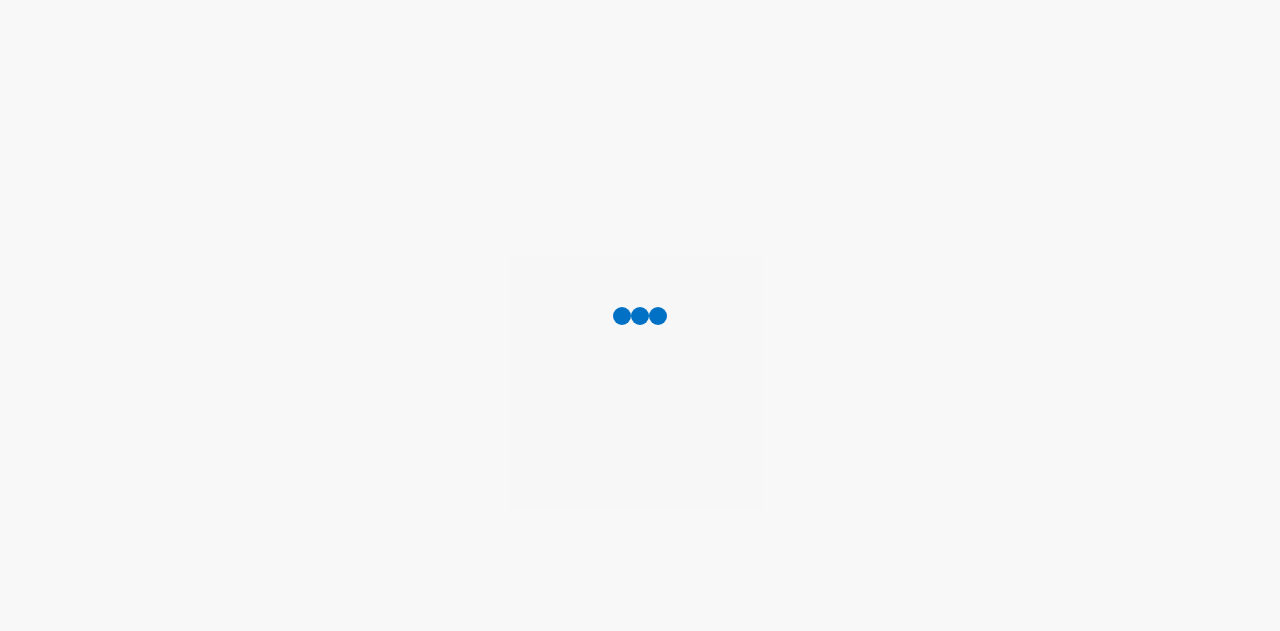 scroll, scrollTop: 0, scrollLeft: 0, axis: both 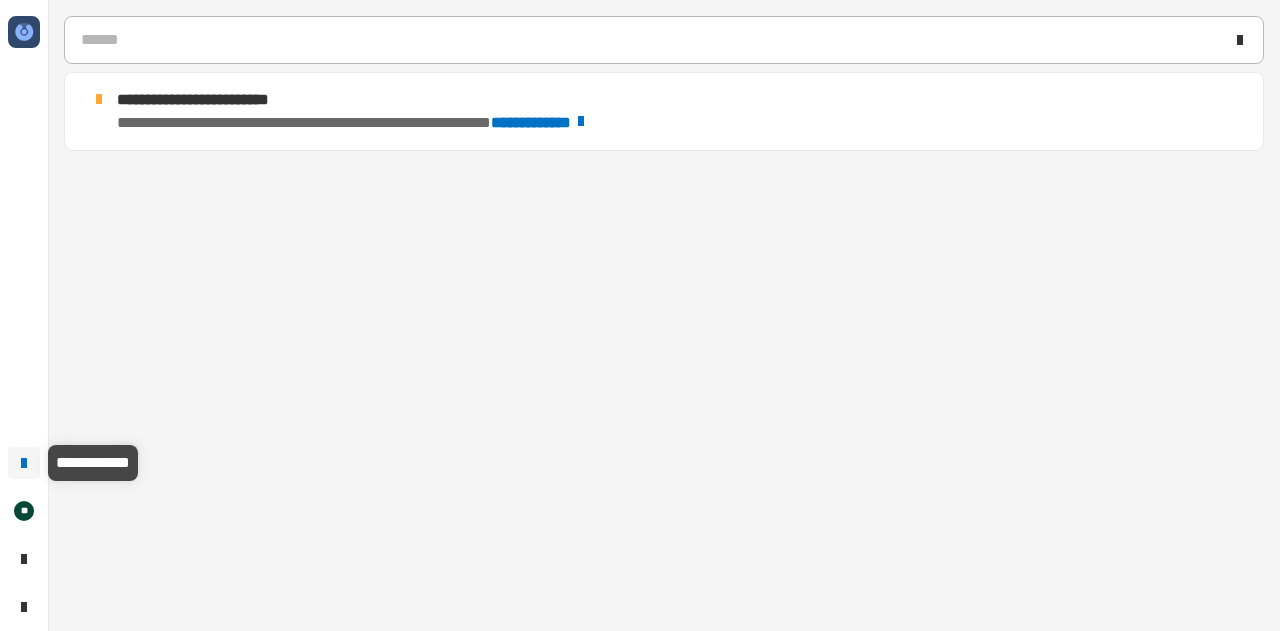 click 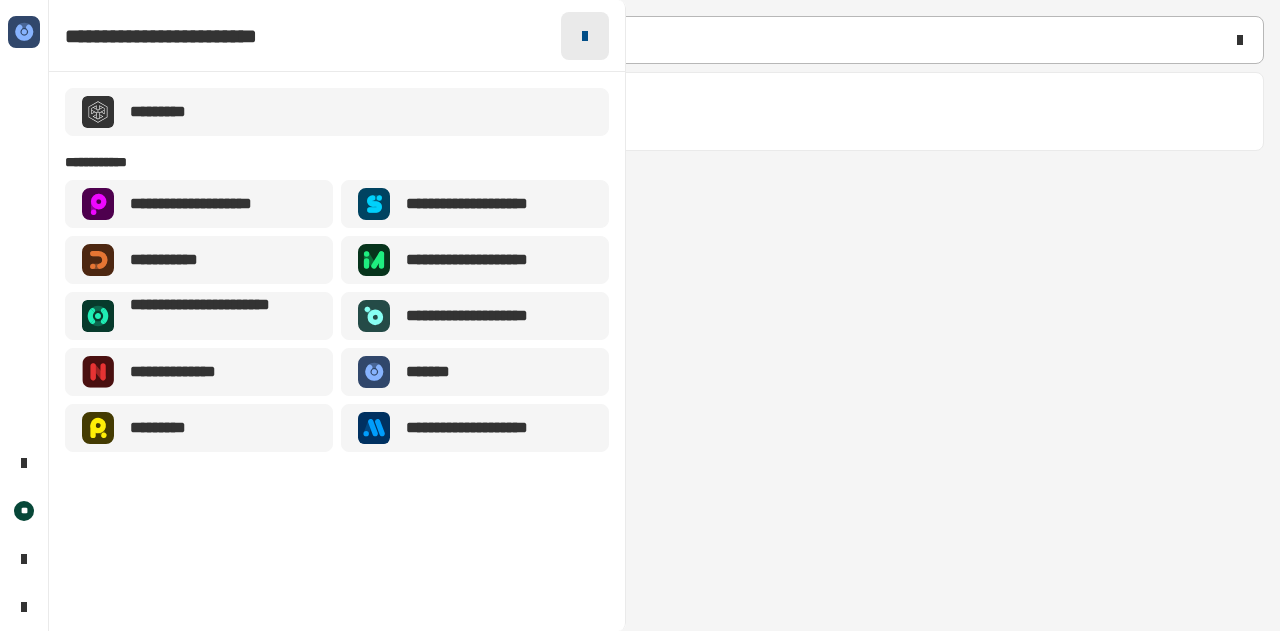 click at bounding box center [585, 36] 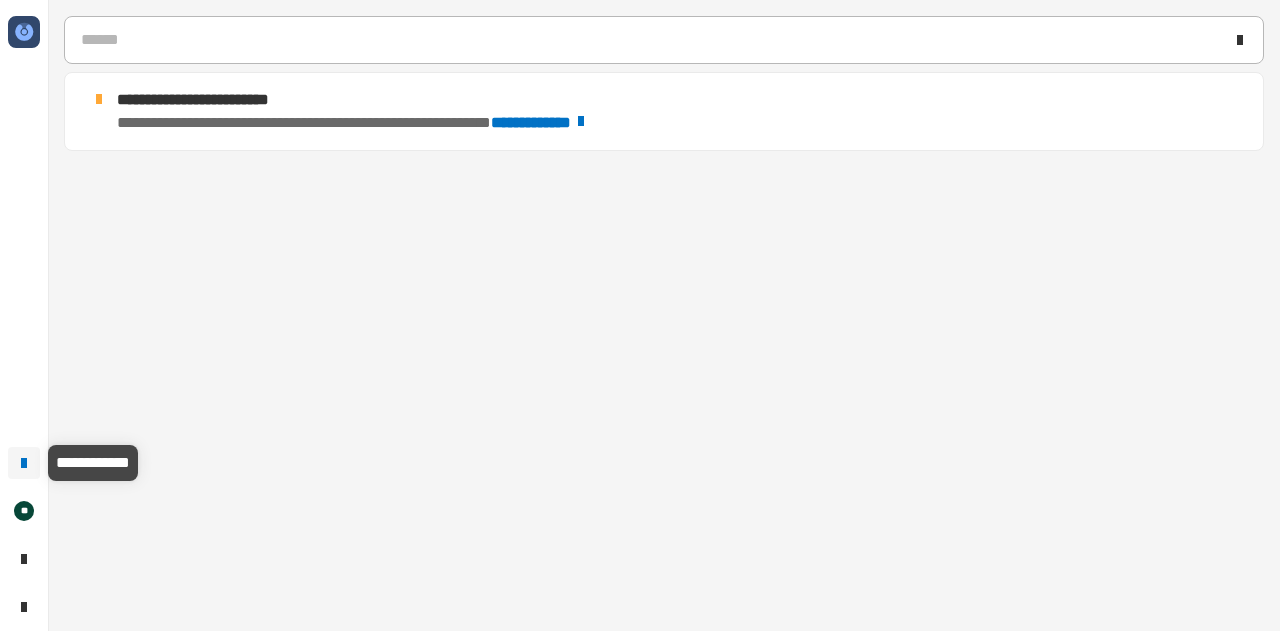 click 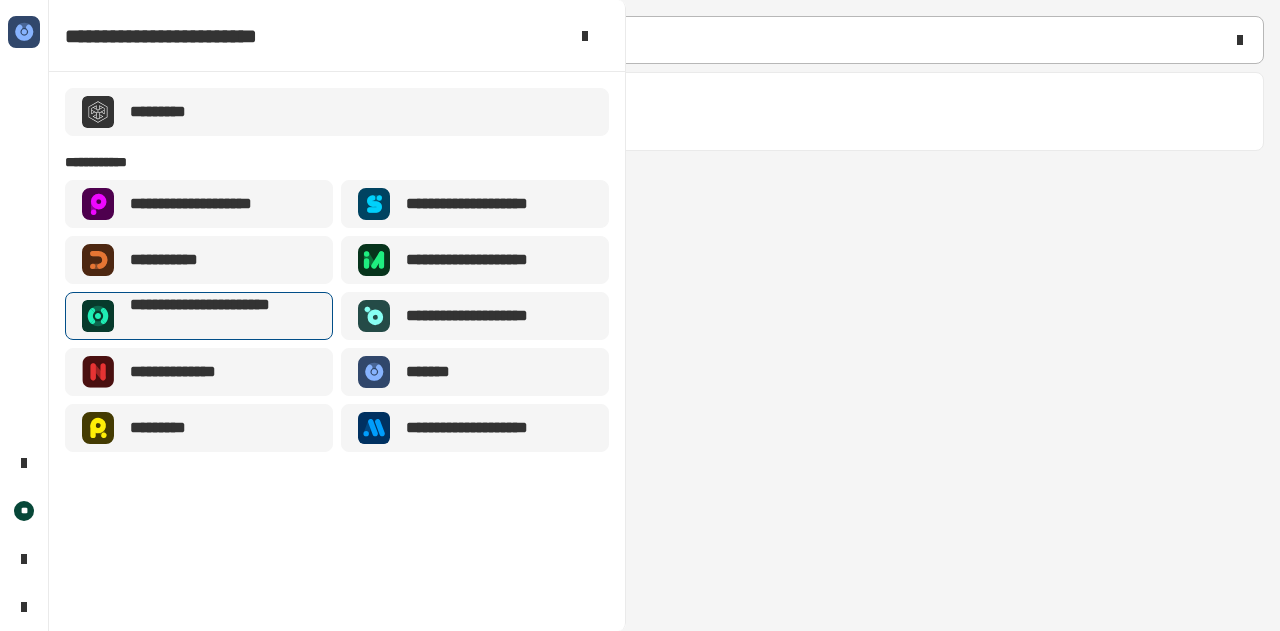 click on "**********" at bounding box center (223, 316) 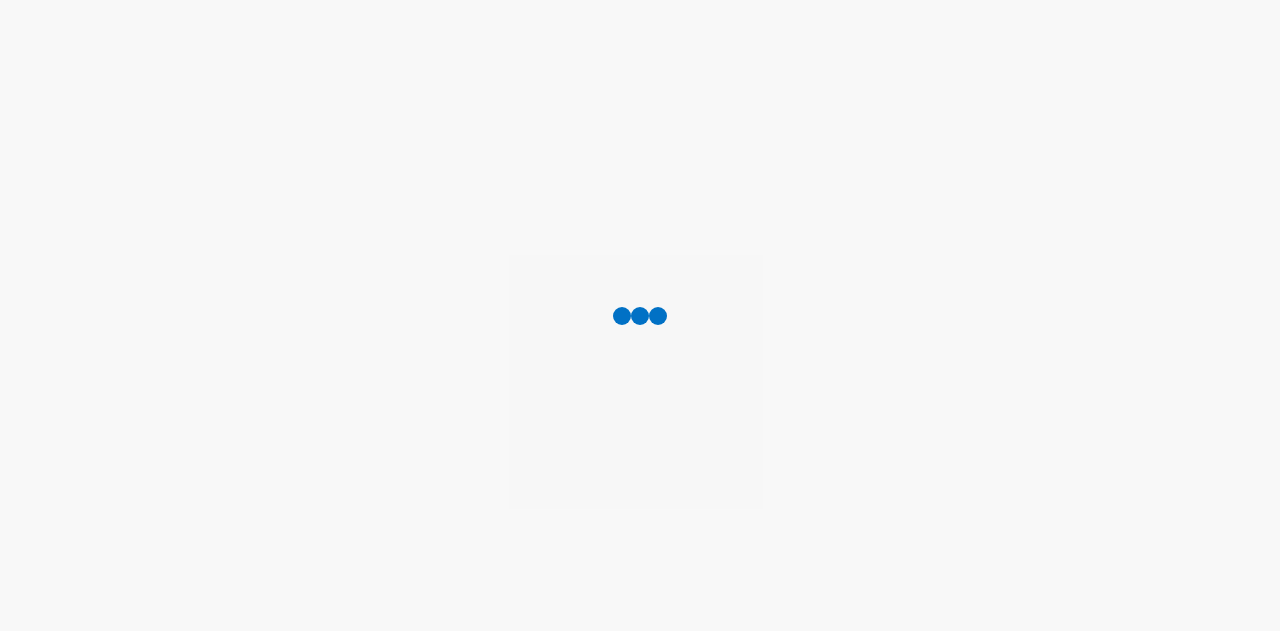 scroll, scrollTop: 0, scrollLeft: 0, axis: both 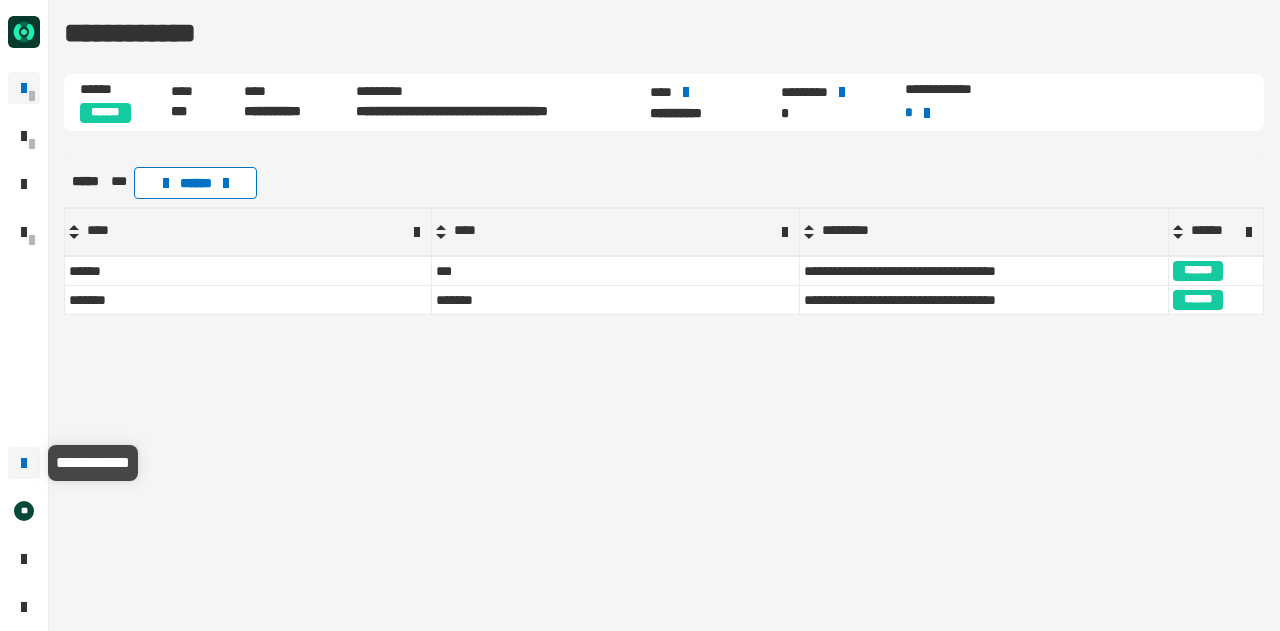 click 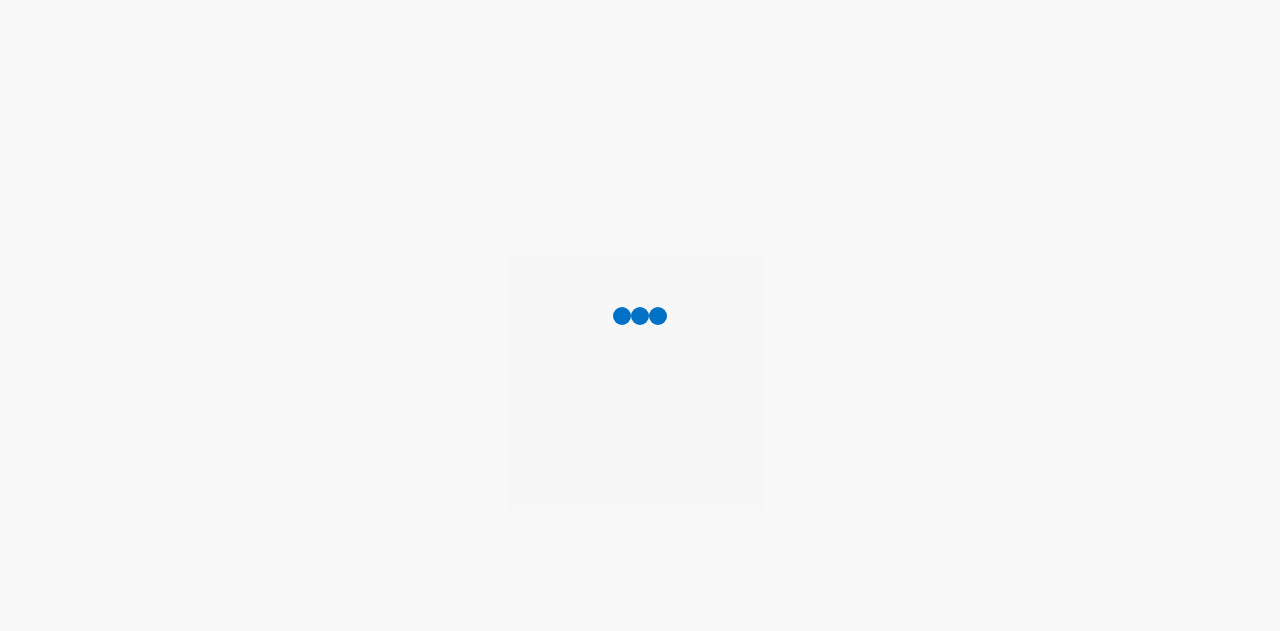 scroll, scrollTop: 0, scrollLeft: 0, axis: both 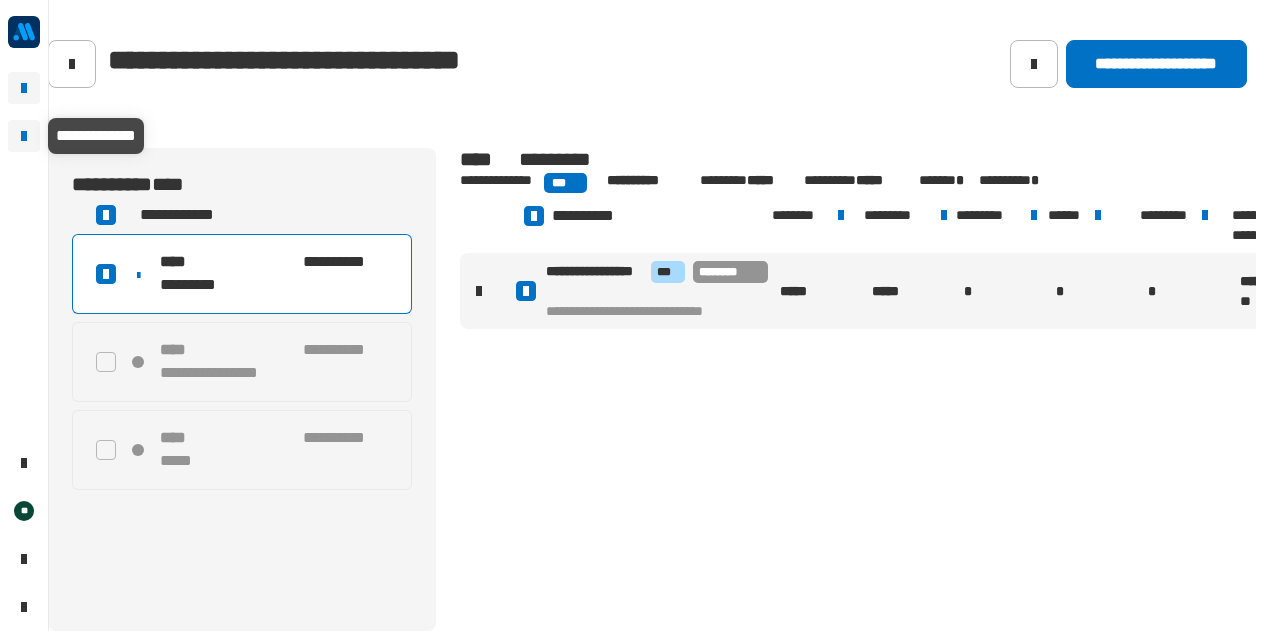 click 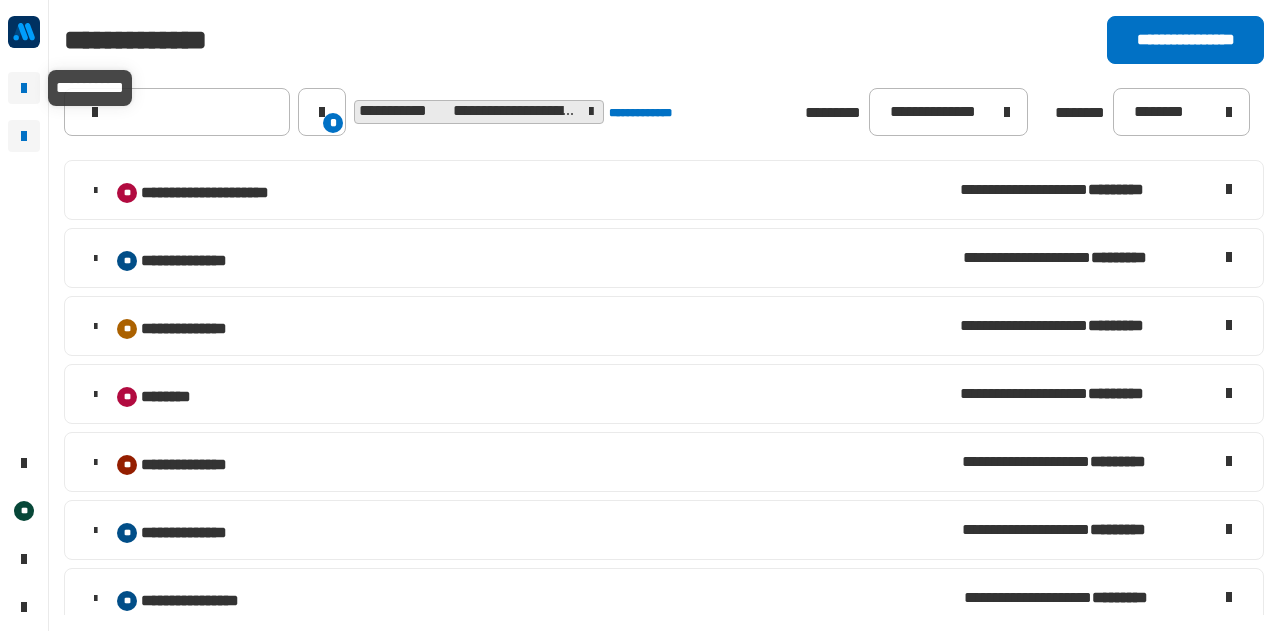 click 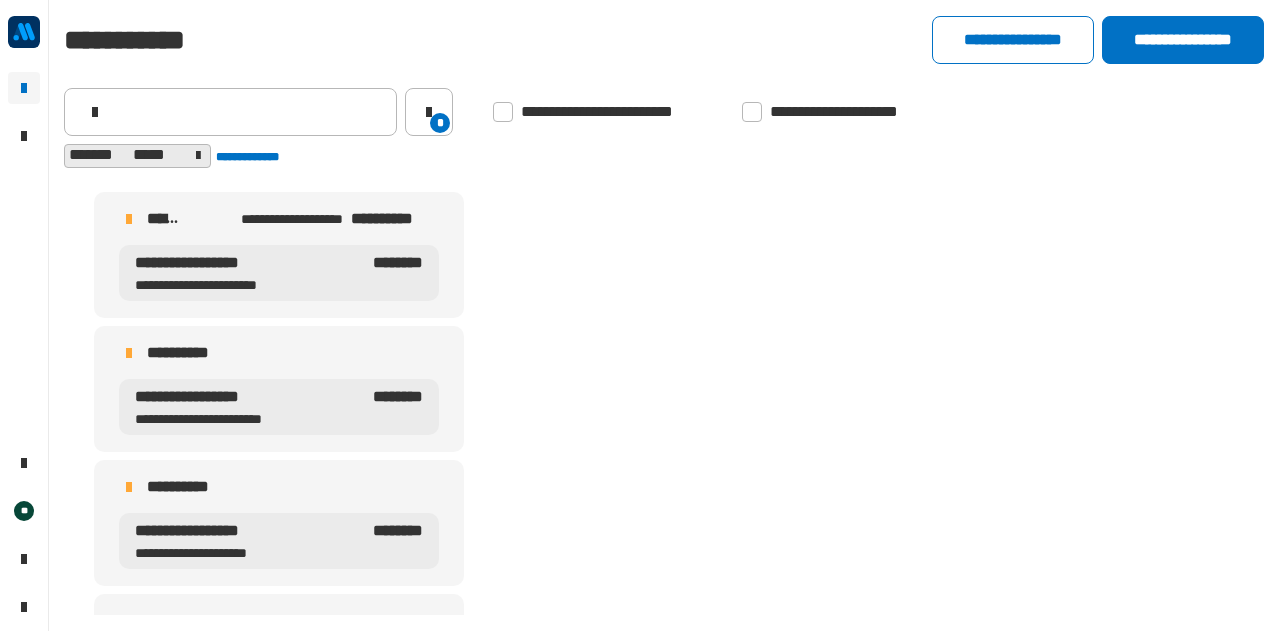 click 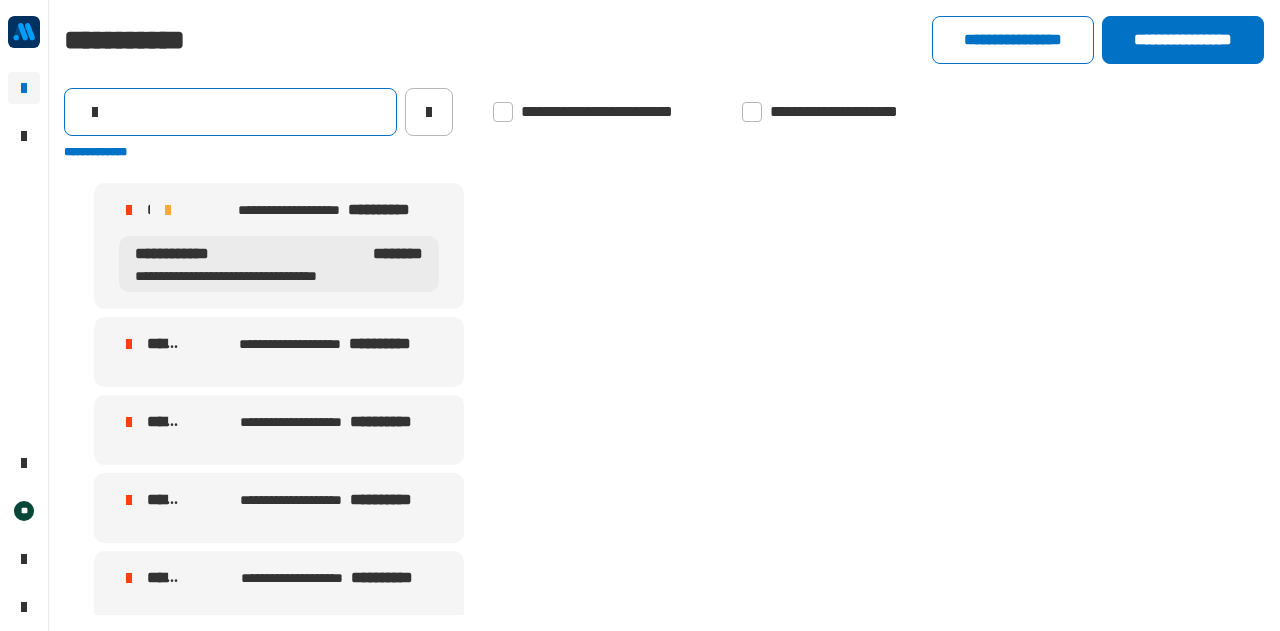 click 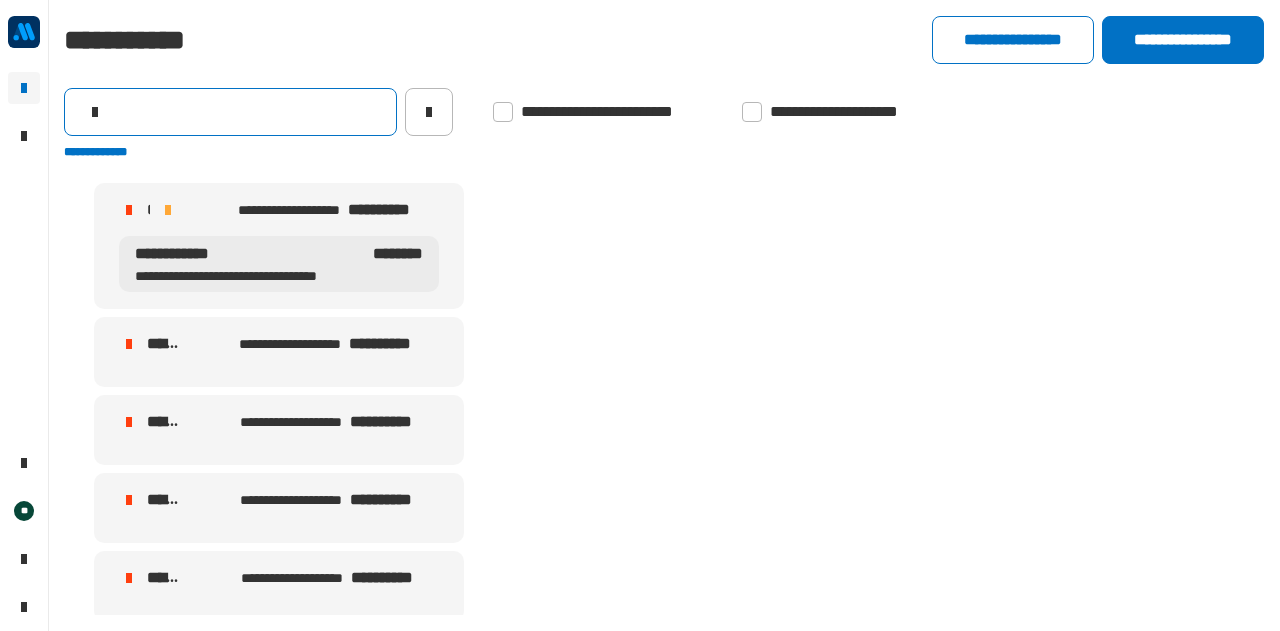 click 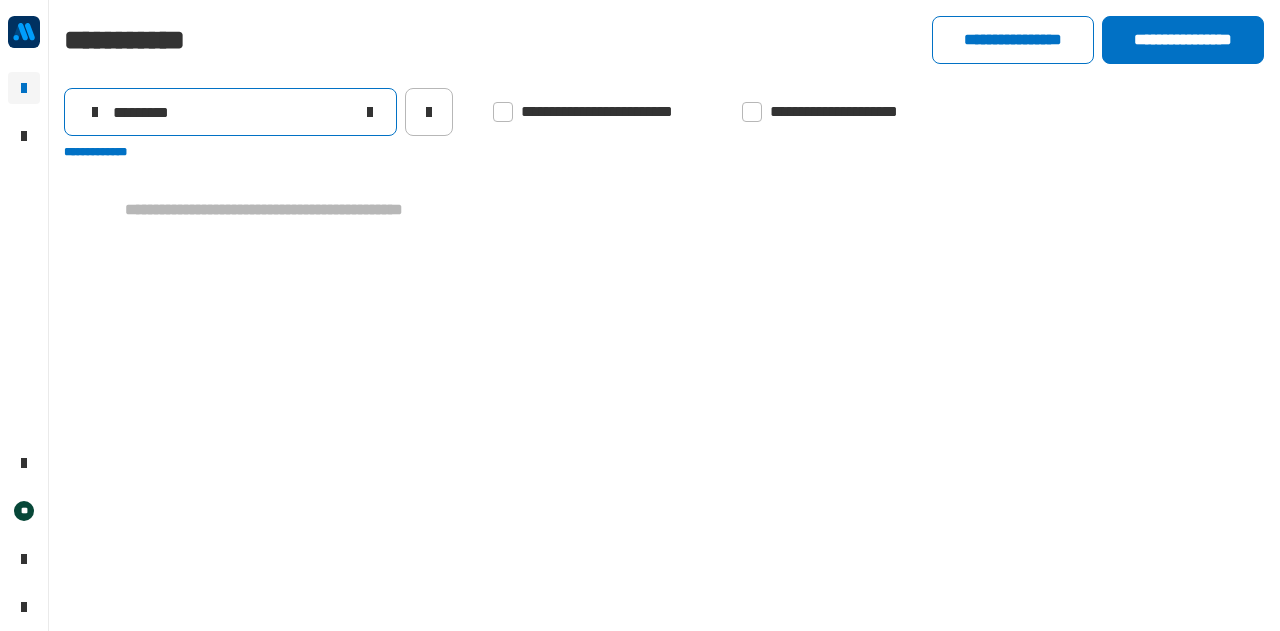 type on "********" 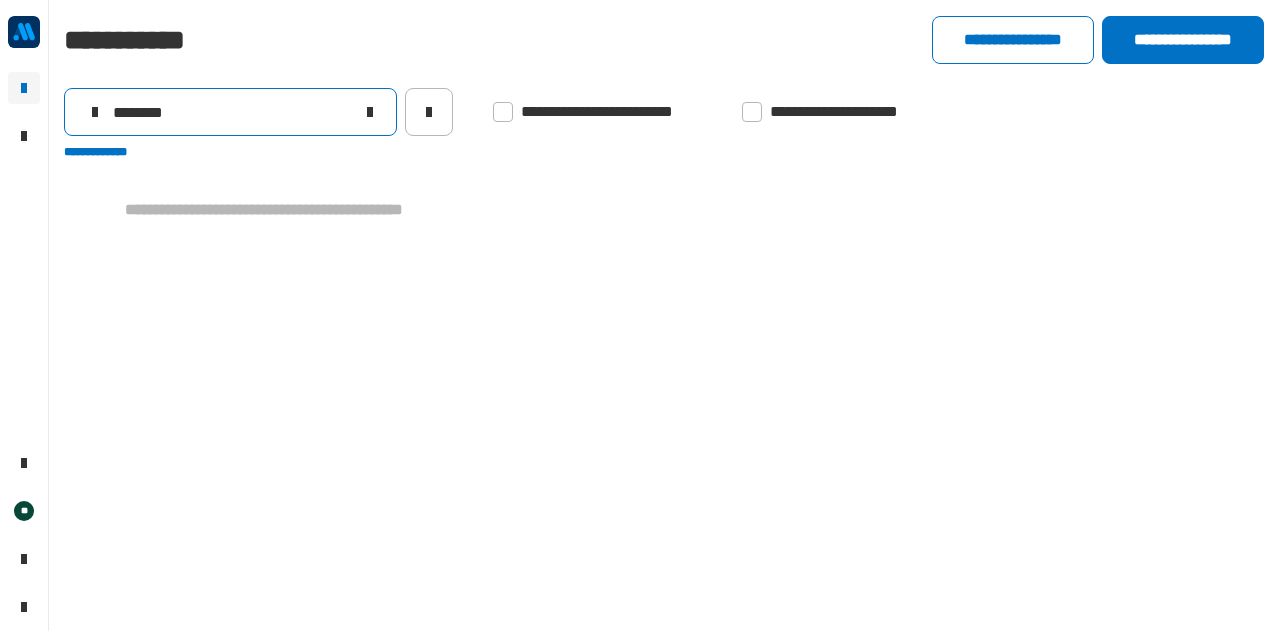 drag, startPoint x: 136, startPoint y: 108, endPoint x: 285, endPoint y: 131, distance: 150.76472 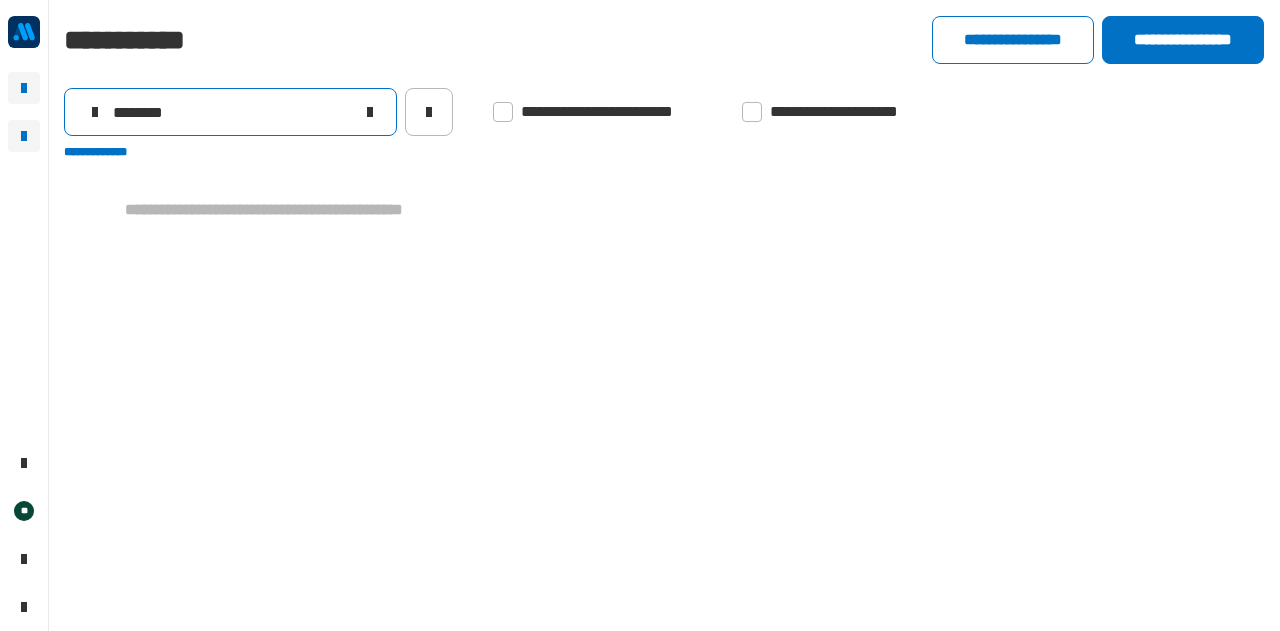 drag, startPoint x: 224, startPoint y: 96, endPoint x: 0, endPoint y: 140, distance: 228.28053 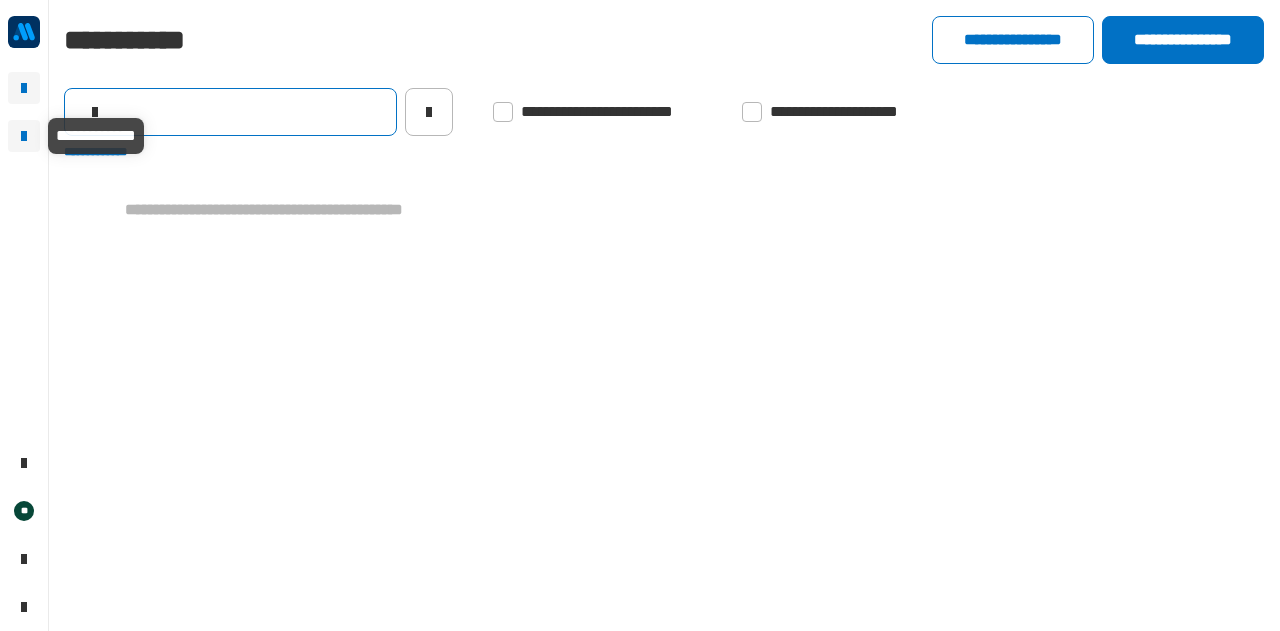 type 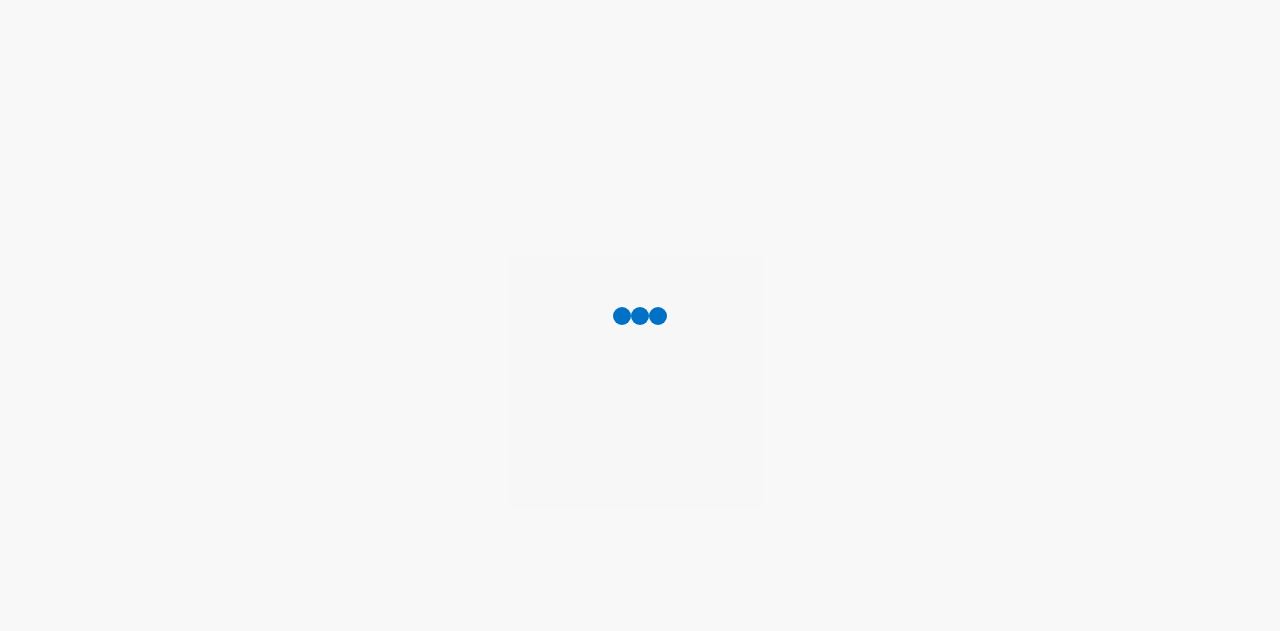 scroll, scrollTop: 0, scrollLeft: 0, axis: both 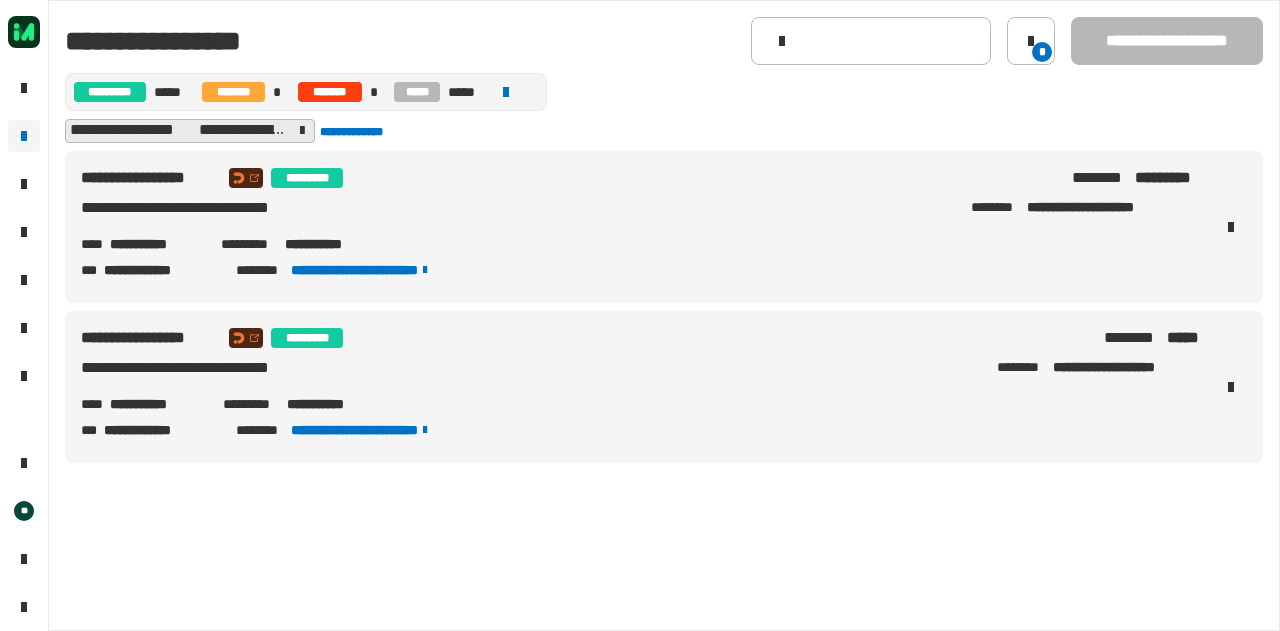 click on "**********" at bounding box center [157, 244] 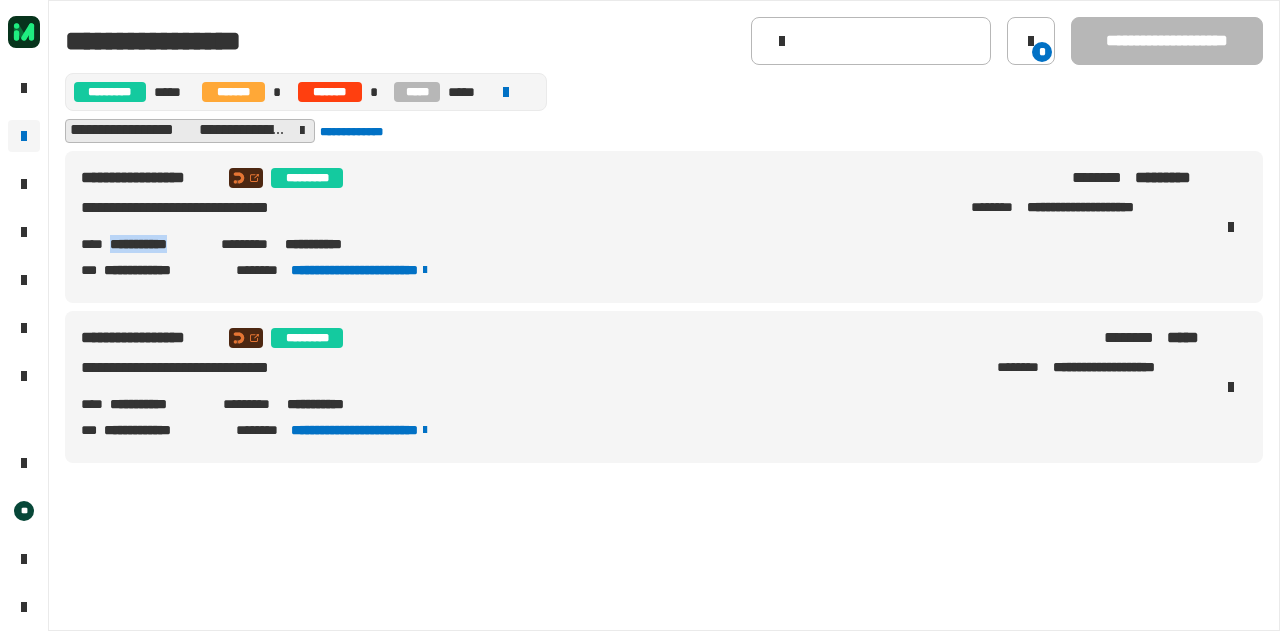 click on "**********" at bounding box center (157, 244) 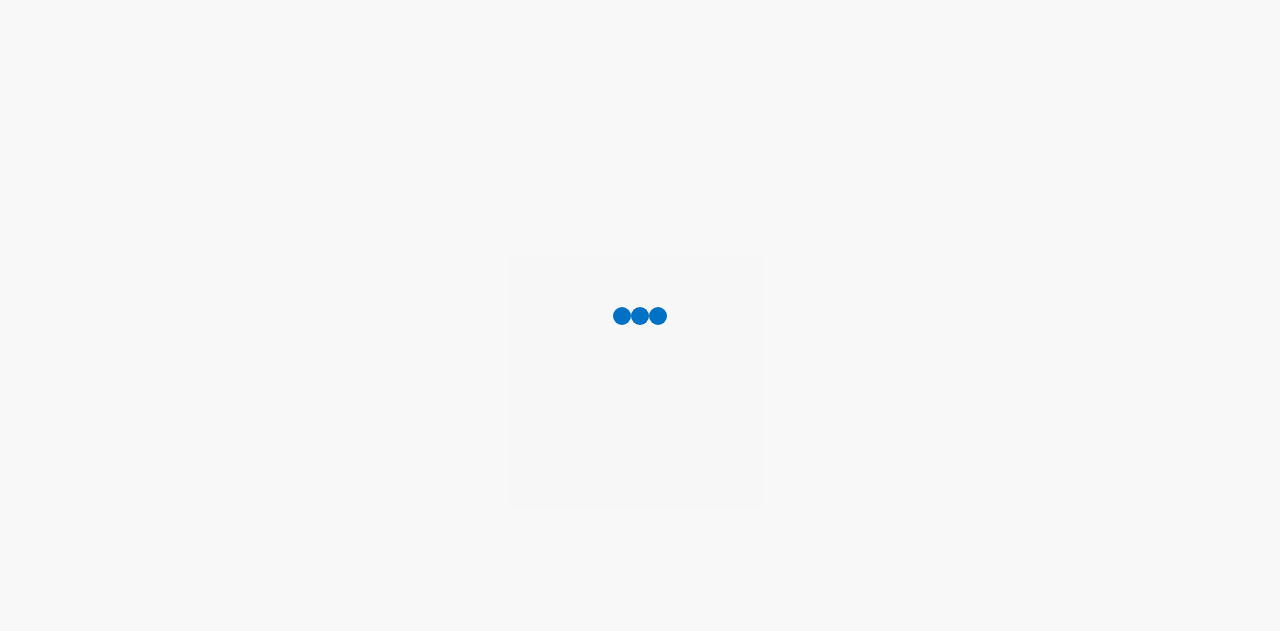 scroll, scrollTop: 0, scrollLeft: 0, axis: both 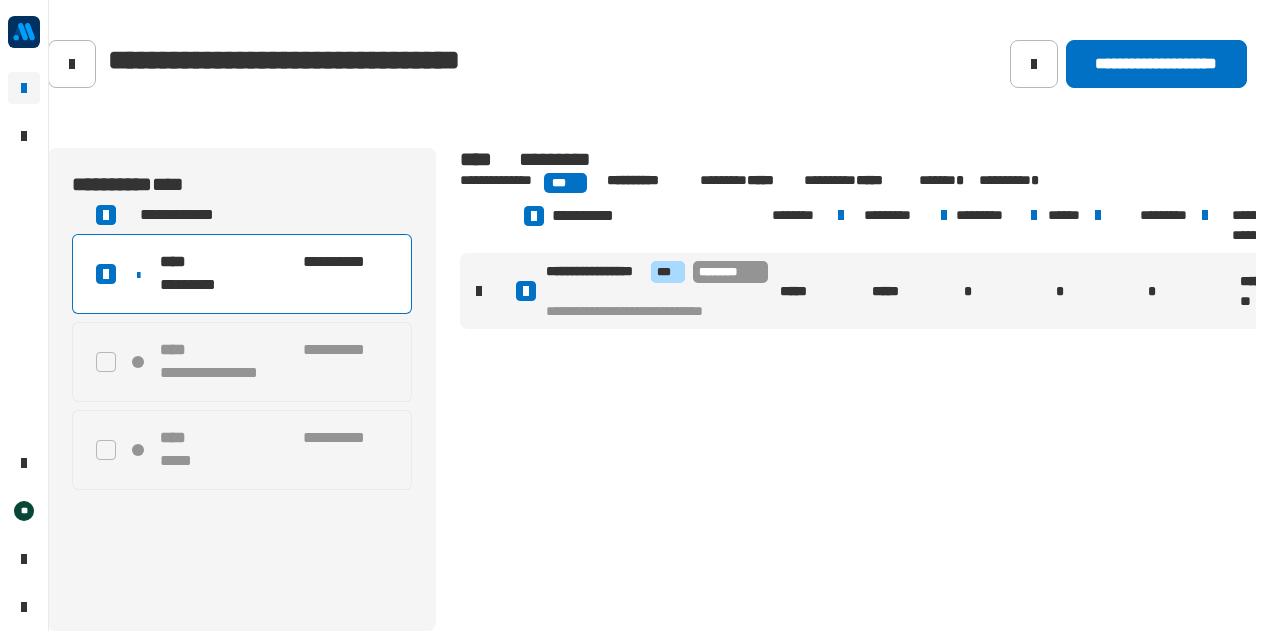 click on "**********" at bounding box center [274, 262] 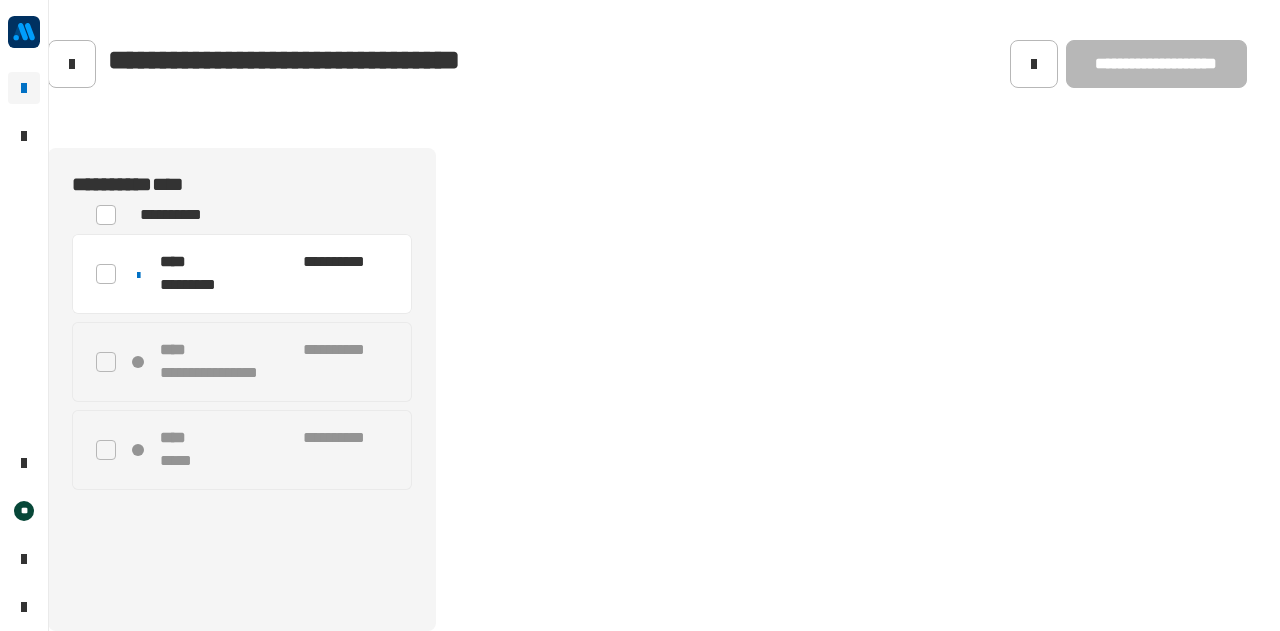 click on "**********" at bounding box center [274, 262] 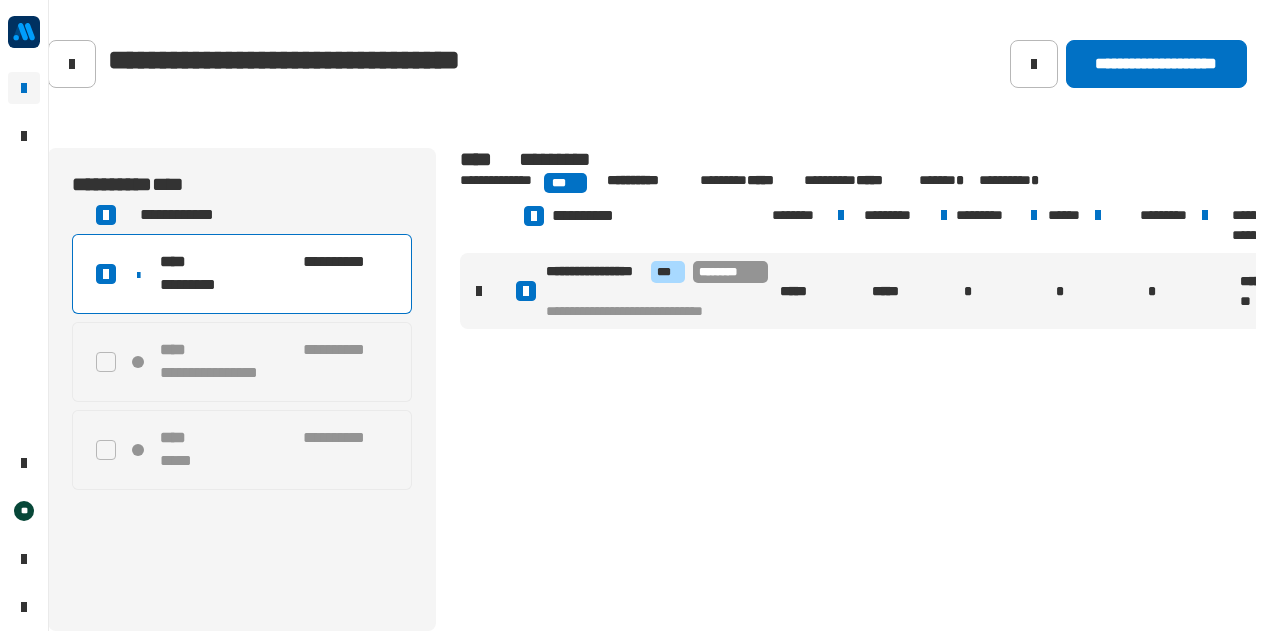 click on "**********" 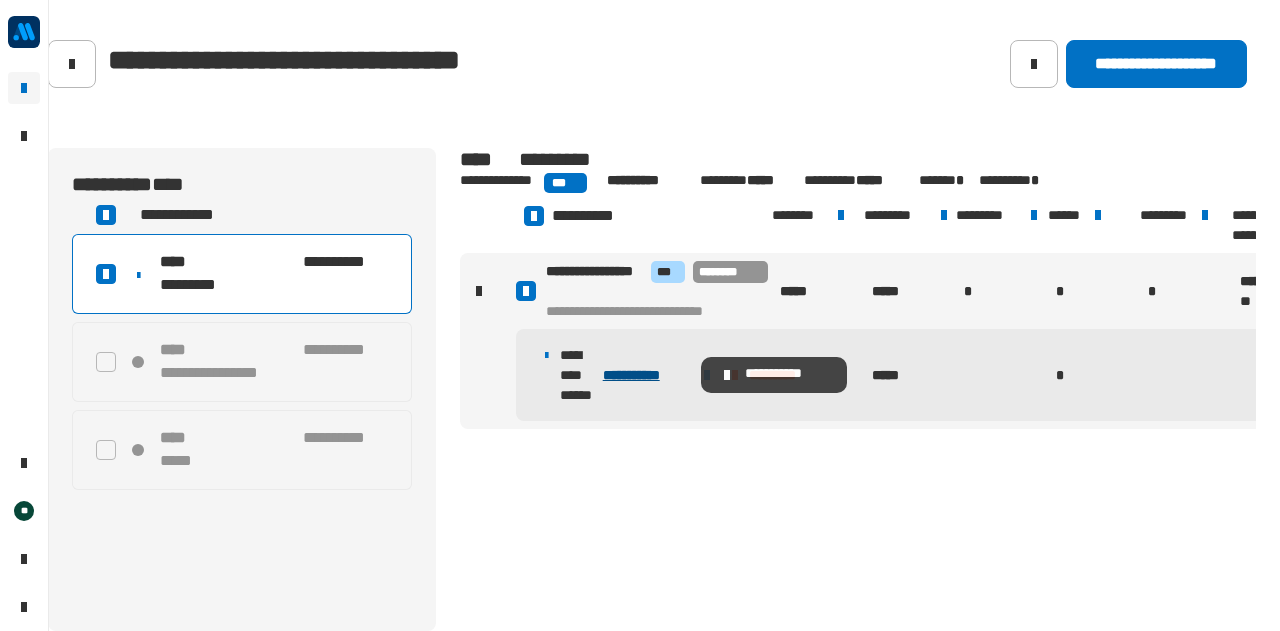 click on "**********" 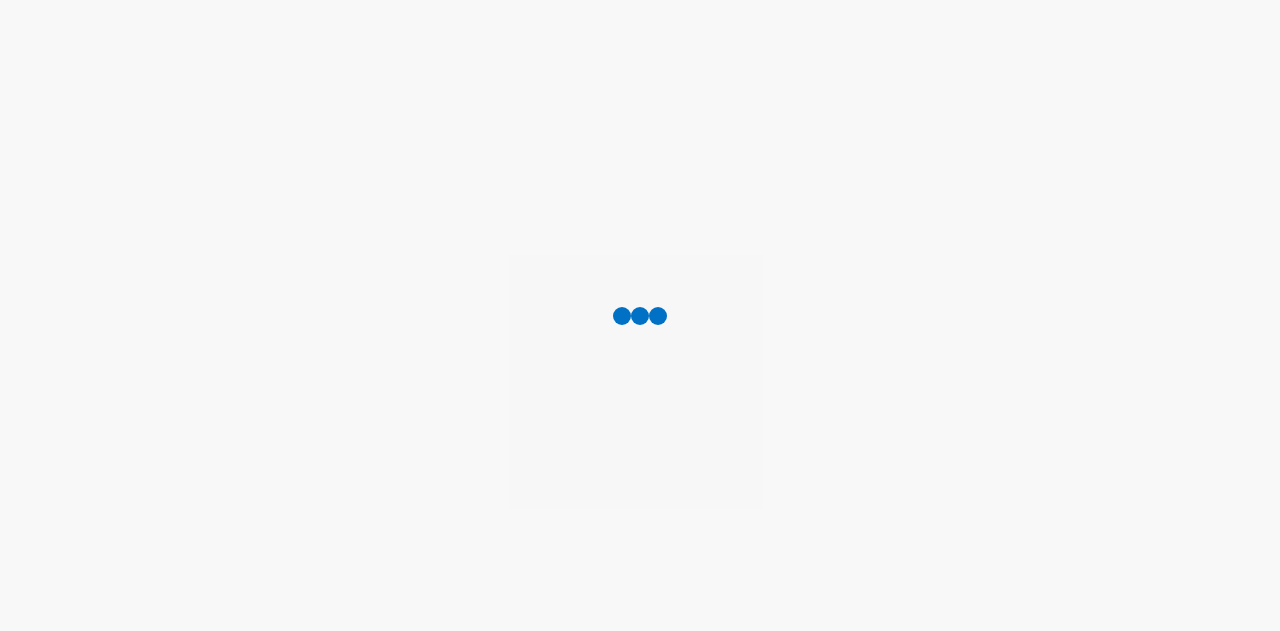 scroll, scrollTop: 0, scrollLeft: 0, axis: both 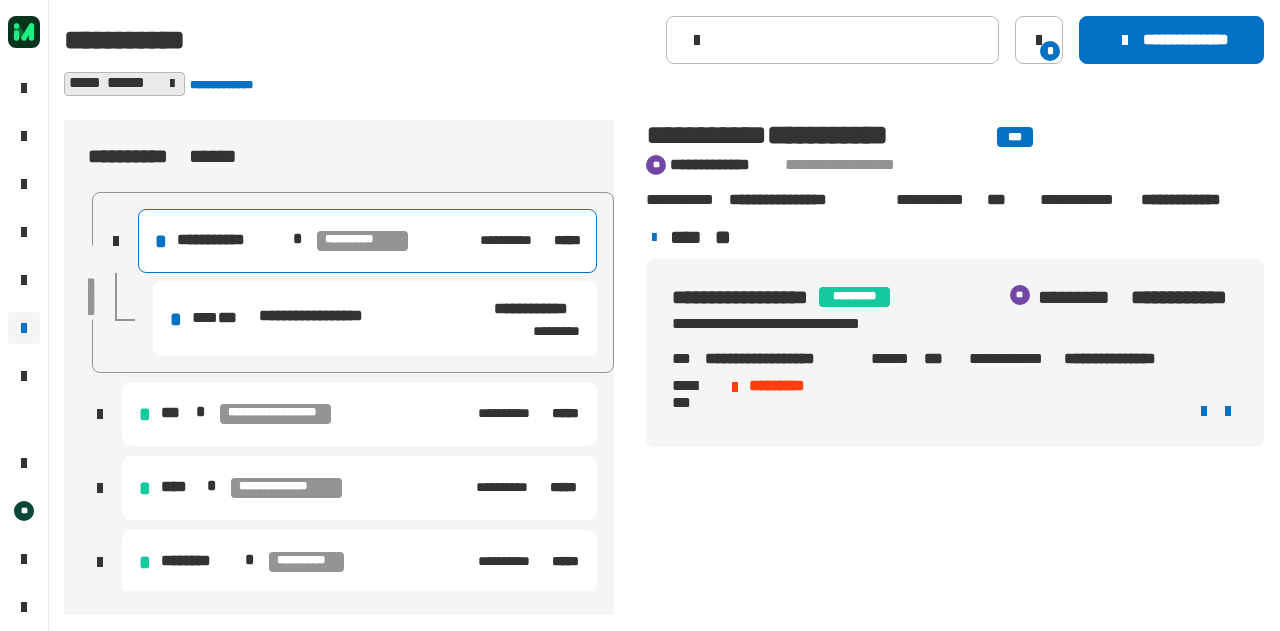click on "**********" at bounding box center (329, 316) 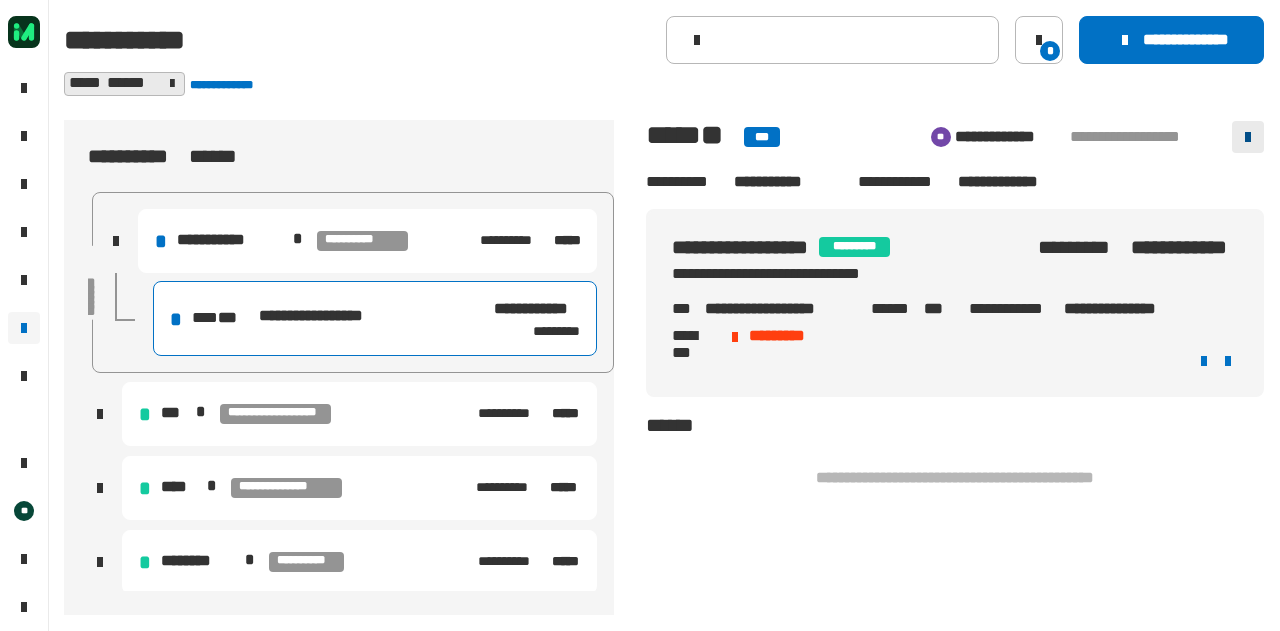 click 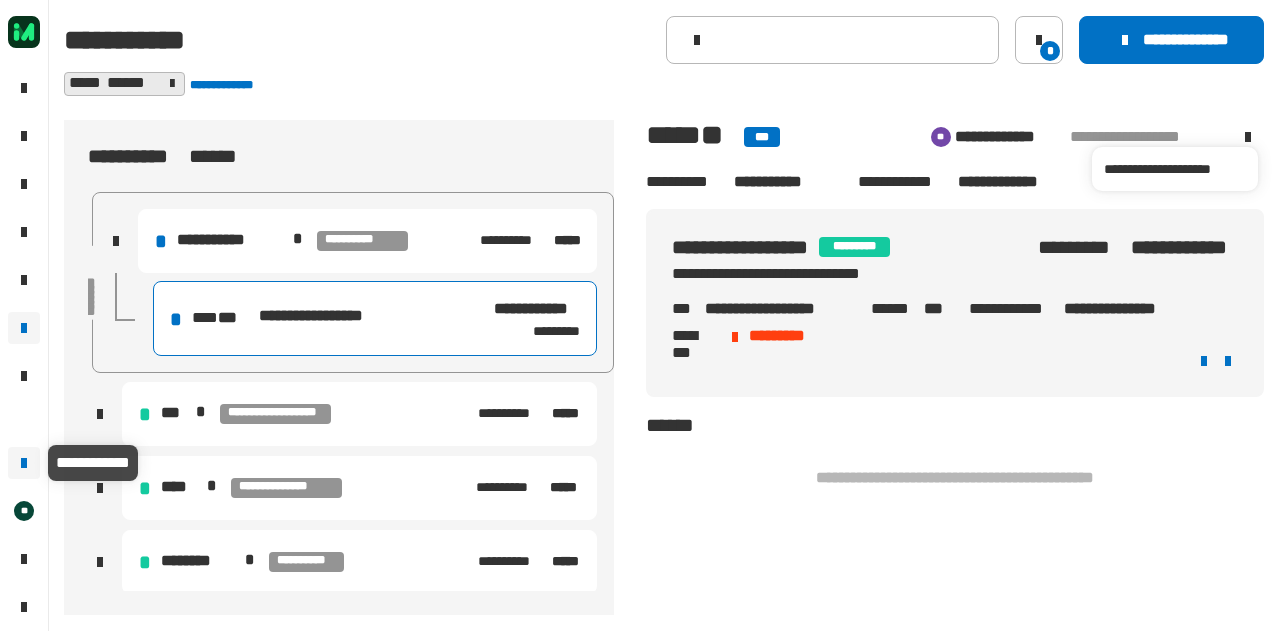 click 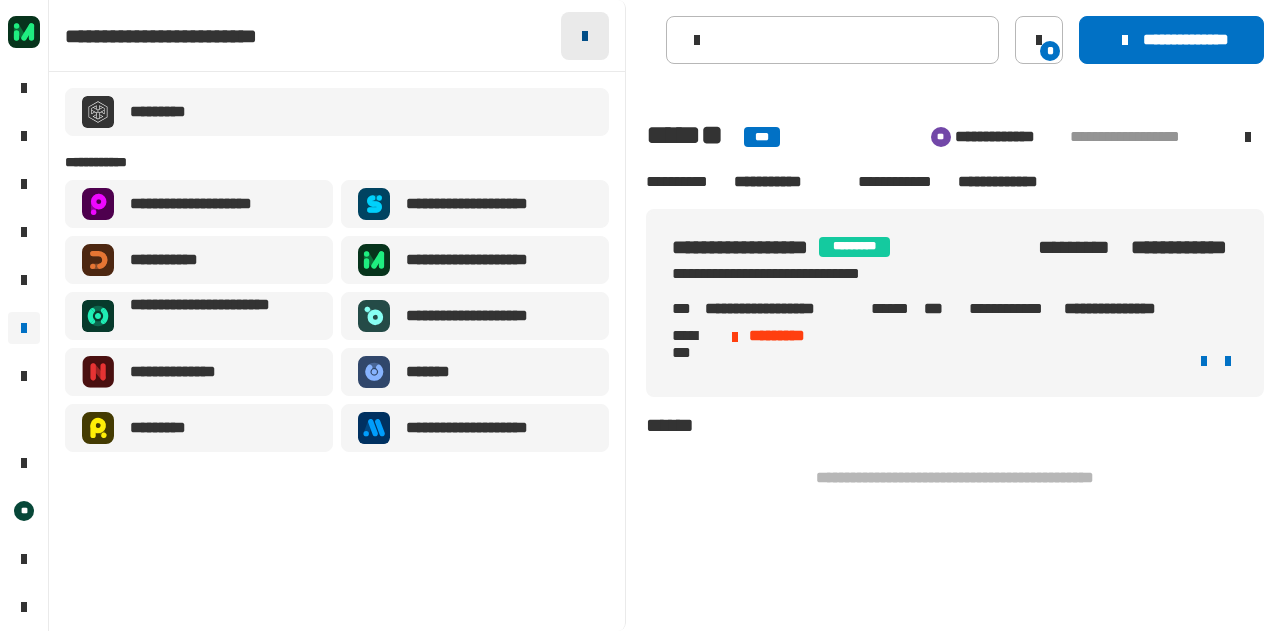 click at bounding box center (585, 36) 